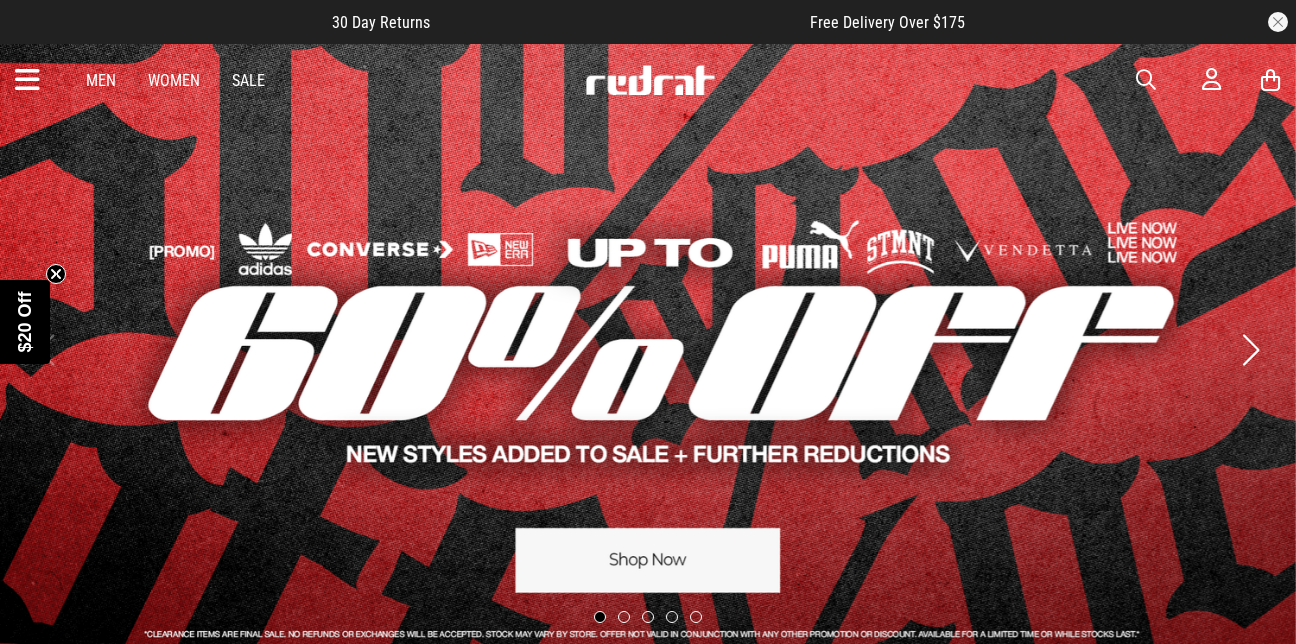 scroll, scrollTop: 0, scrollLeft: 0, axis: both 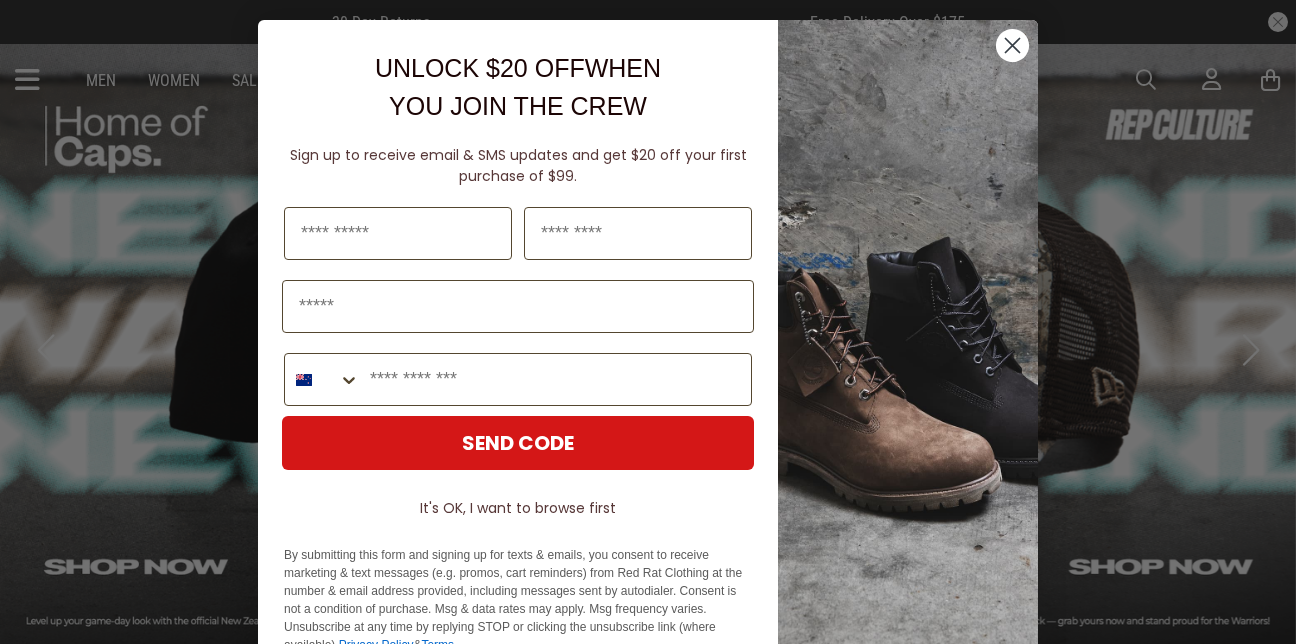 click 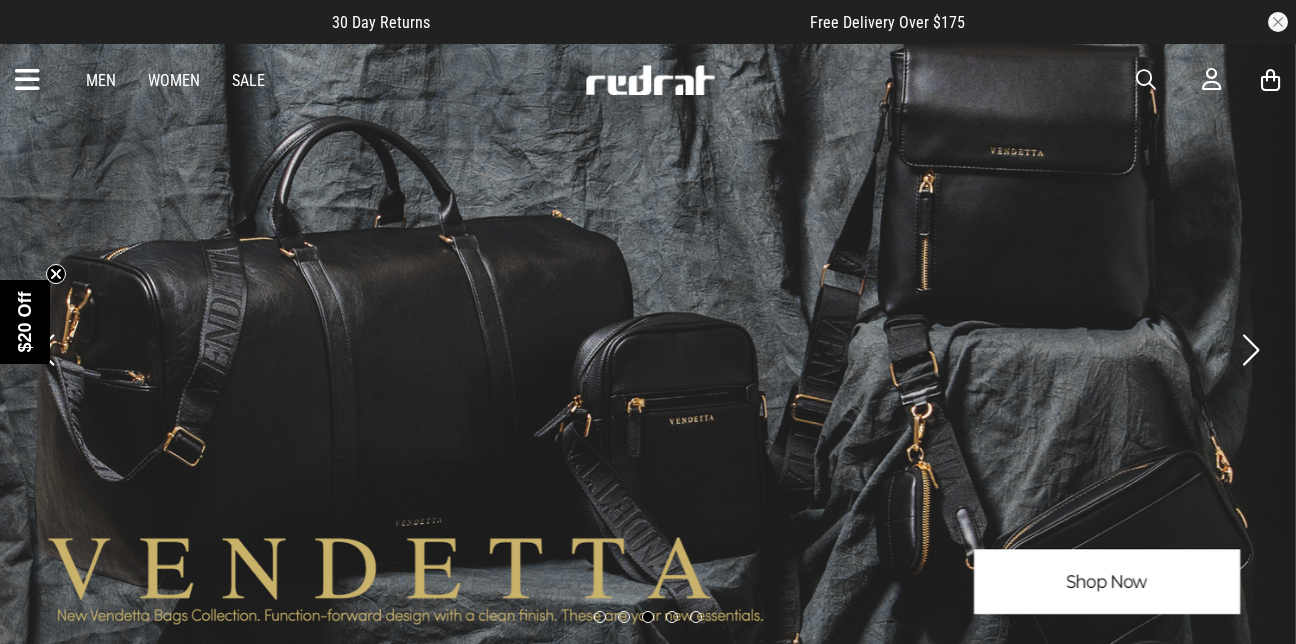 click at bounding box center (1278, 22) 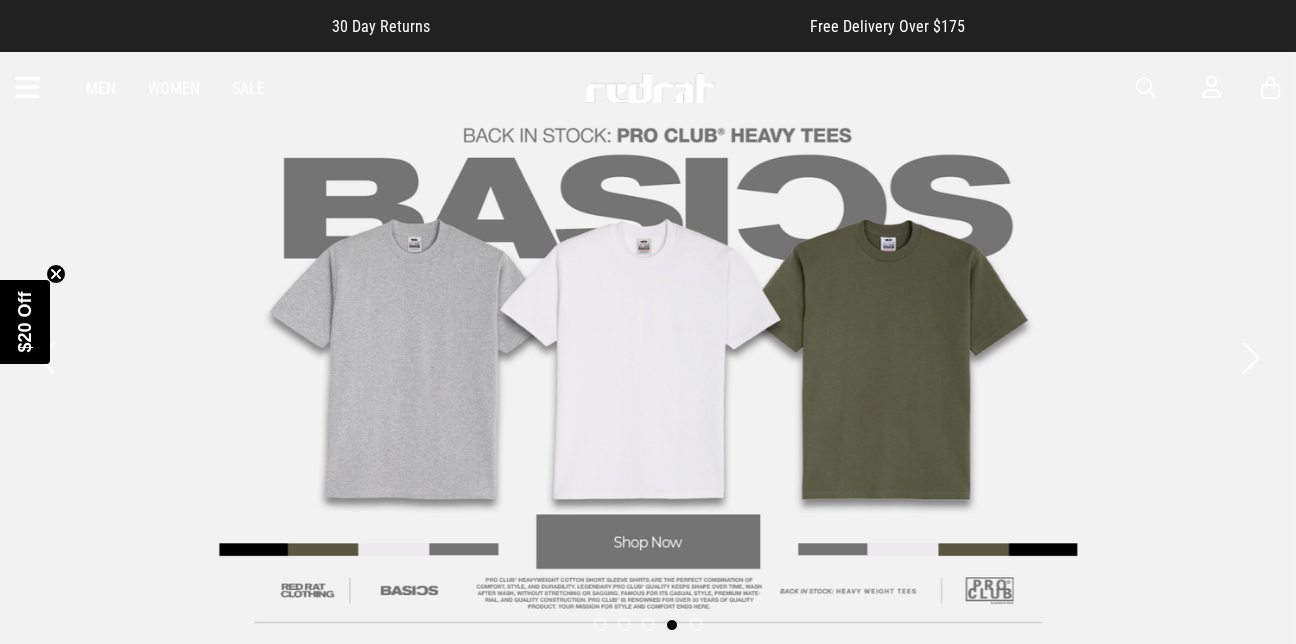 click 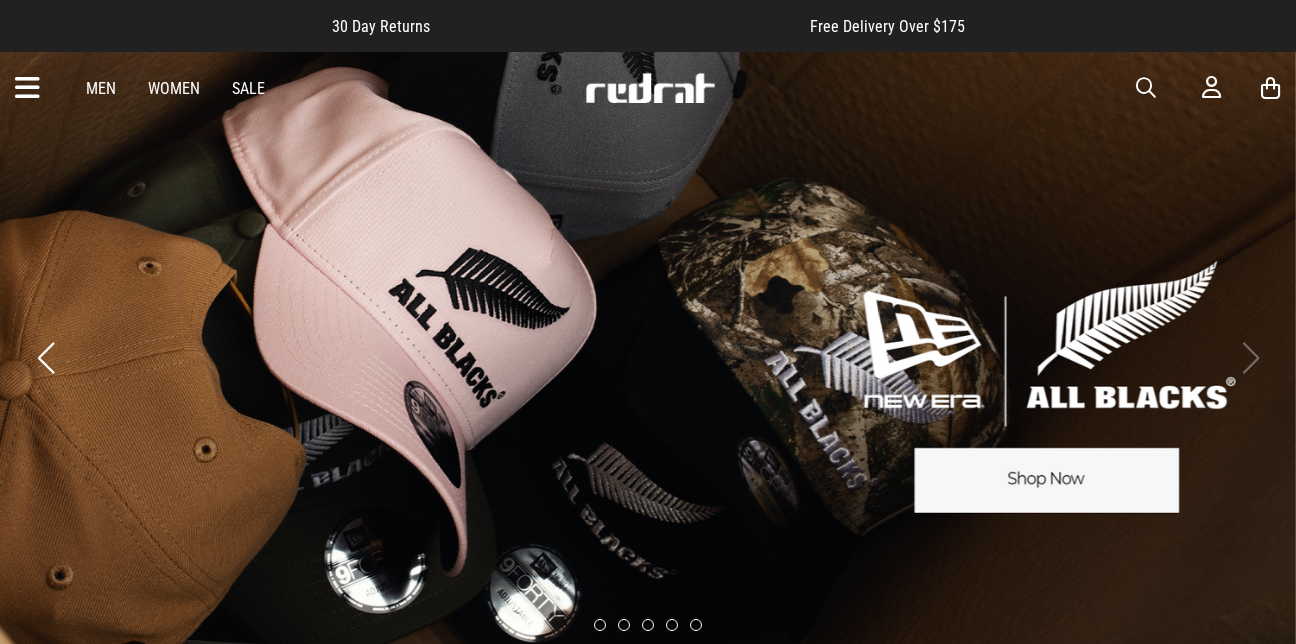 click on "Sale" at bounding box center (248, 88) 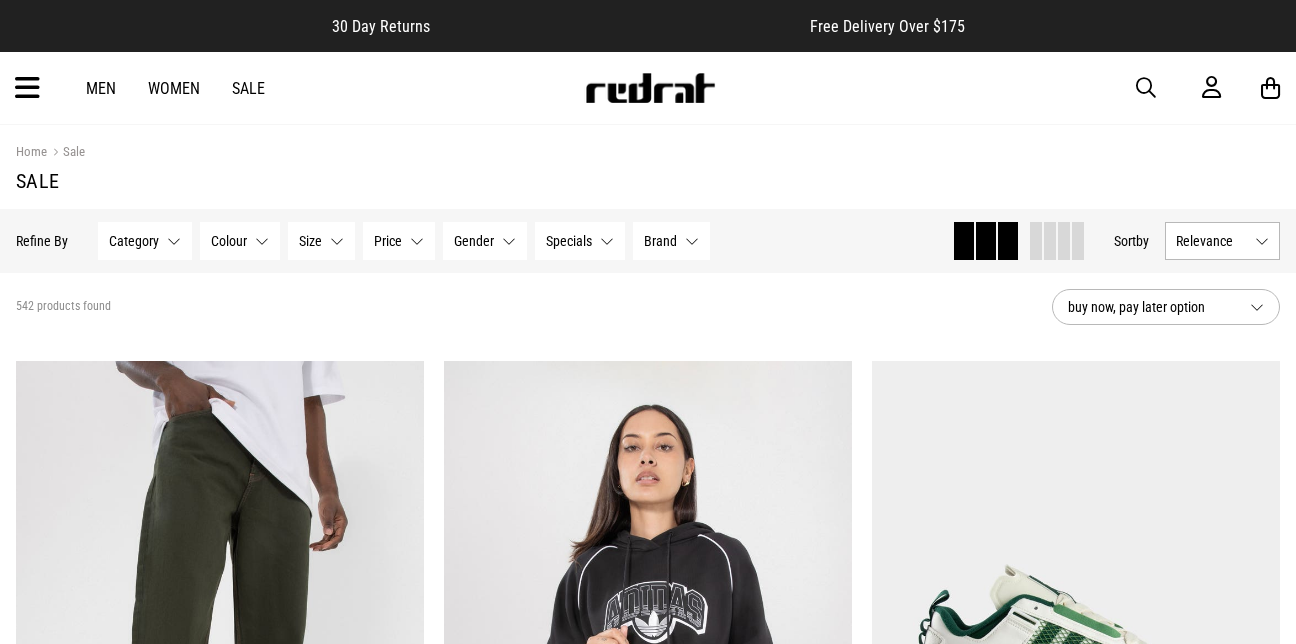 scroll, scrollTop: 0, scrollLeft: 0, axis: both 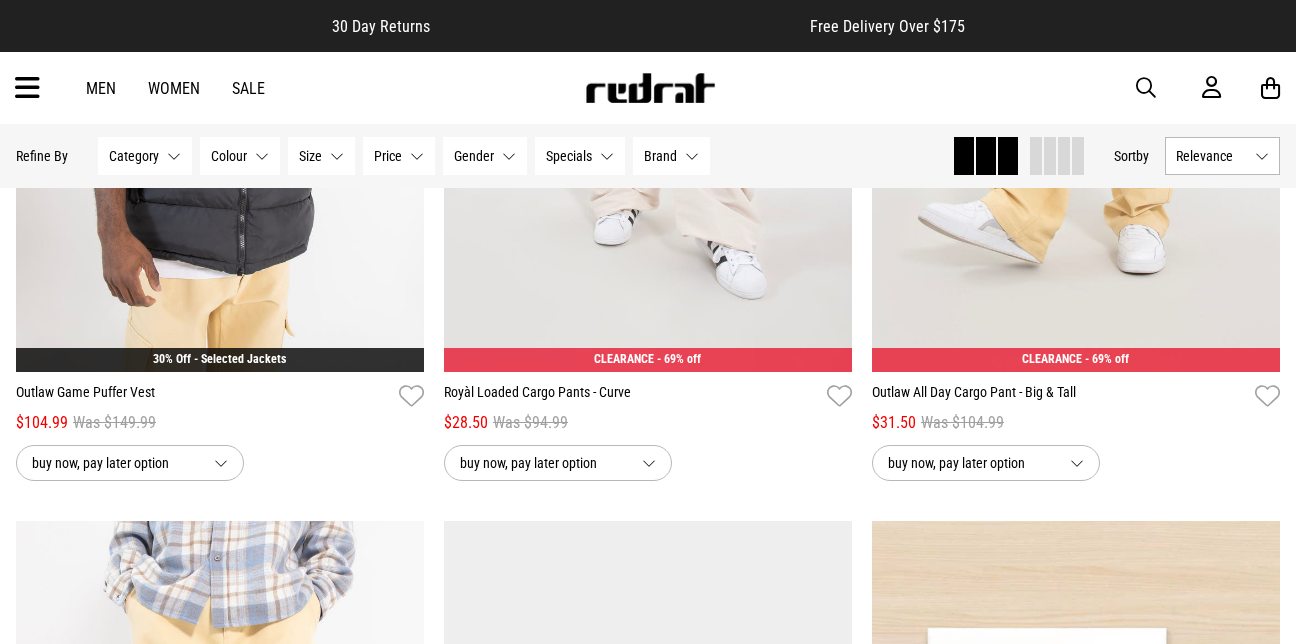 click at bounding box center [27, 88] 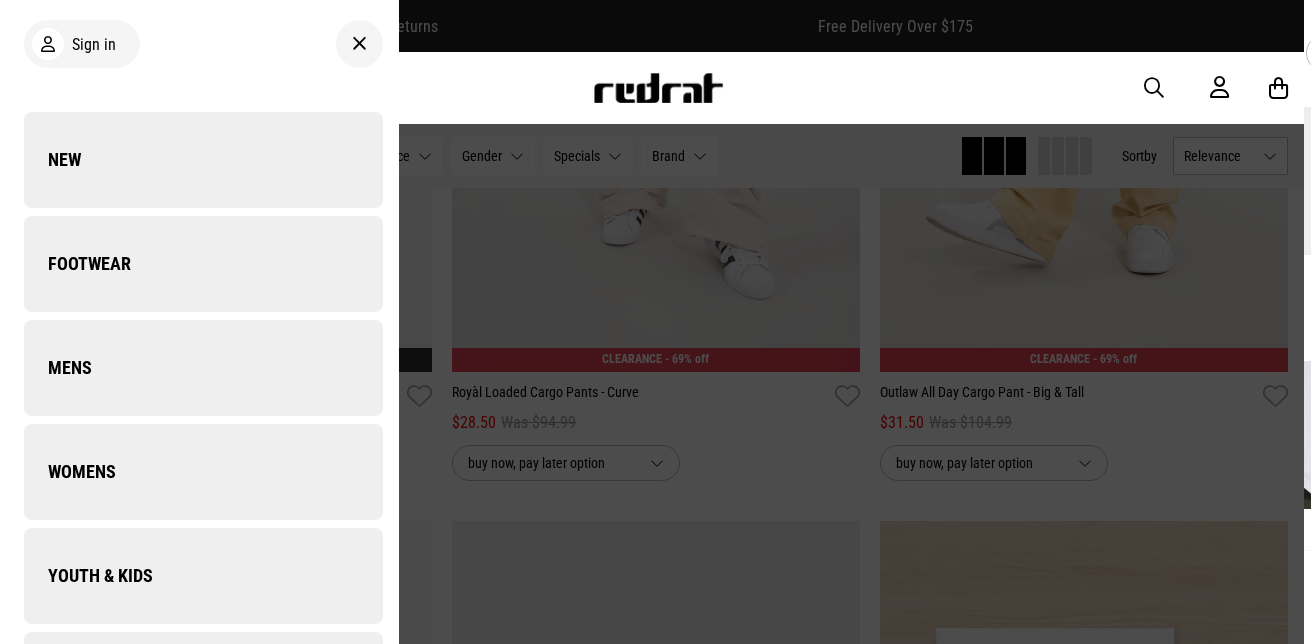 scroll, scrollTop: 1287, scrollLeft: 0, axis: vertical 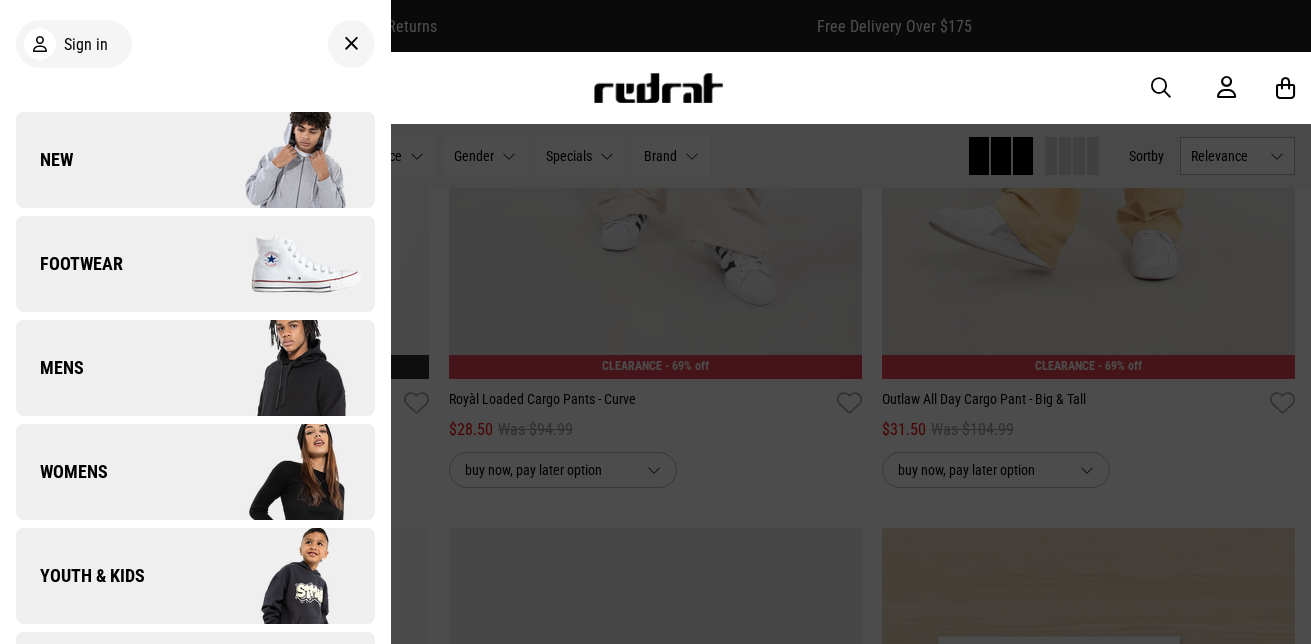 click on "Footwear" at bounding box center [69, 264] 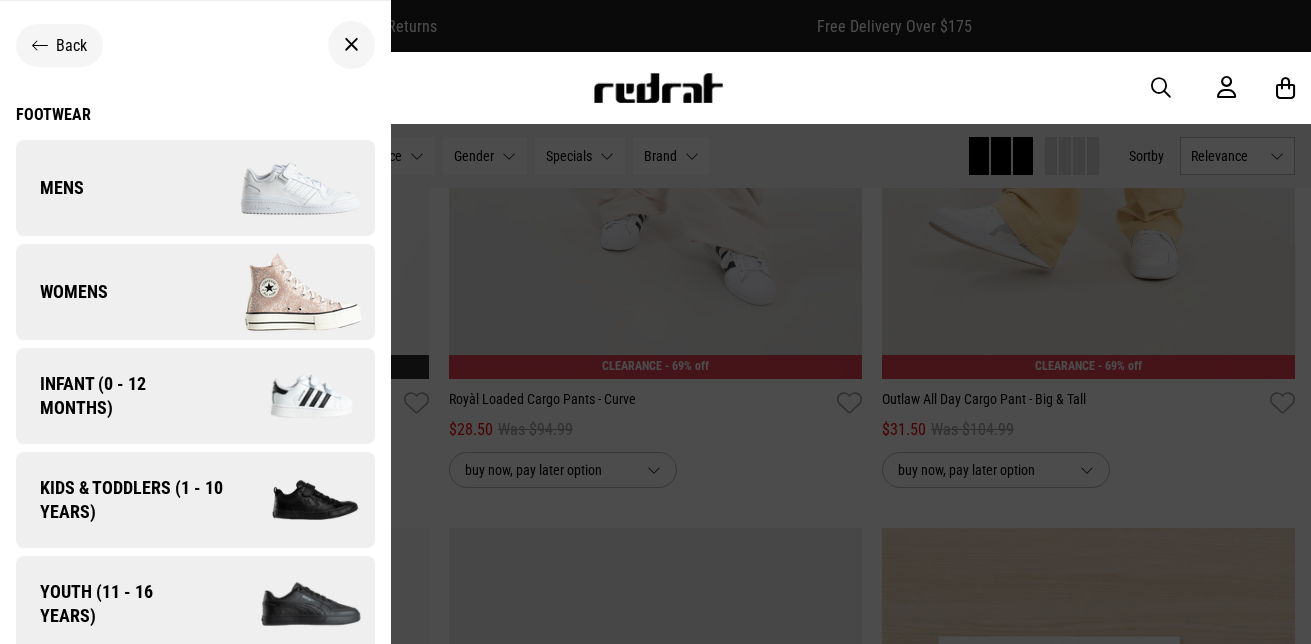 click on "Kids & Toddlers (1 - 10 years)" at bounding box center (124, 500) 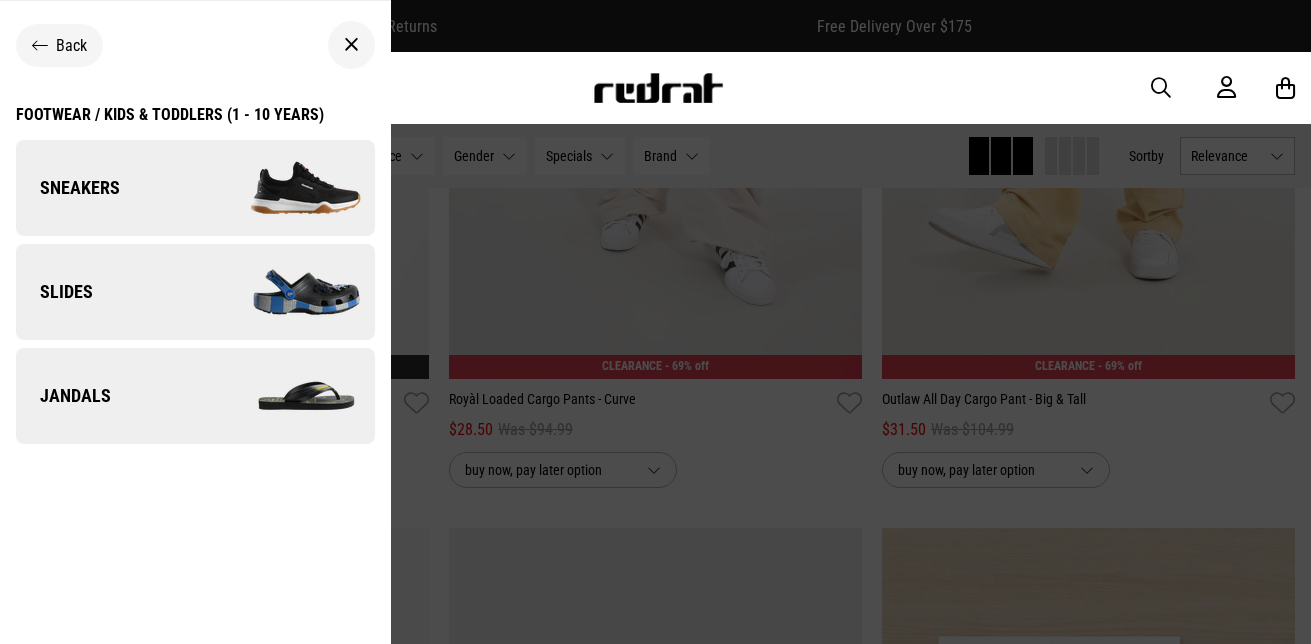 click on "Sneakers" at bounding box center (195, 188) 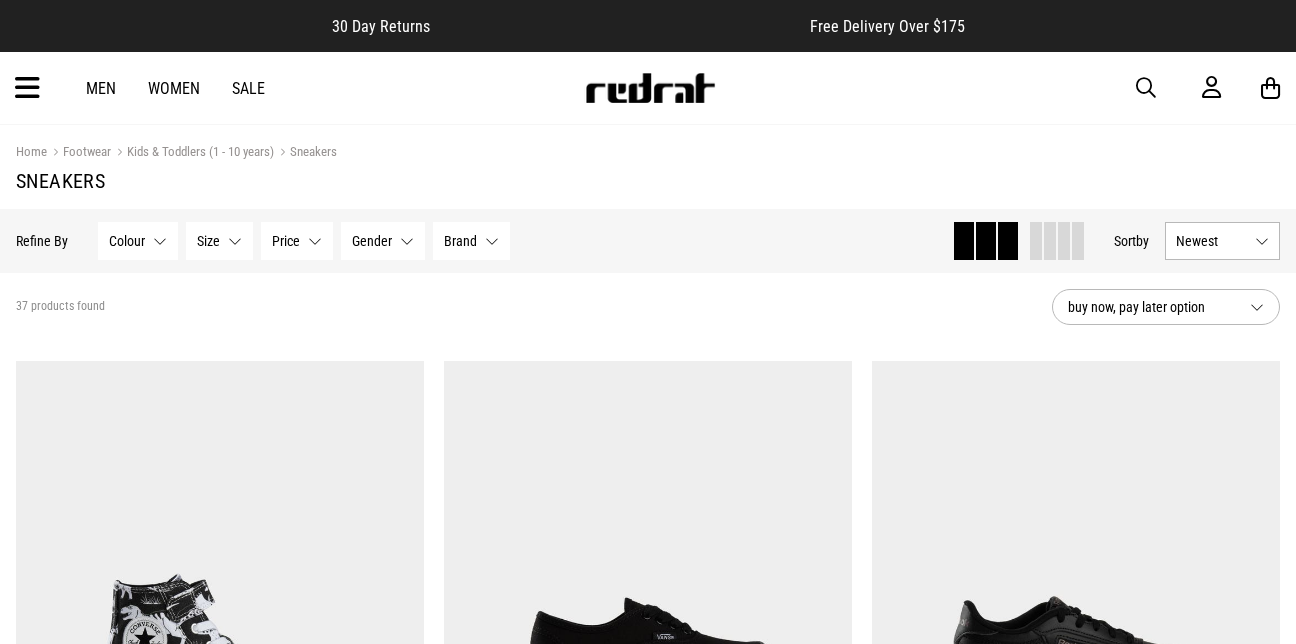 scroll, scrollTop: 0, scrollLeft: 0, axis: both 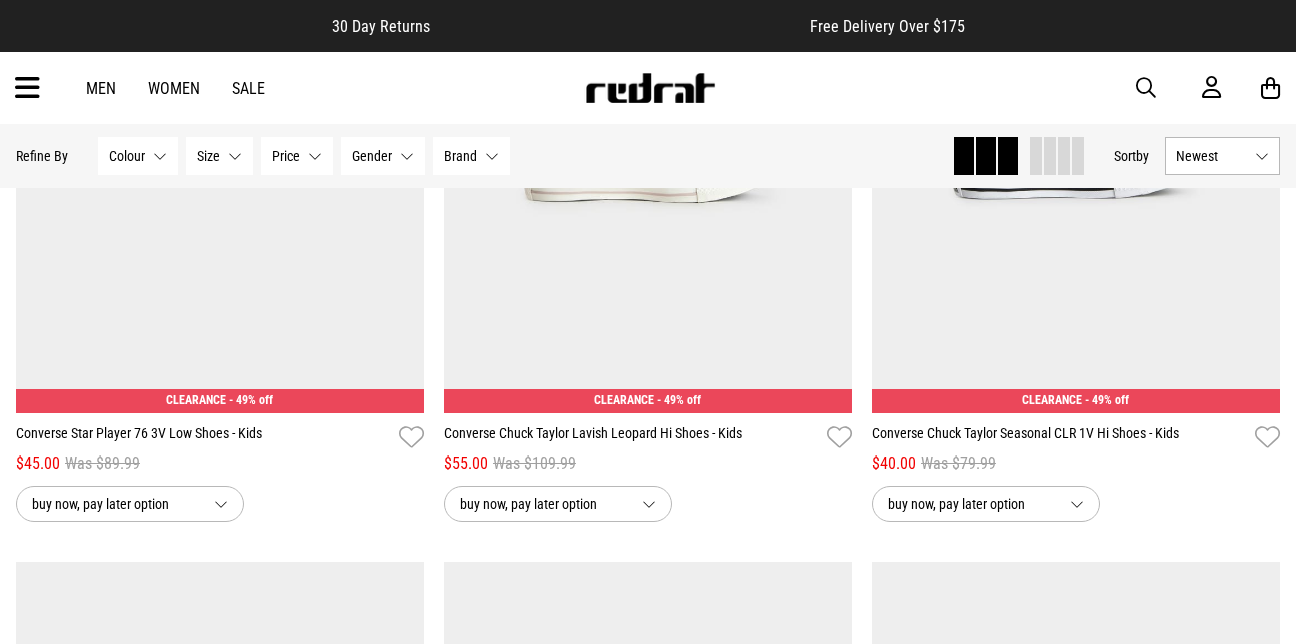 click on "Size  None selected" at bounding box center [219, 156] 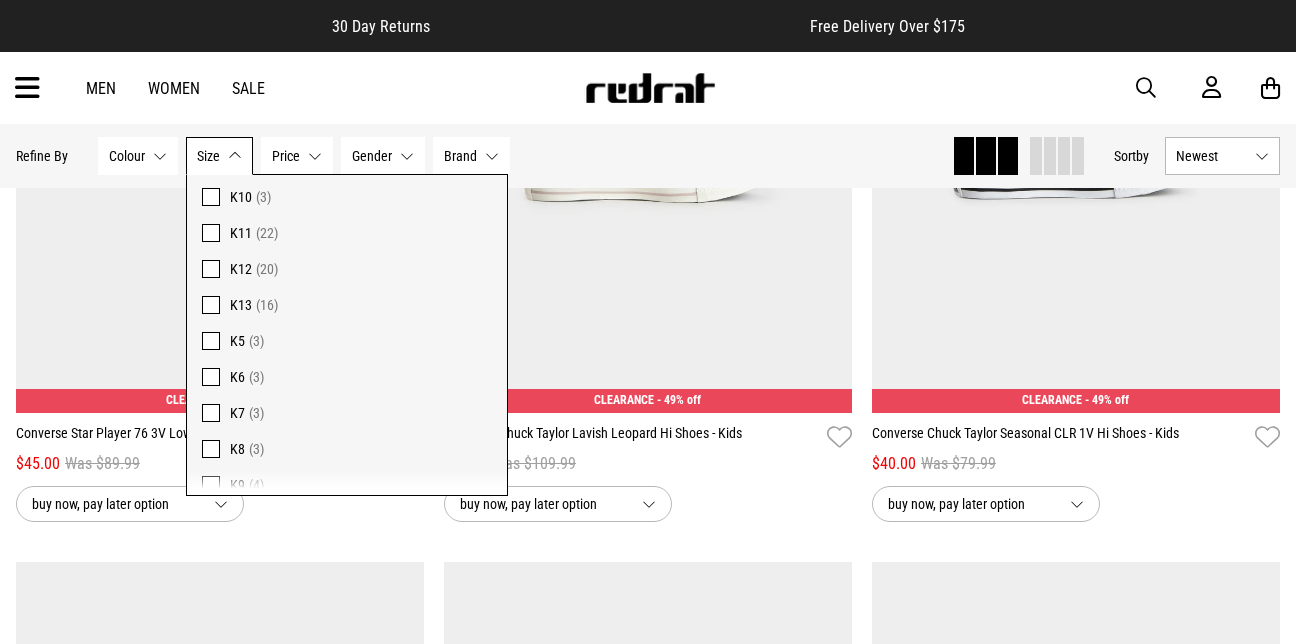 scroll, scrollTop: 329, scrollLeft: 0, axis: vertical 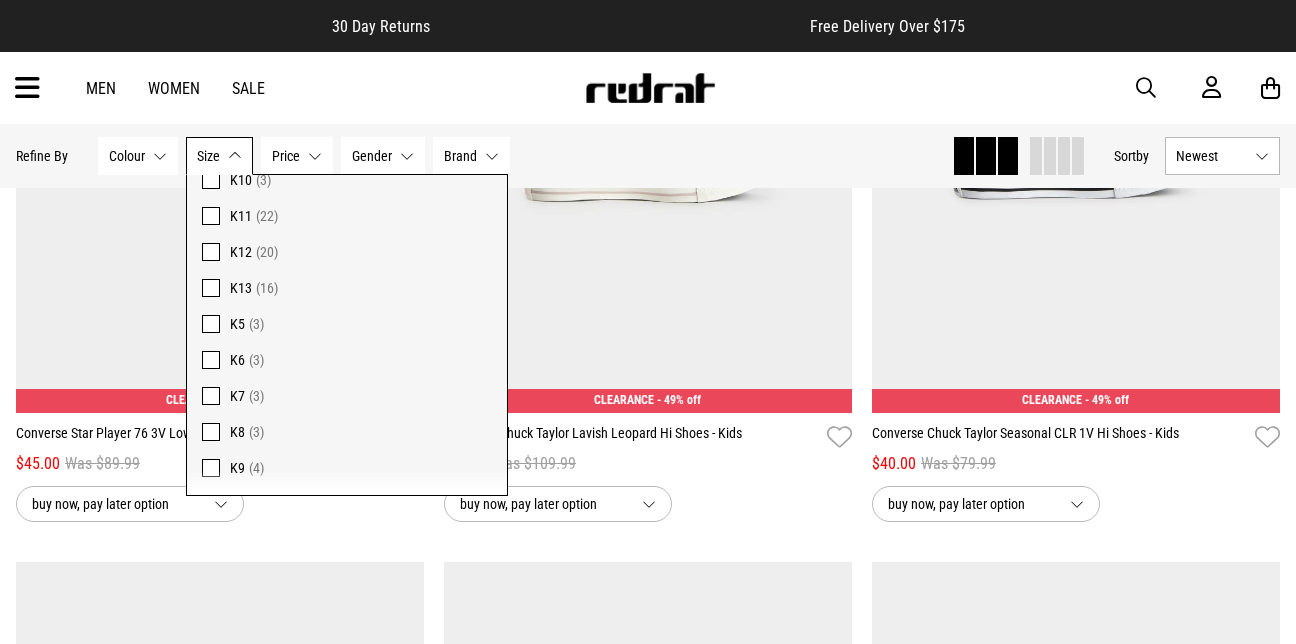 click at bounding box center (211, 468) 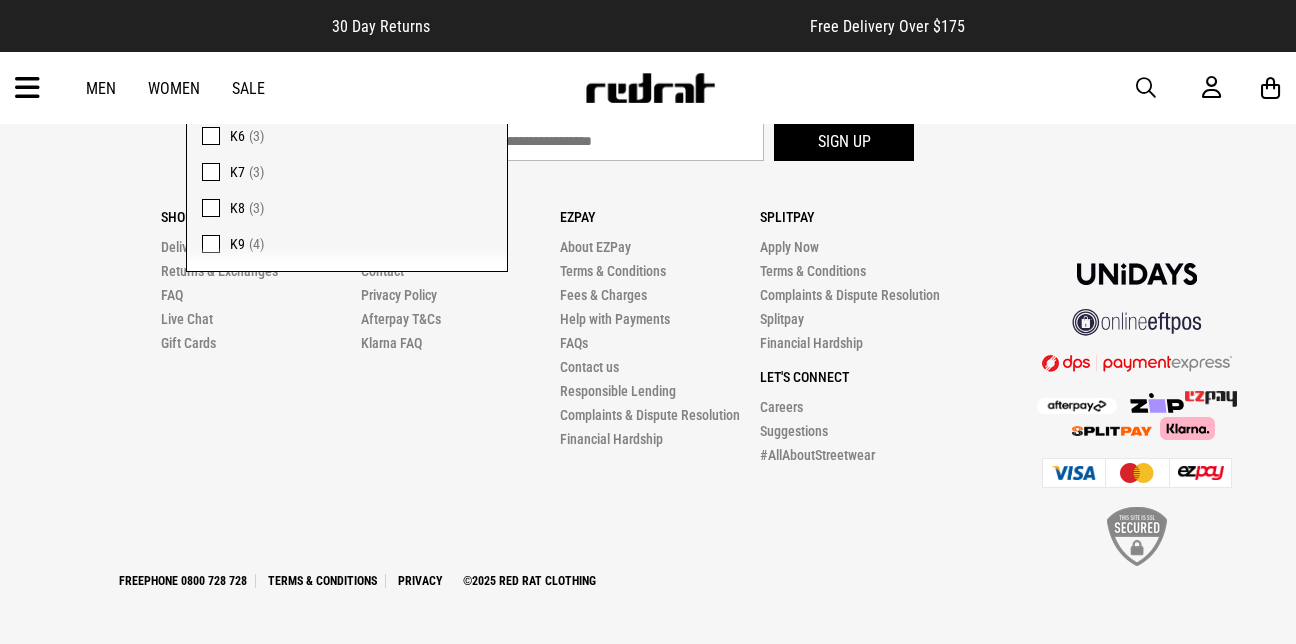 scroll, scrollTop: 1999, scrollLeft: 0, axis: vertical 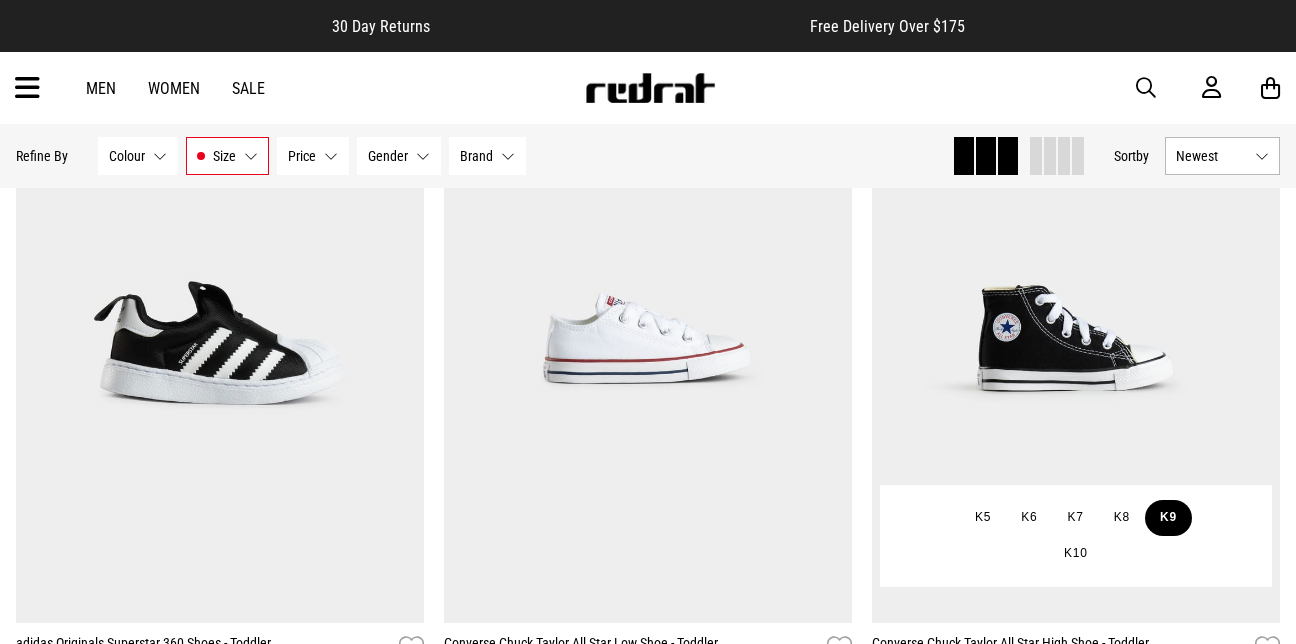click on "K9" at bounding box center (1168, 518) 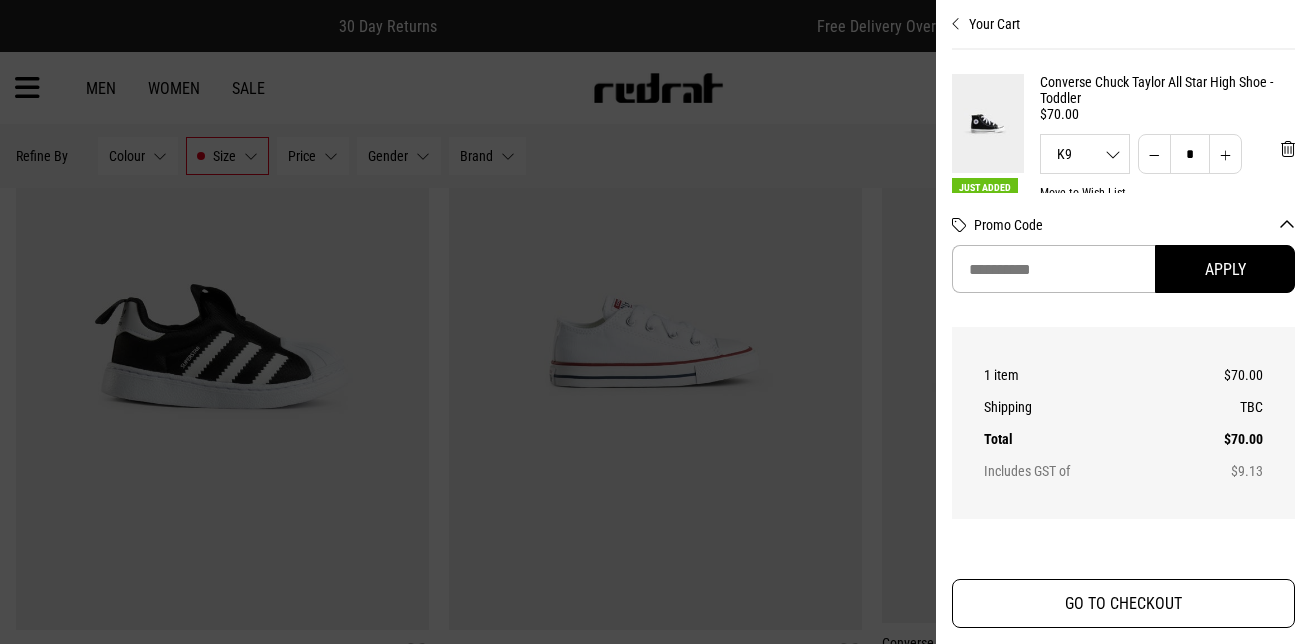 click on "GO TO CHECKOUT" at bounding box center [1123, 603] 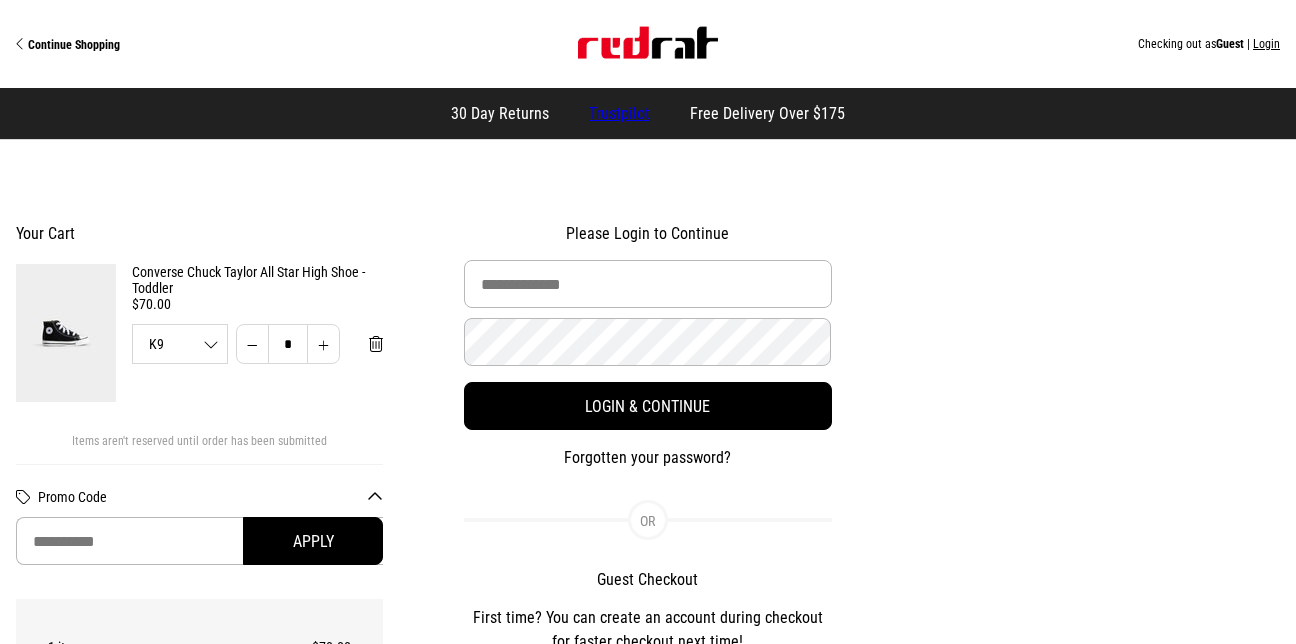scroll, scrollTop: 0, scrollLeft: 0, axis: both 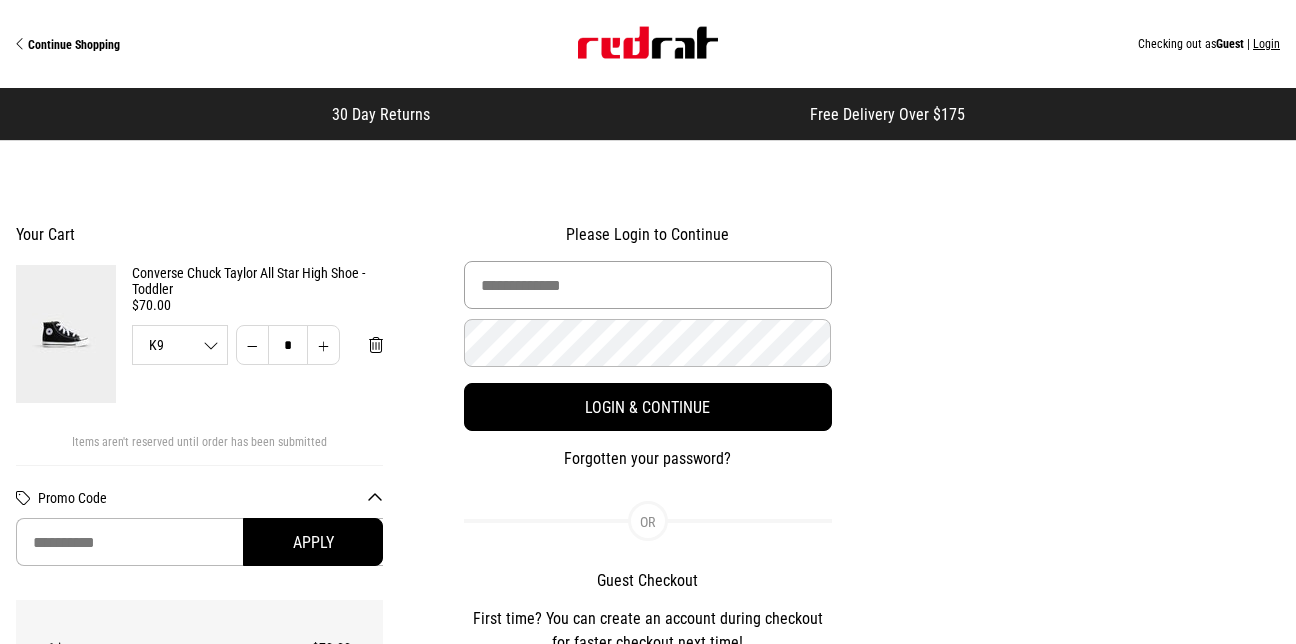 click at bounding box center [647, 285] 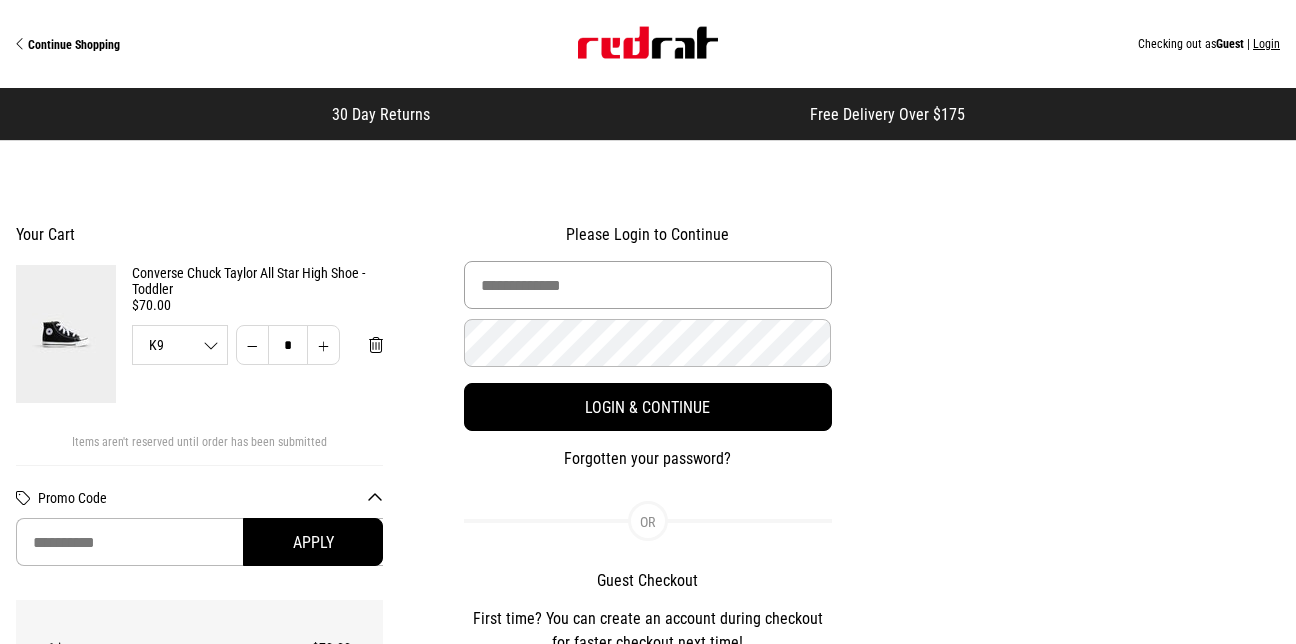 type on "**********" 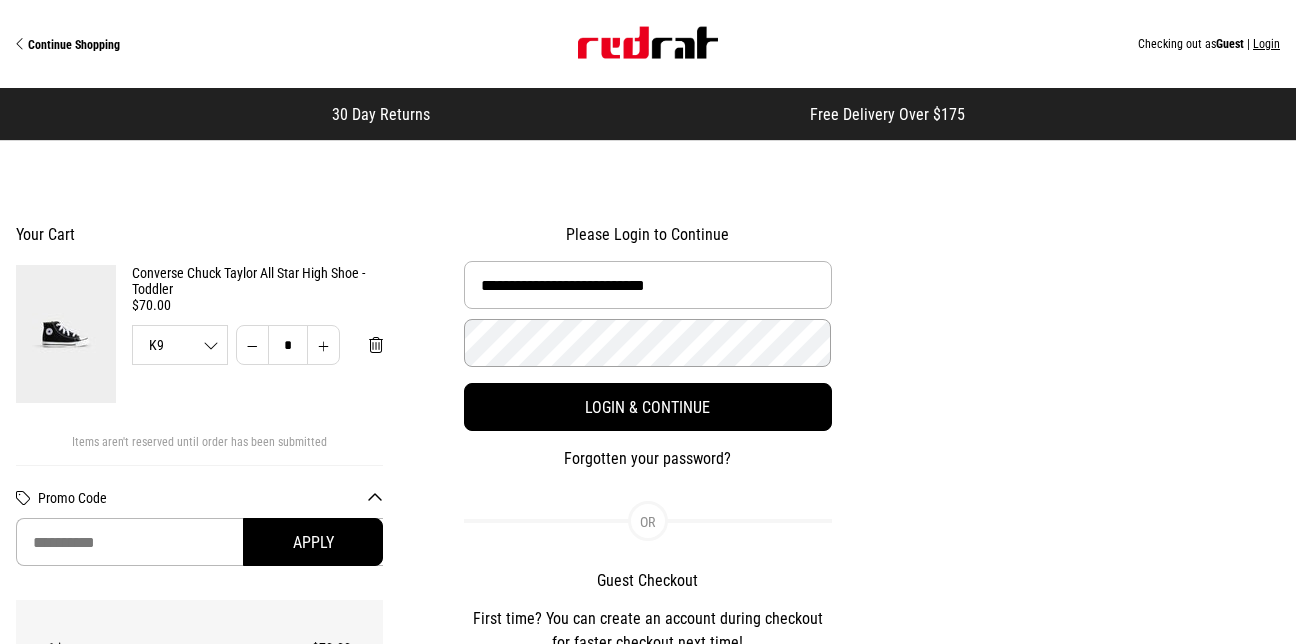 click on "Login & Continue" at bounding box center [647, 407] 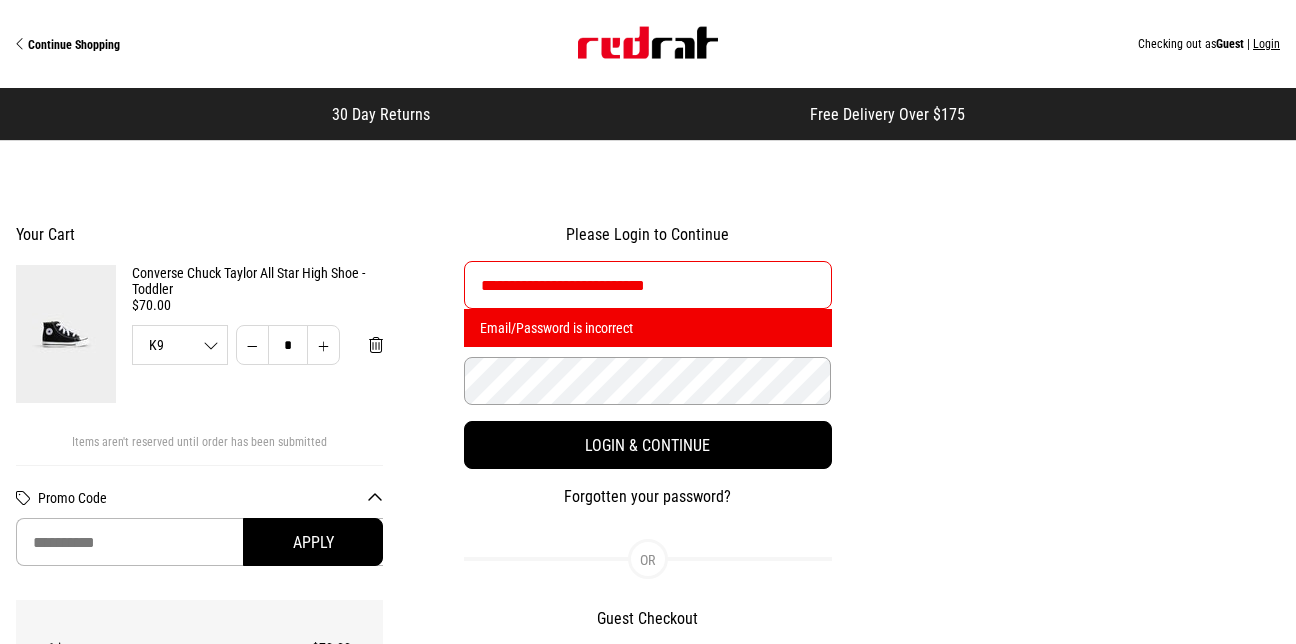 click on "Login & Continue" at bounding box center (647, 445) 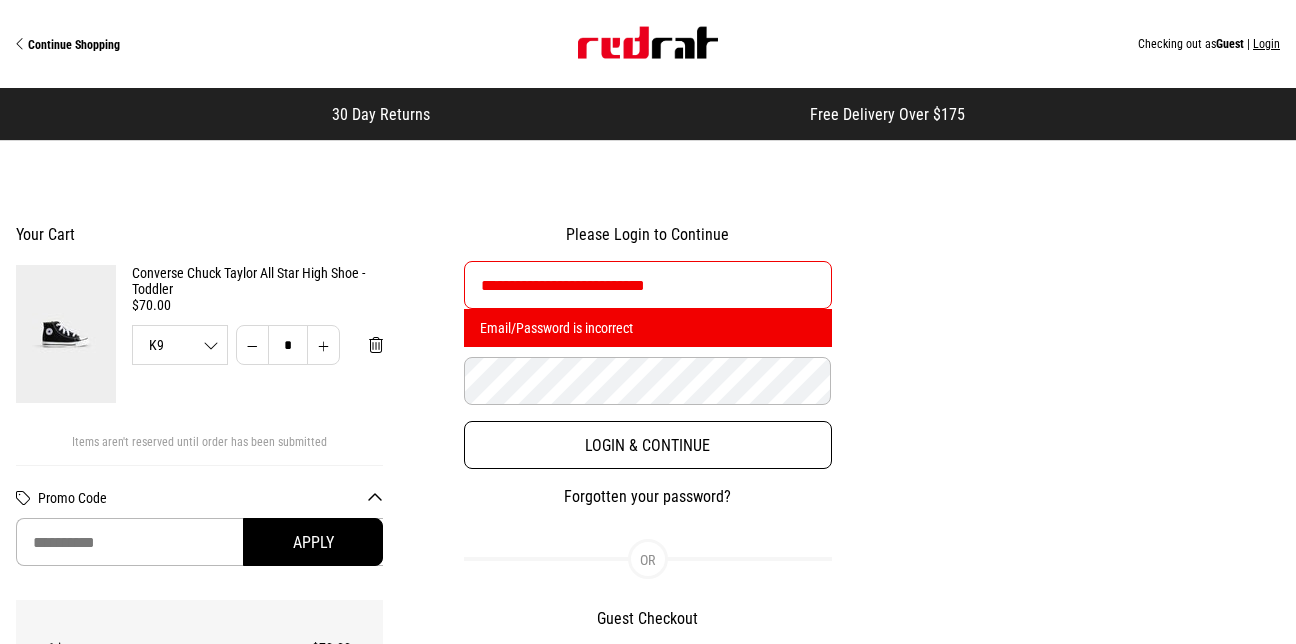 click on "Login & Continue" at bounding box center [647, 445] 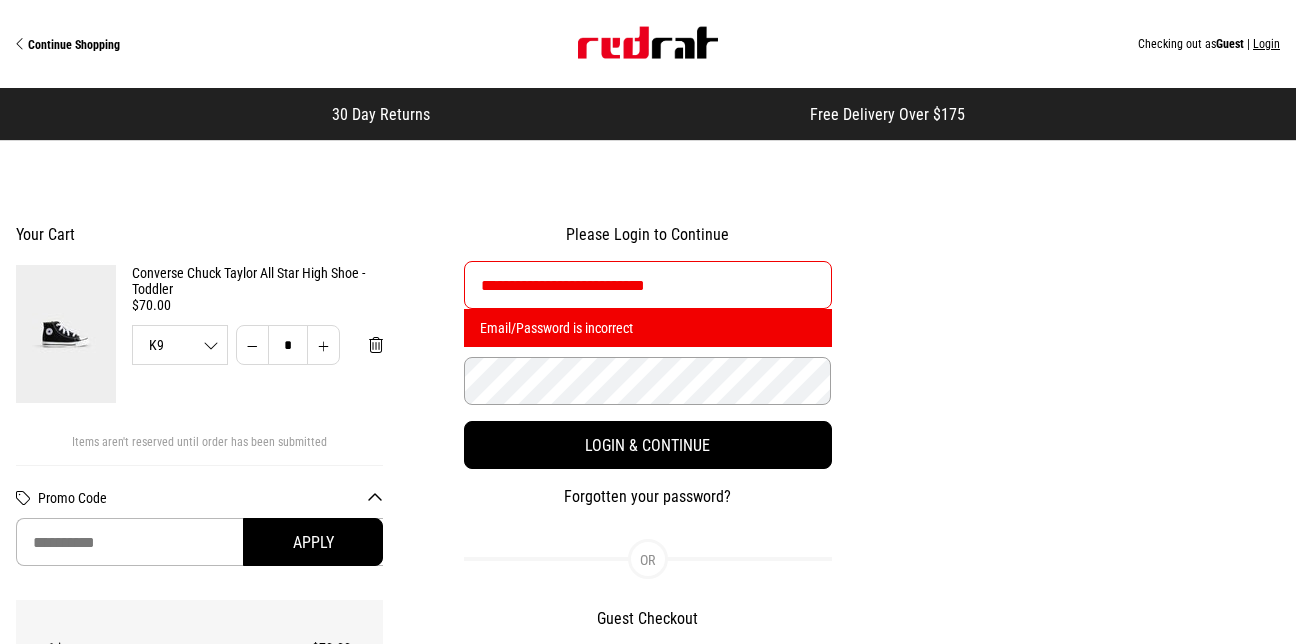 click on "Login & Continue" at bounding box center [647, 445] 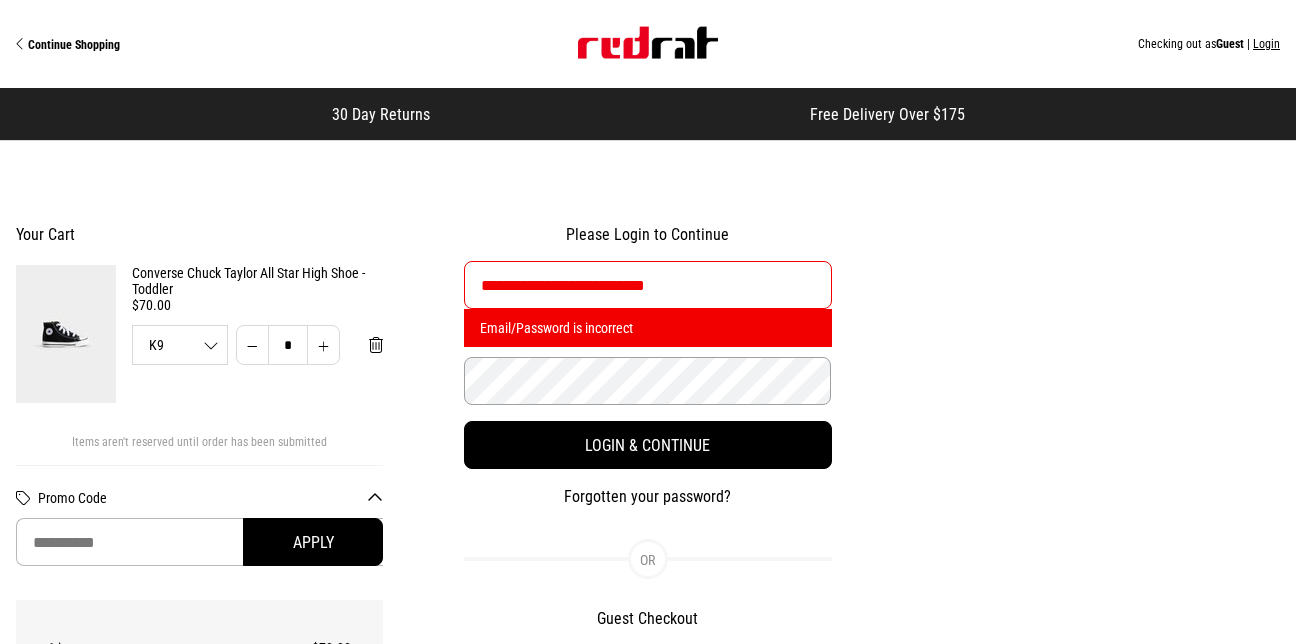 click on "Login & Continue" at bounding box center (647, 445) 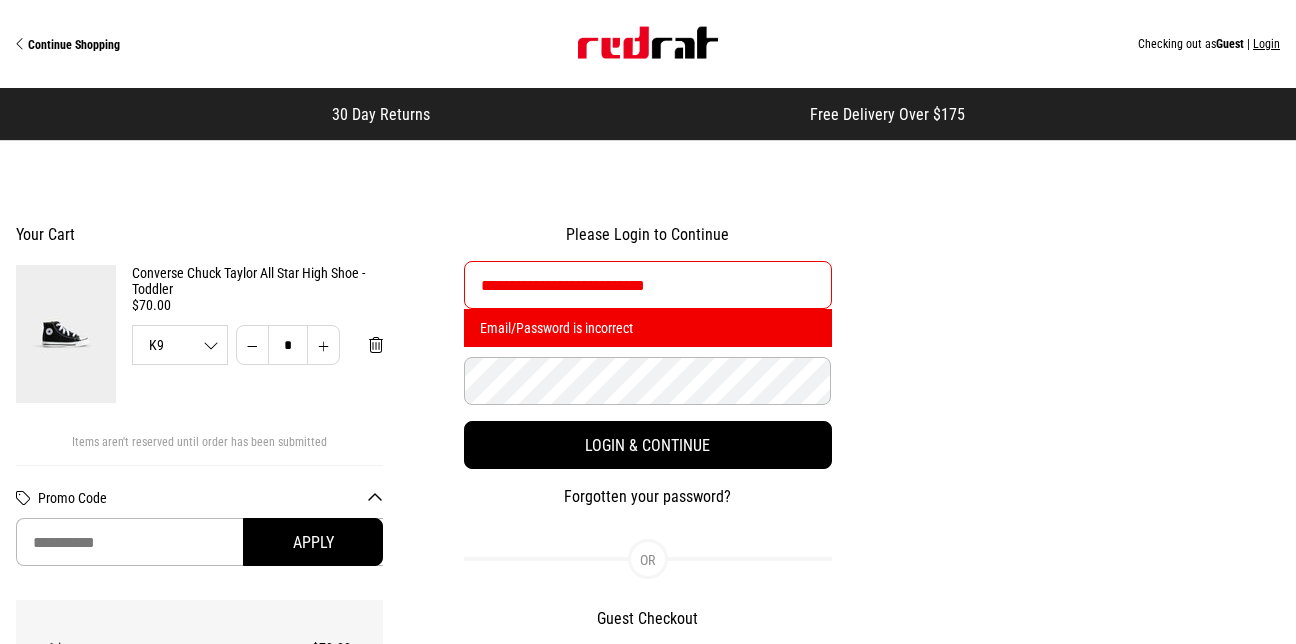 select on "**********" 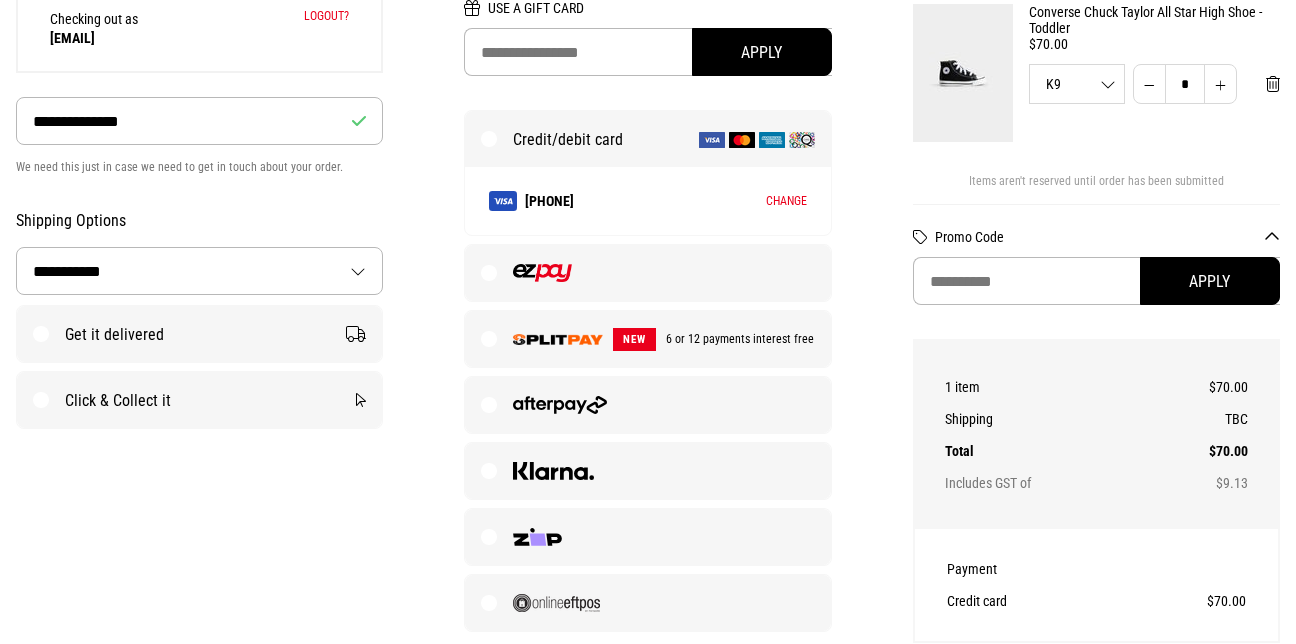 scroll, scrollTop: 280, scrollLeft: 0, axis: vertical 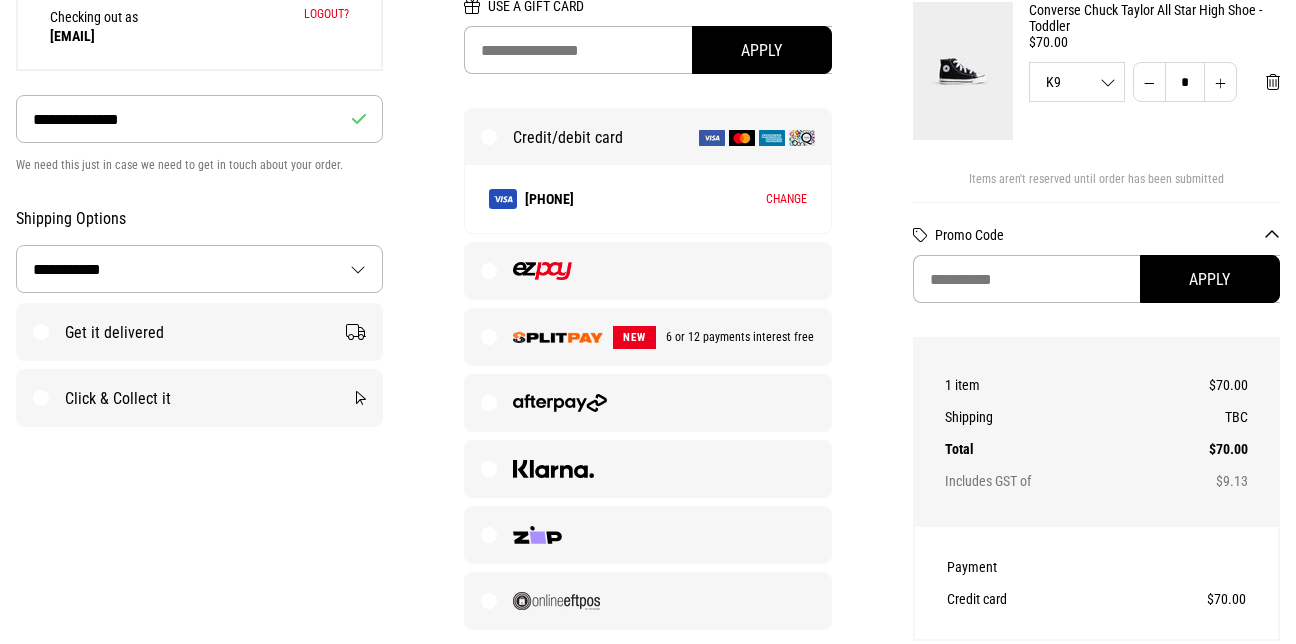 click at bounding box center [542, 271] 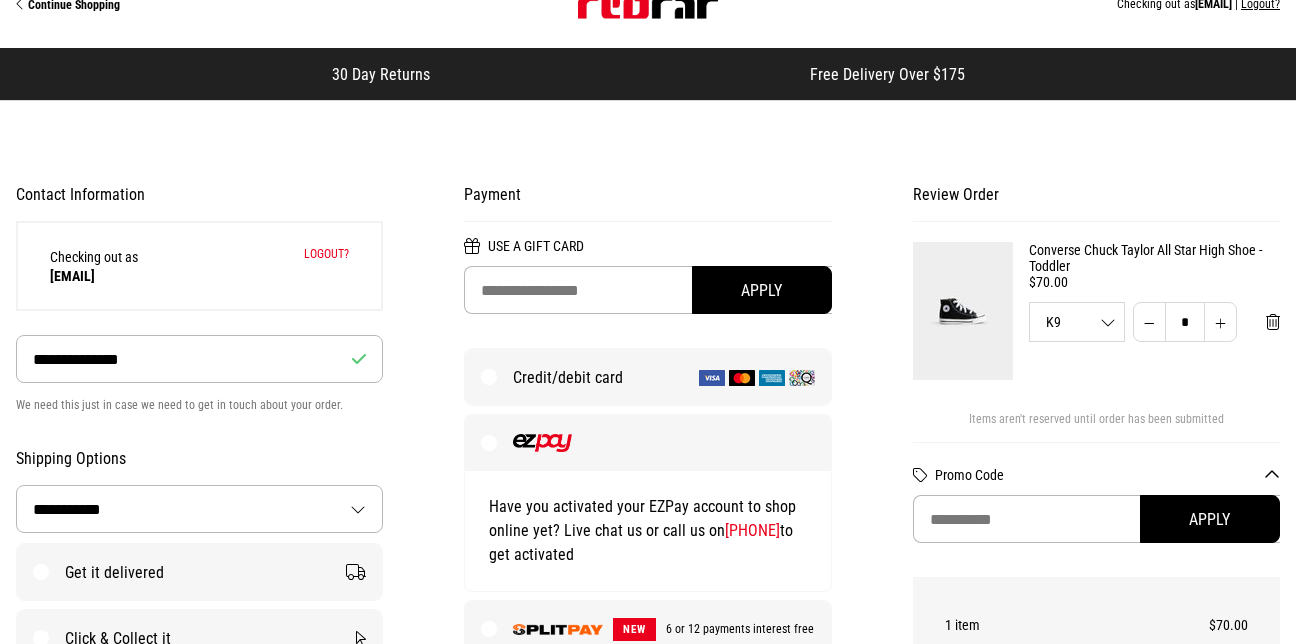 scroll, scrollTop: 1, scrollLeft: 0, axis: vertical 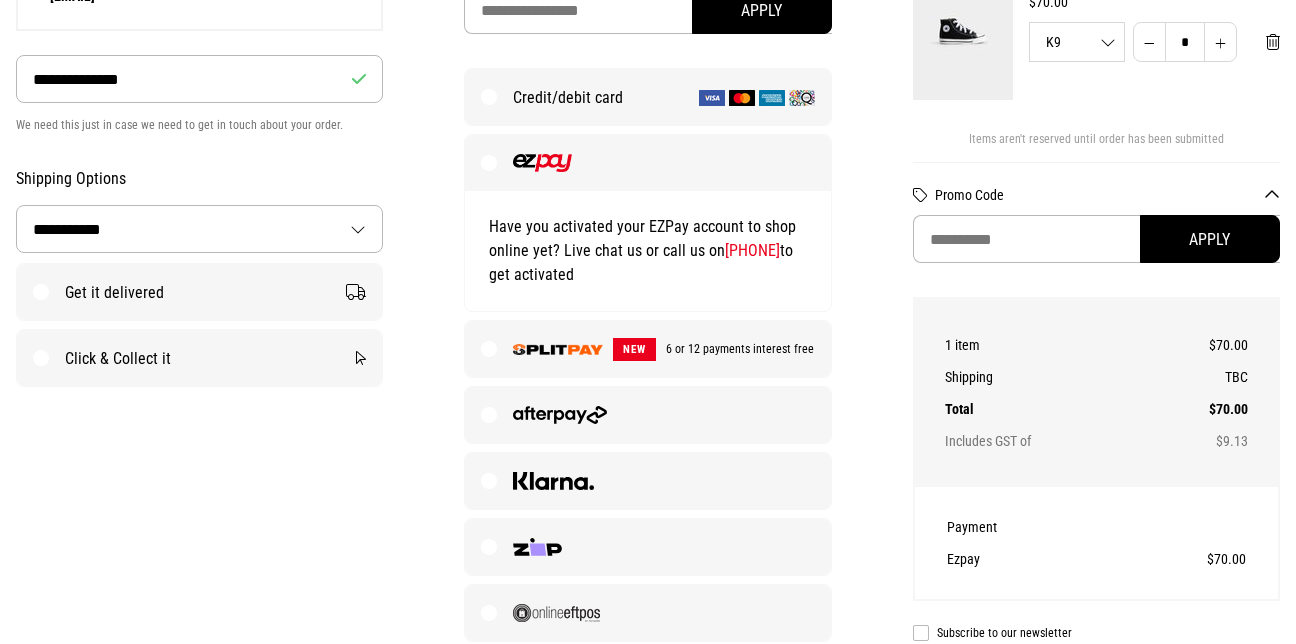 click on "Get it delivered" at bounding box center (199, 292) 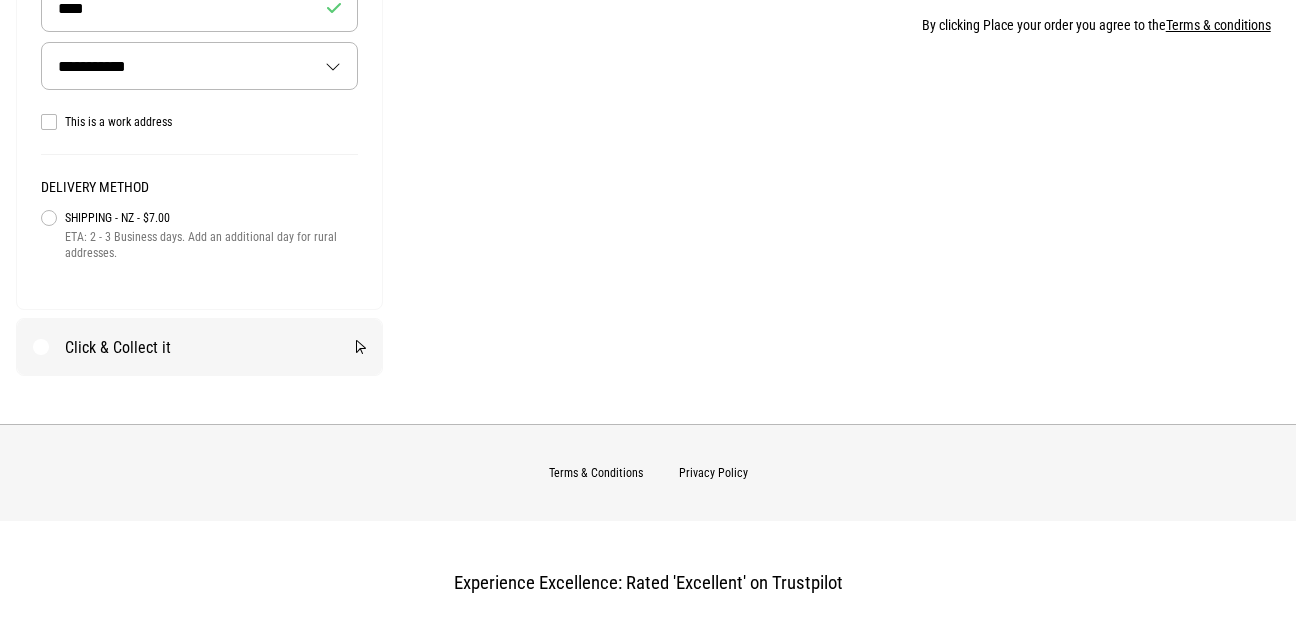 select on "**********" 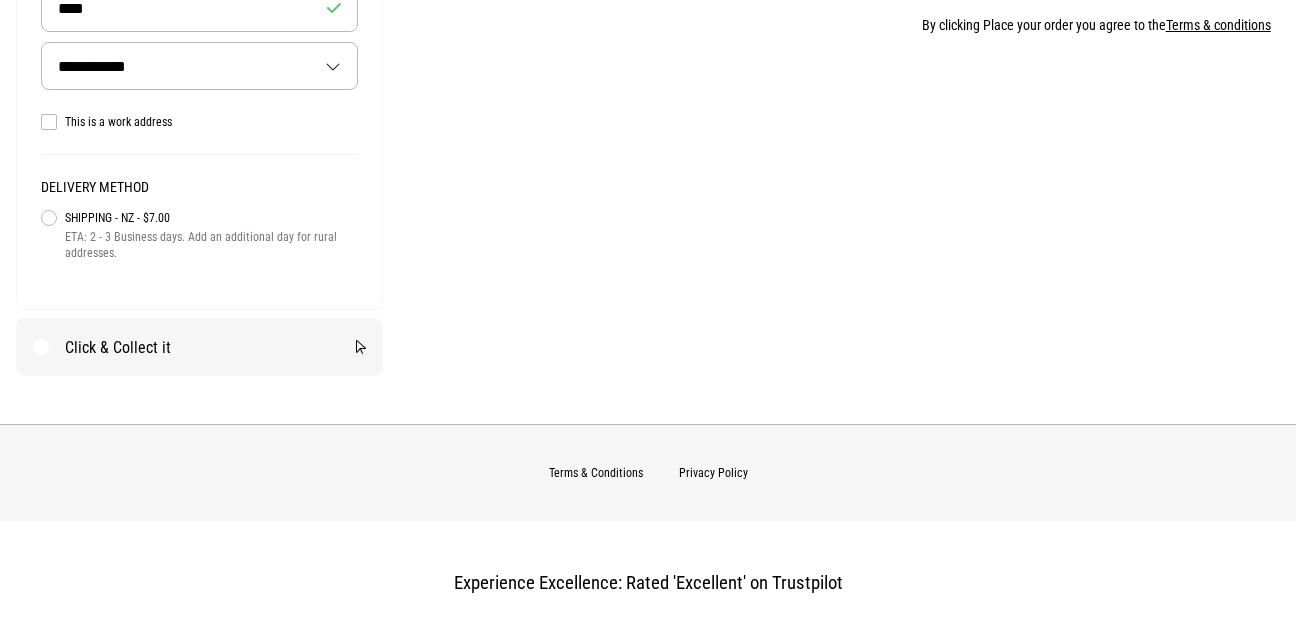 scroll, scrollTop: 291, scrollLeft: 0, axis: vertical 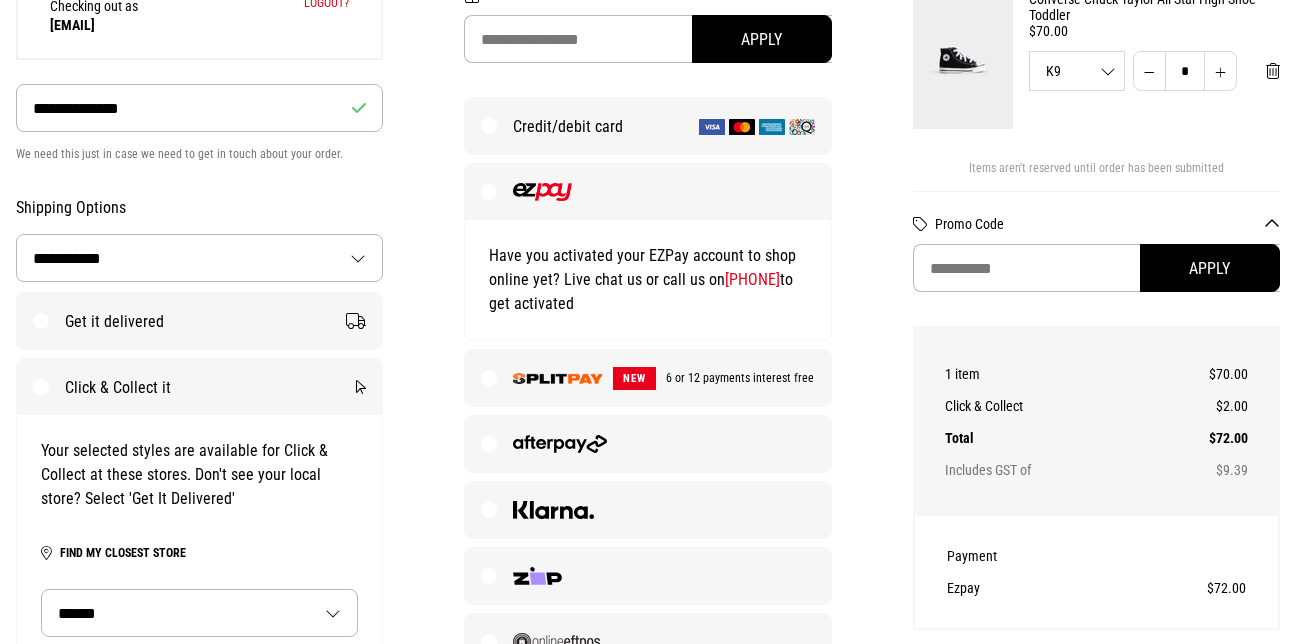 select on "**********" 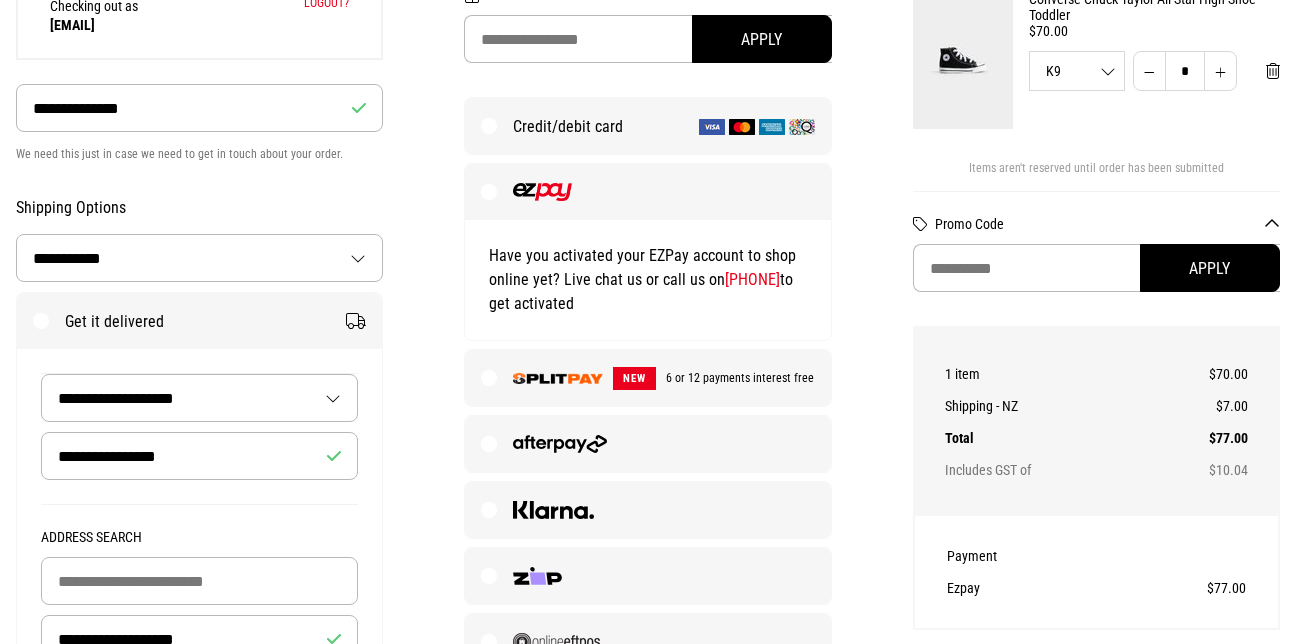 click on "Payment
Use a Gift Card     Apply
Credit/debit card
Have you activated your EZPay account to shop online yet? Live chat us or call us on  0800 728 728  to get activated                         NEW   6 or 12 payments interest free
Continue to Review" at bounding box center (648, 294) 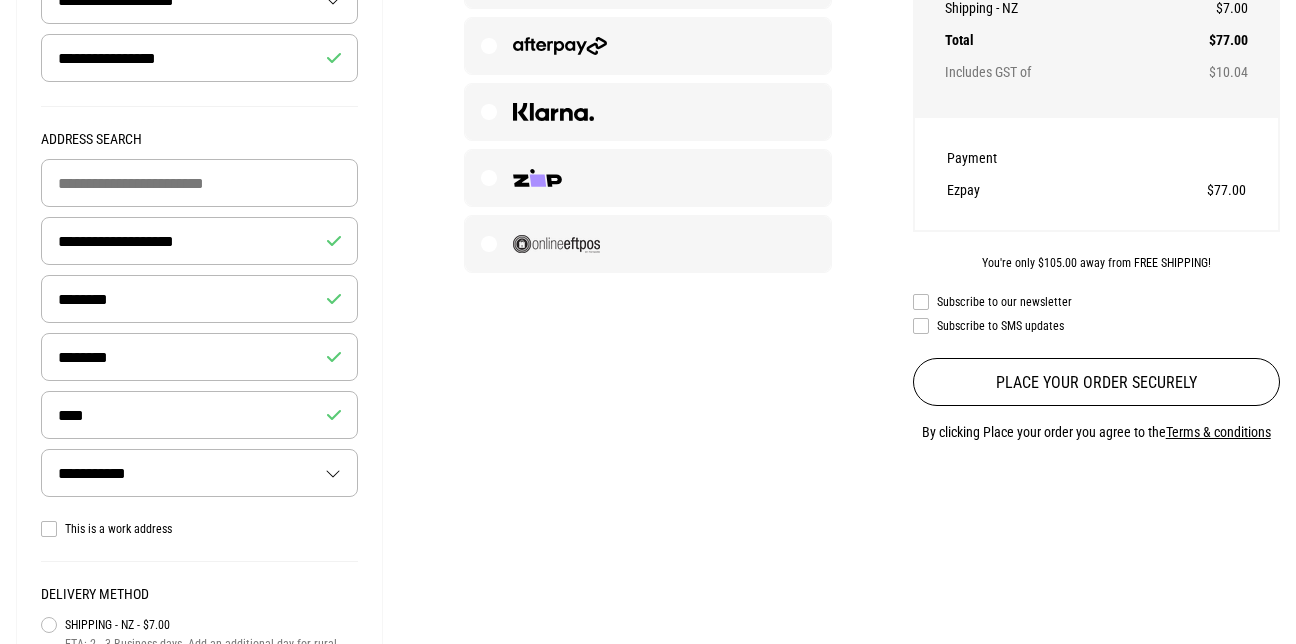 scroll, scrollTop: 691, scrollLeft: 0, axis: vertical 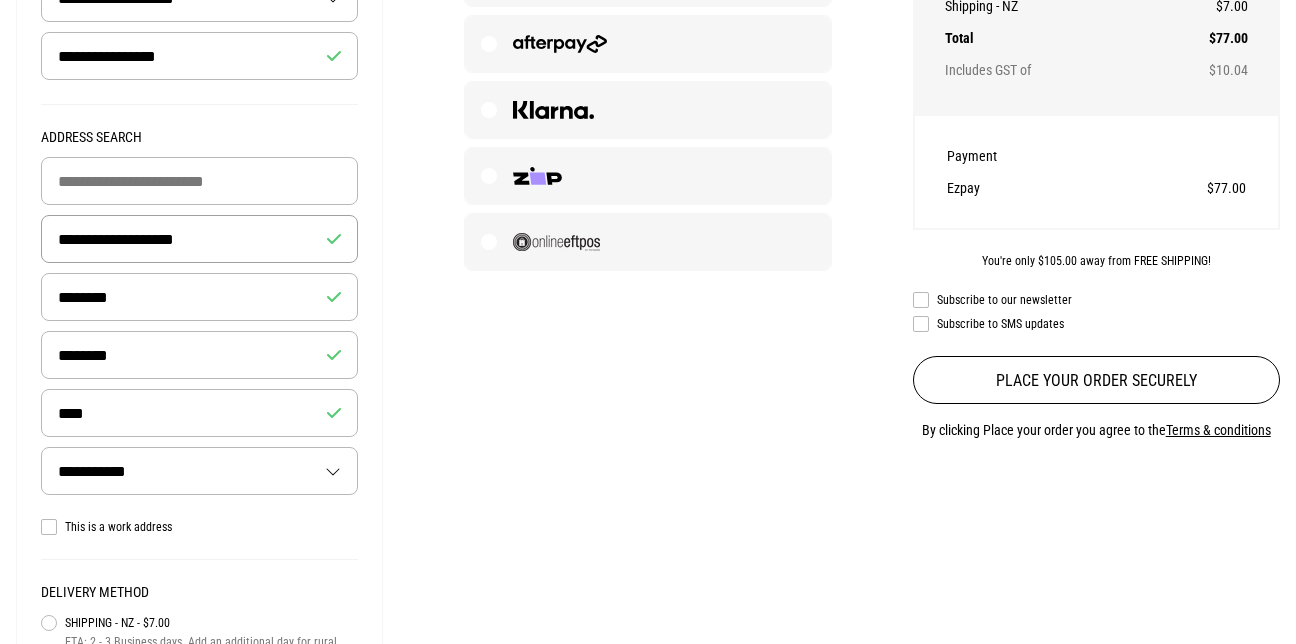 click on "**********" at bounding box center (199, 239) 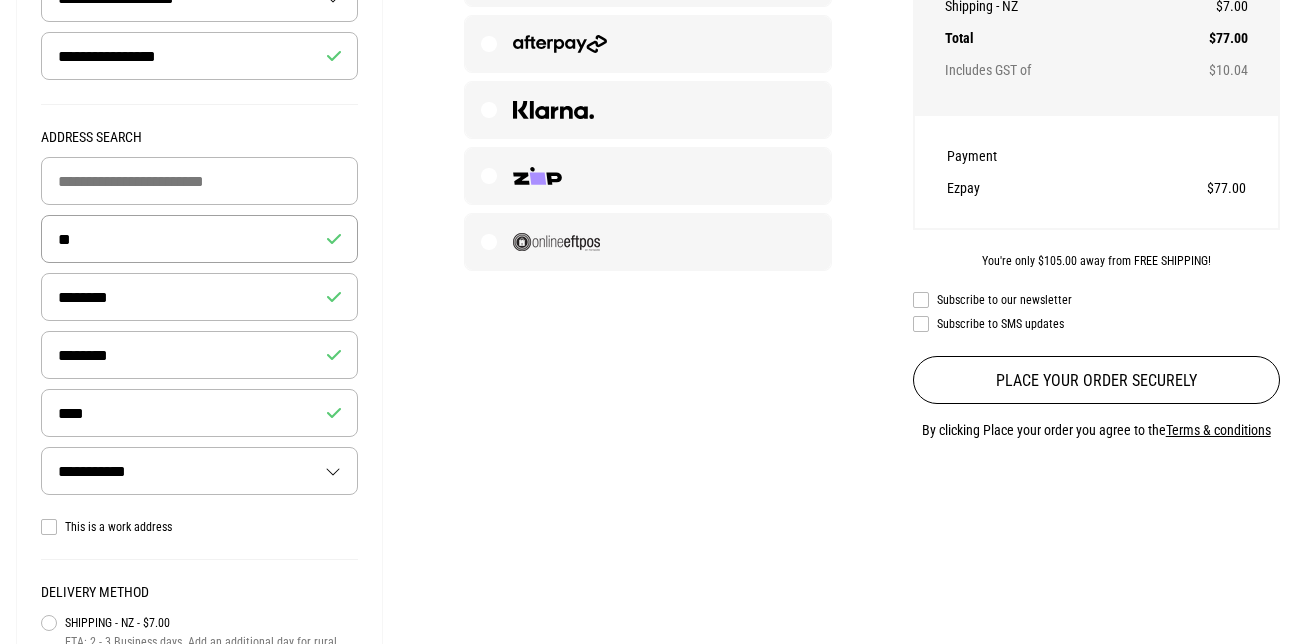 type on "*" 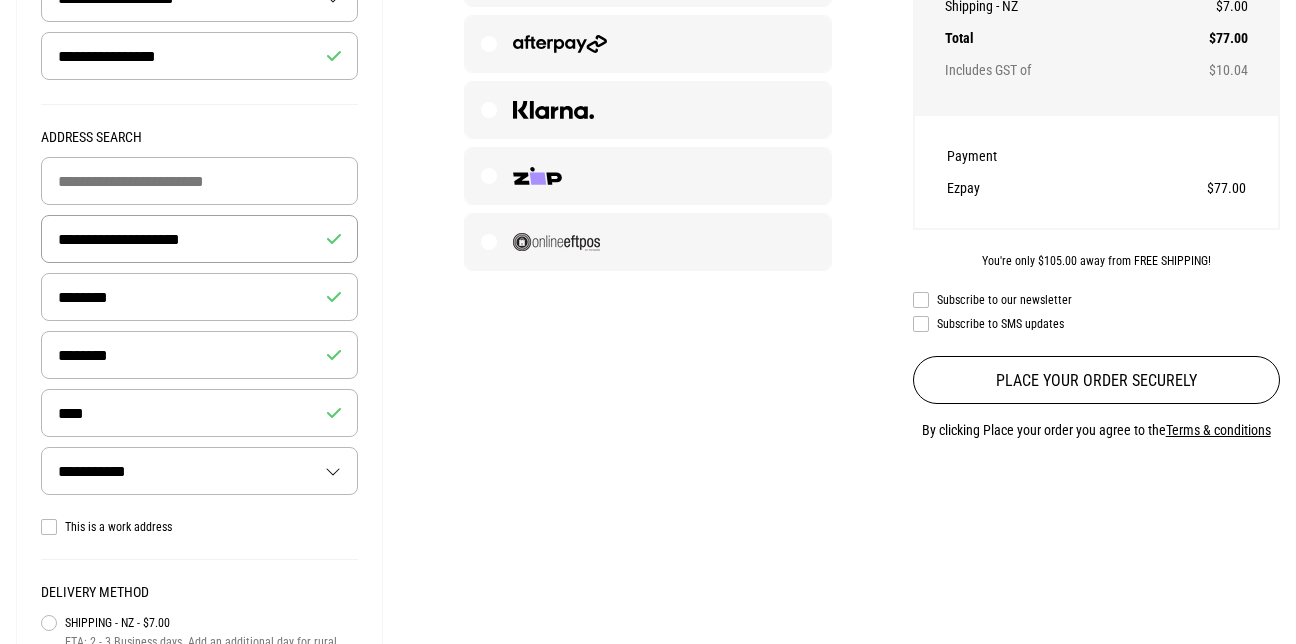 type on "**********" 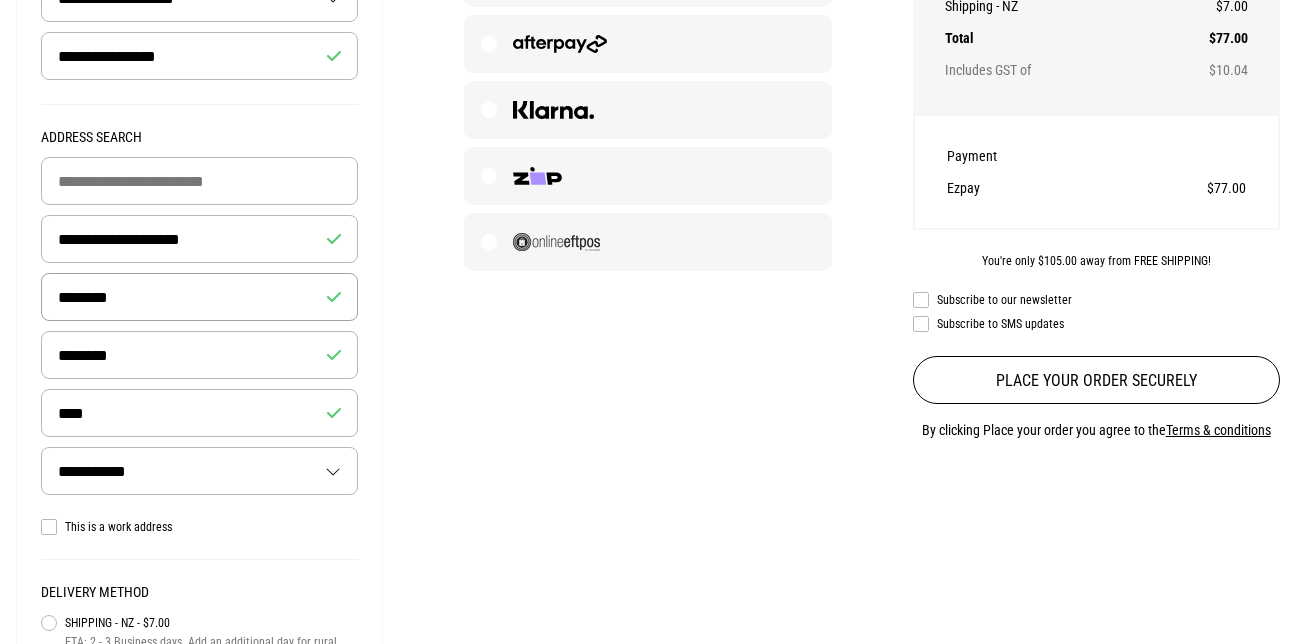 click on "********" at bounding box center [199, 297] 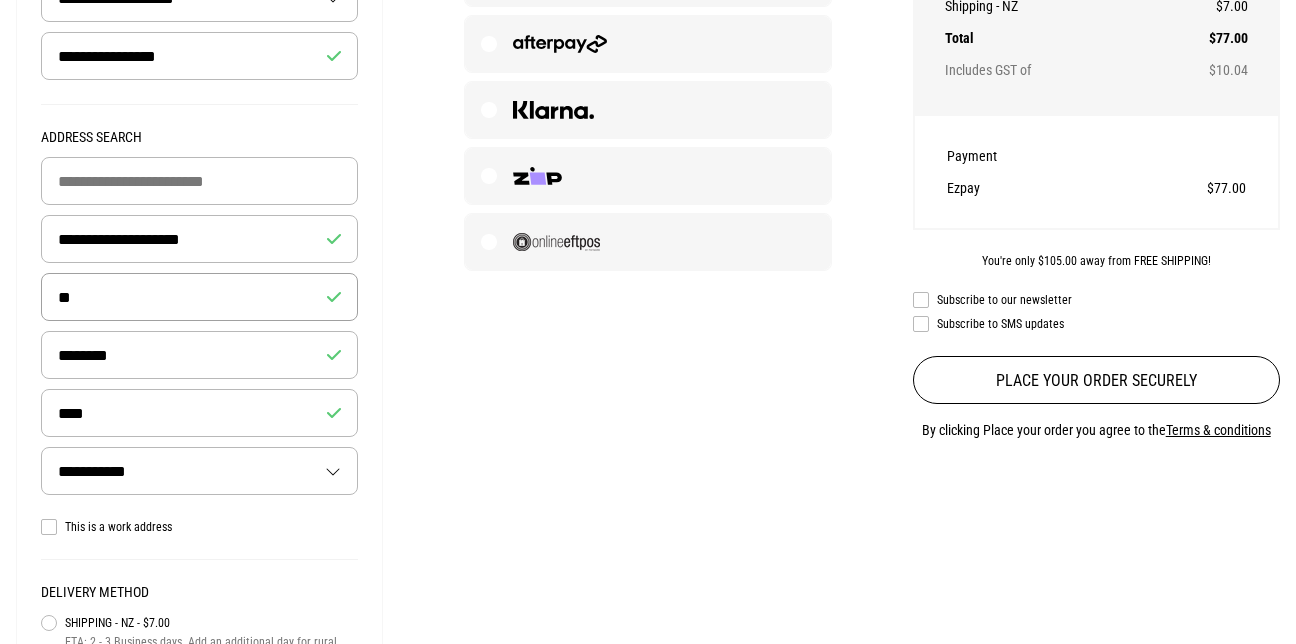type on "*" 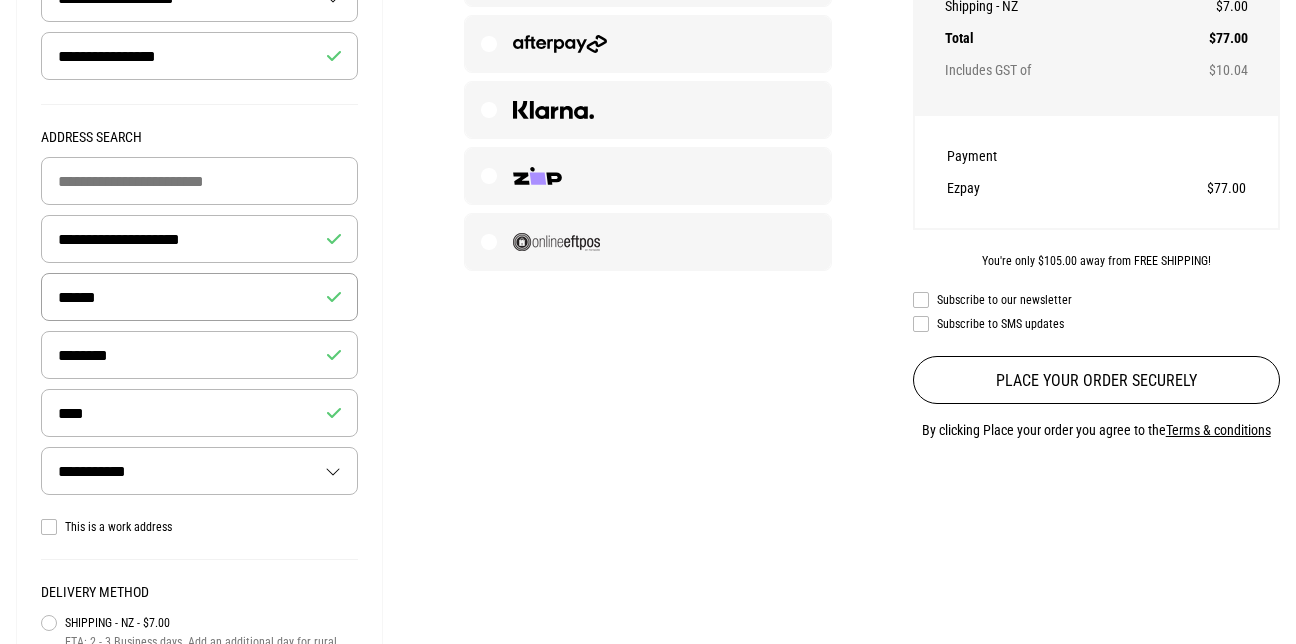 type on "******" 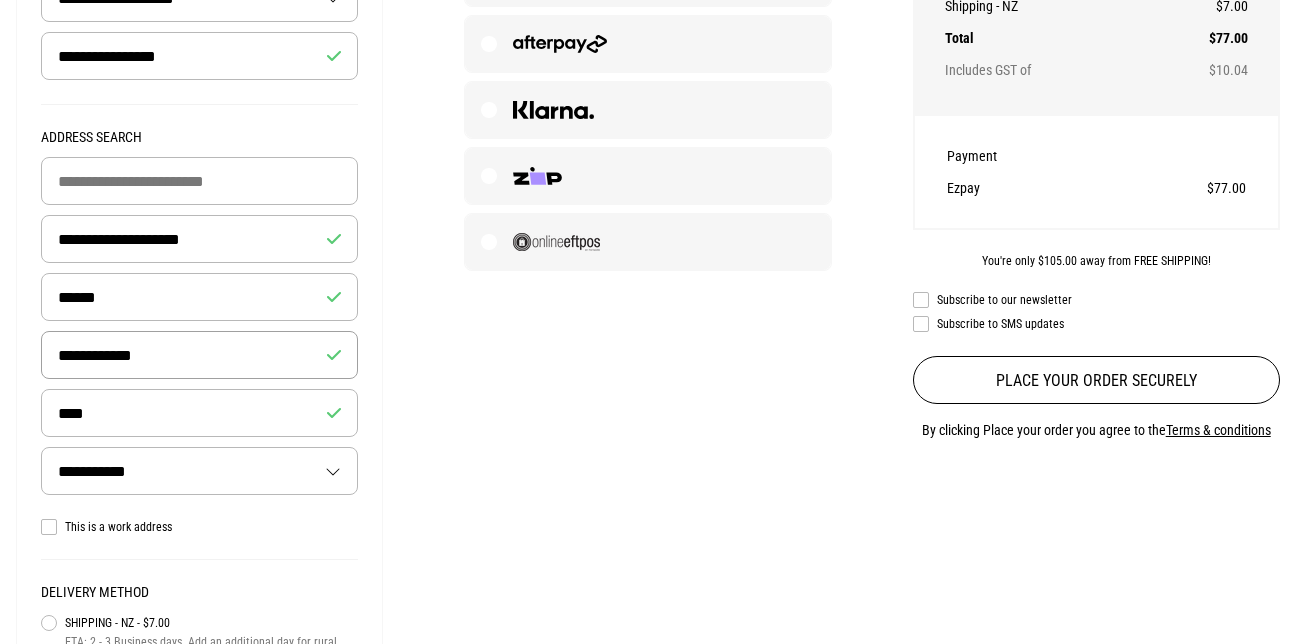 type on "**********" 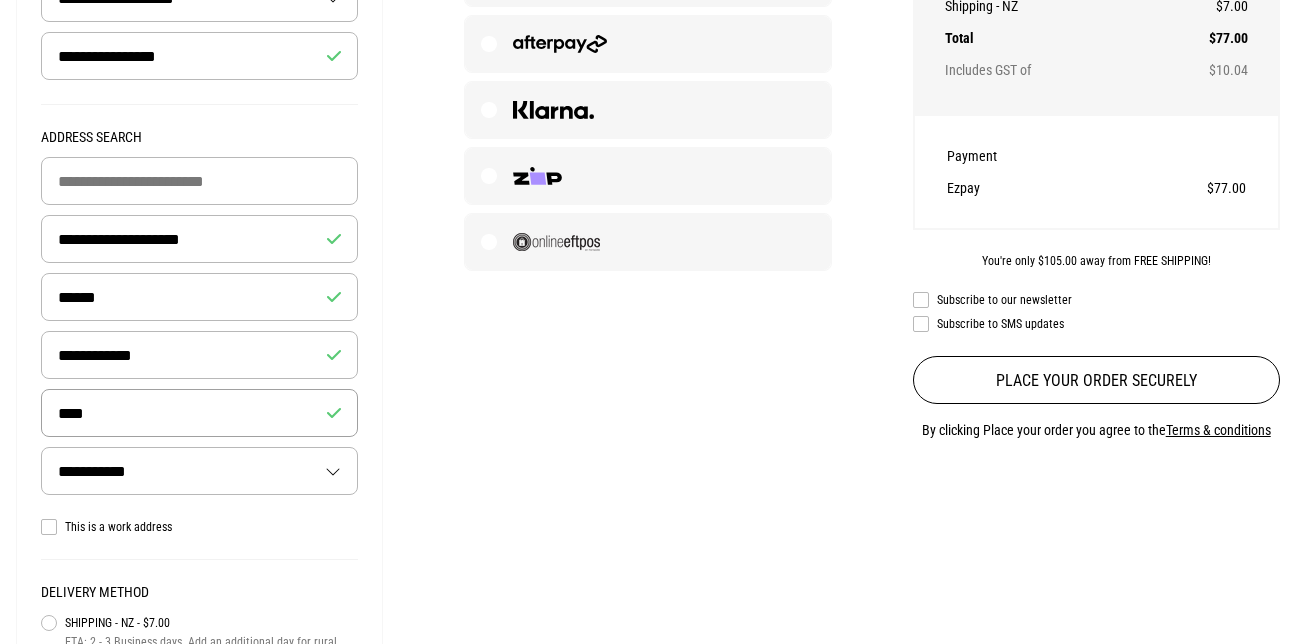 type on "****" 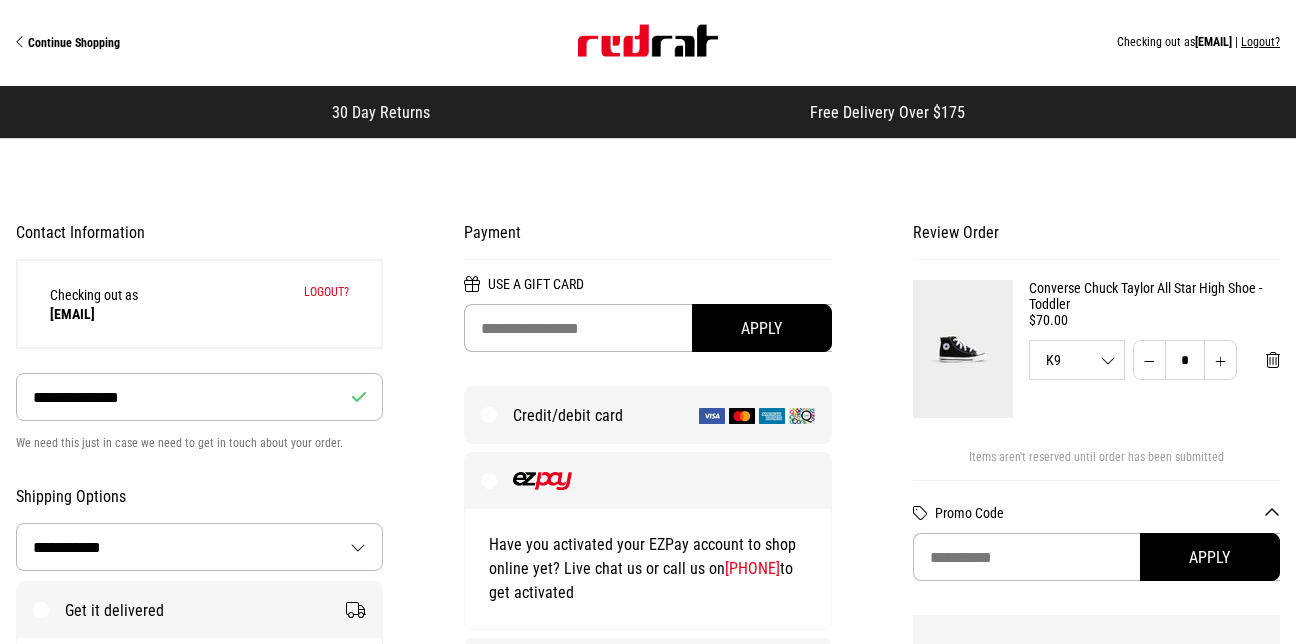 scroll, scrollTop: 0, scrollLeft: 0, axis: both 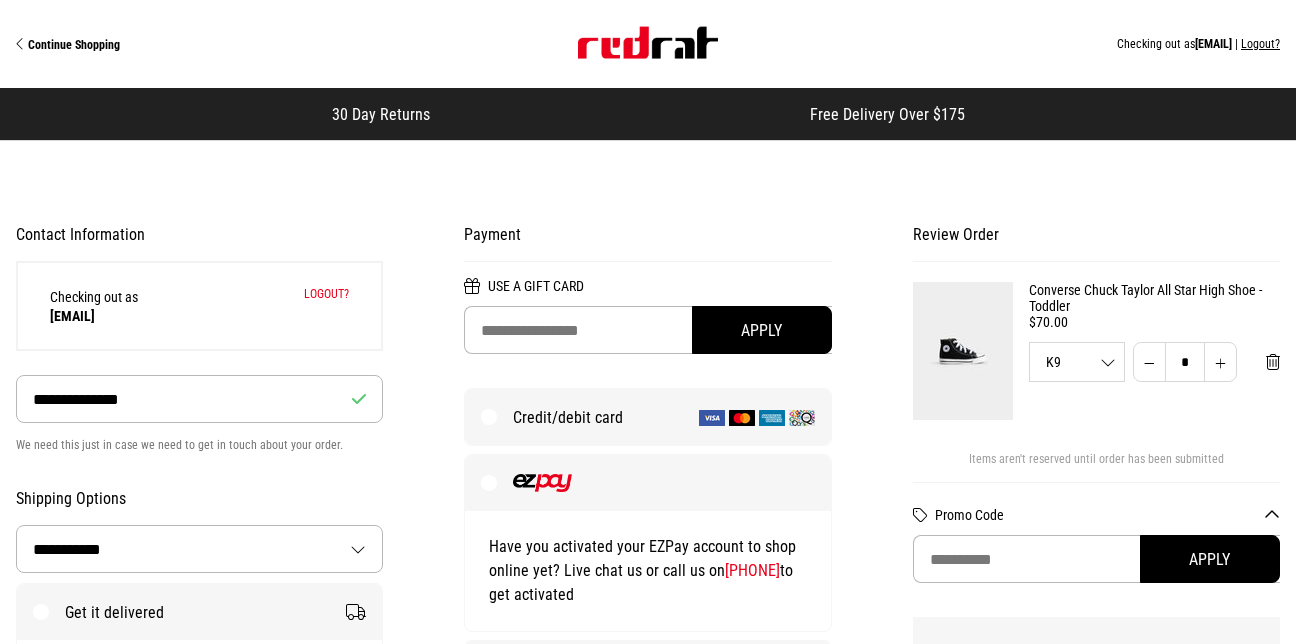 click on "Continue Shopping" at bounding box center [74, 45] 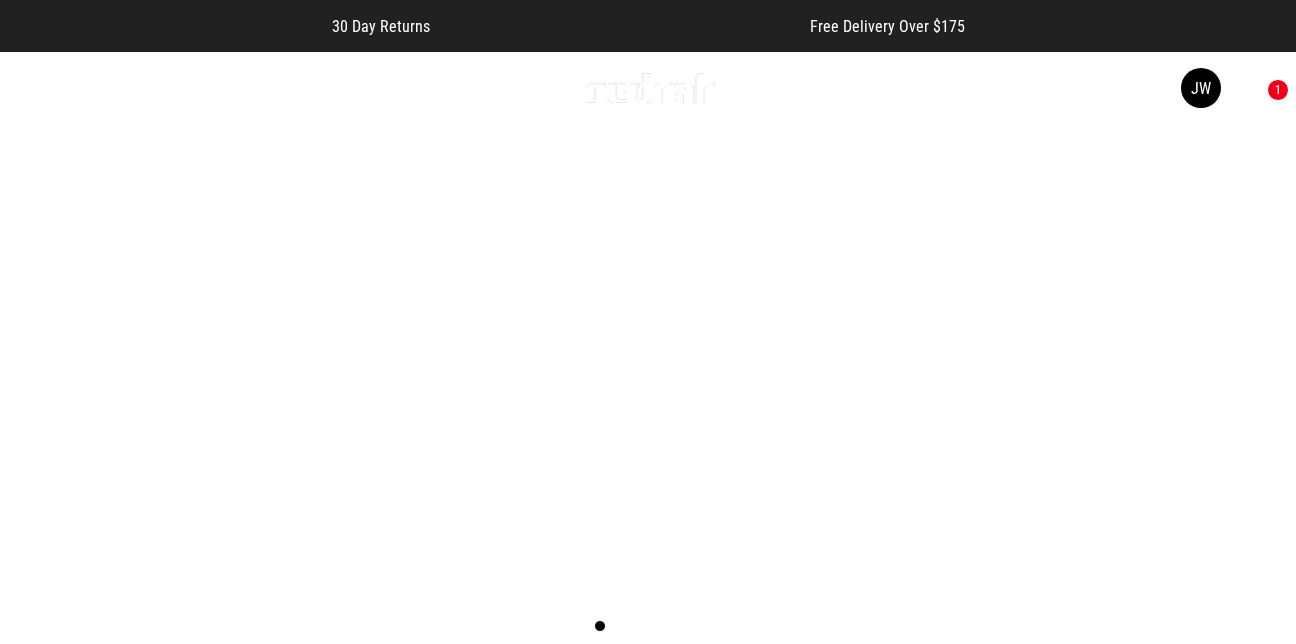 scroll, scrollTop: 0, scrollLeft: 0, axis: both 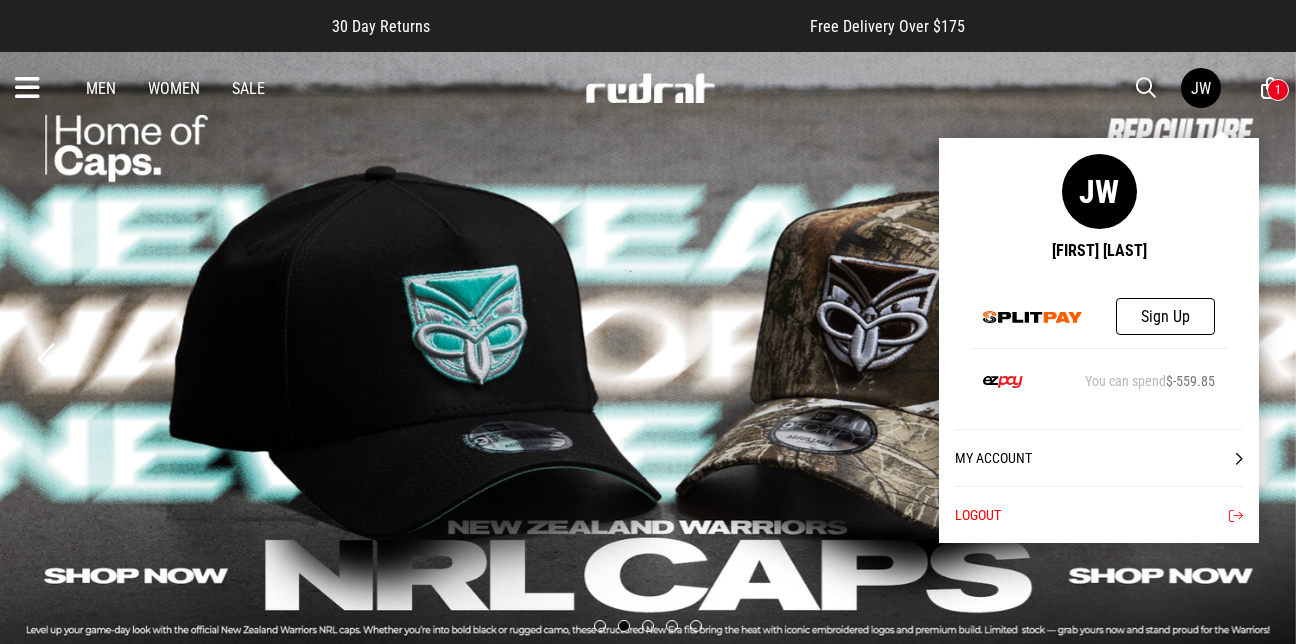 click on "My Account" at bounding box center (1099, 457) 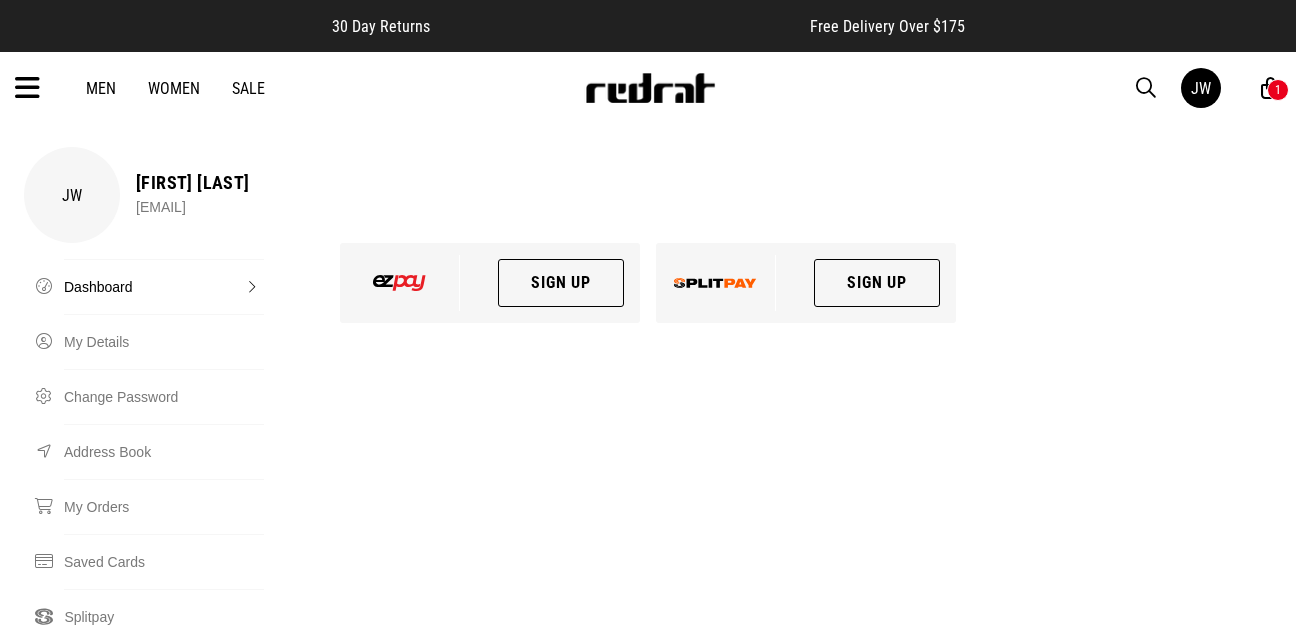 scroll, scrollTop: 0, scrollLeft: 0, axis: both 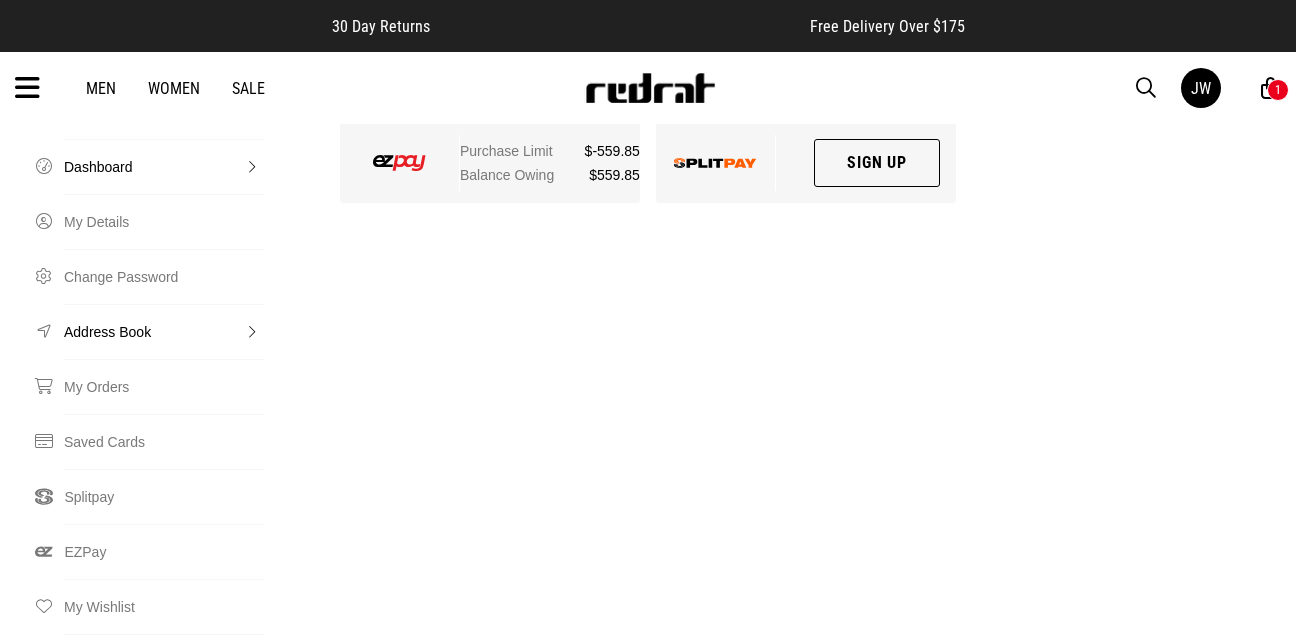 click on "Address Book" at bounding box center [164, 331] 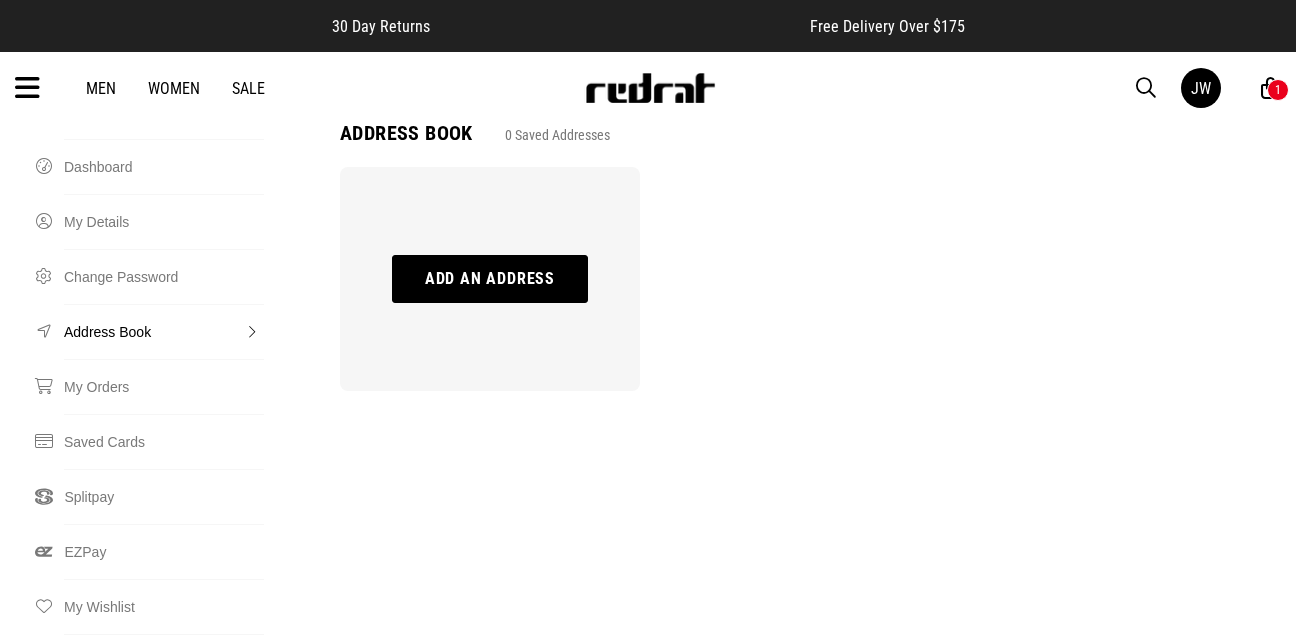 scroll, scrollTop: 0, scrollLeft: 0, axis: both 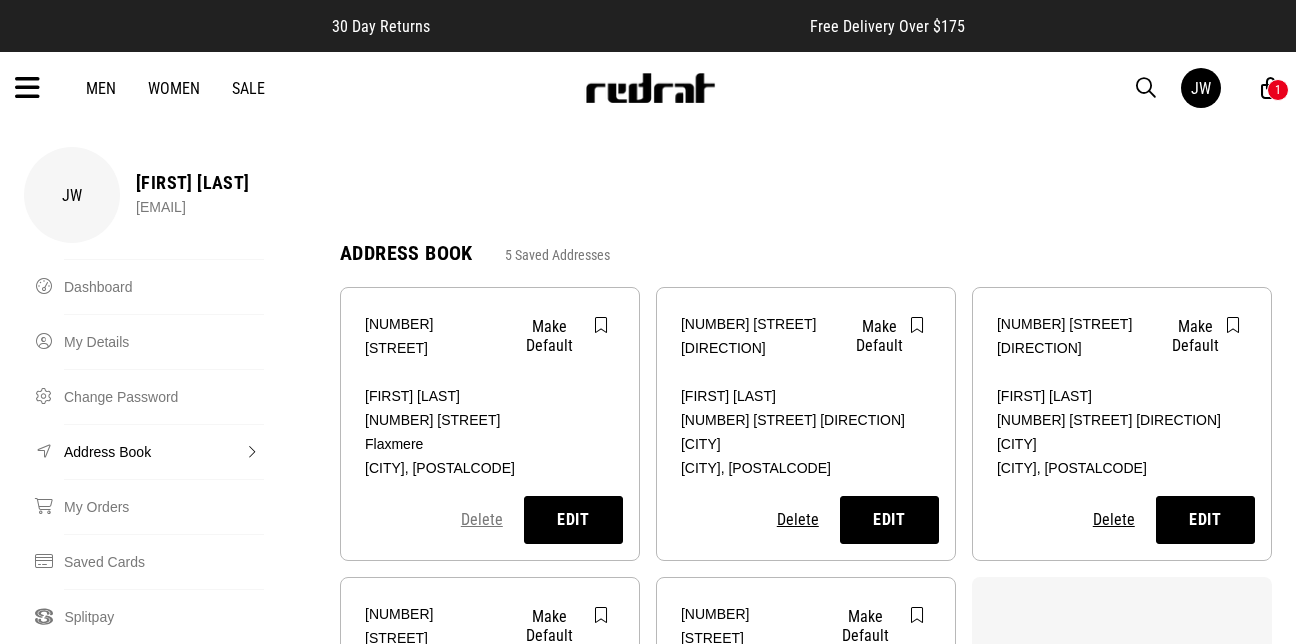 click on "Delete" at bounding box center [482, 519] 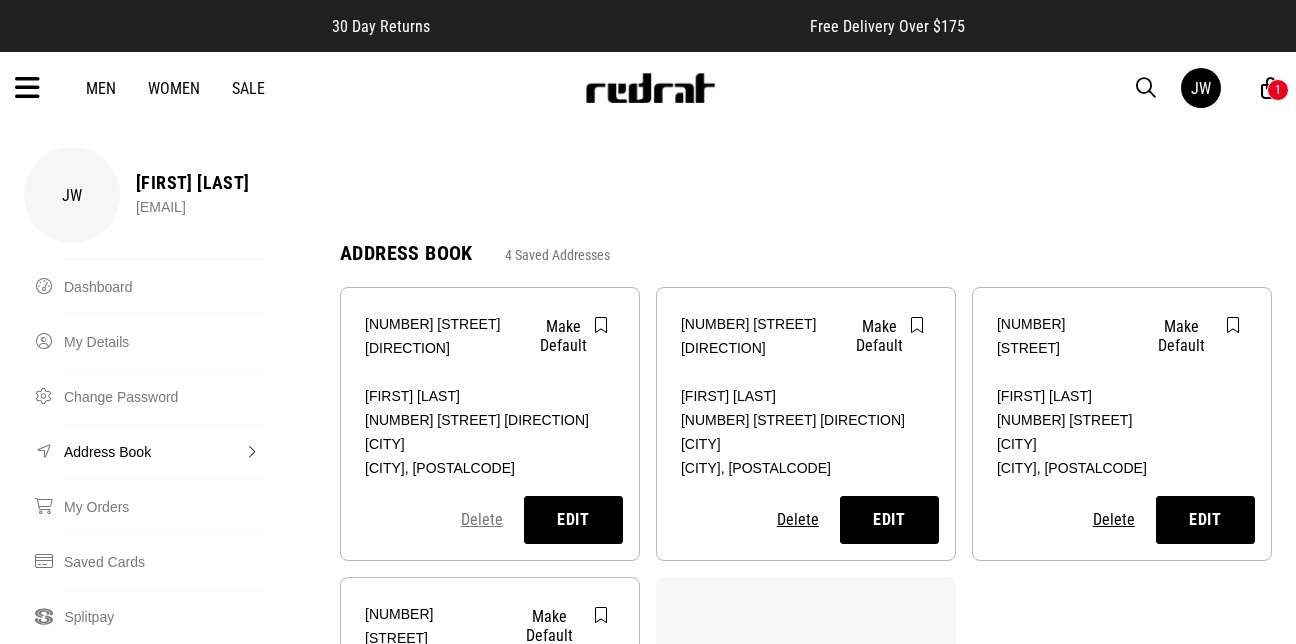 click on "Delete" at bounding box center (482, 519) 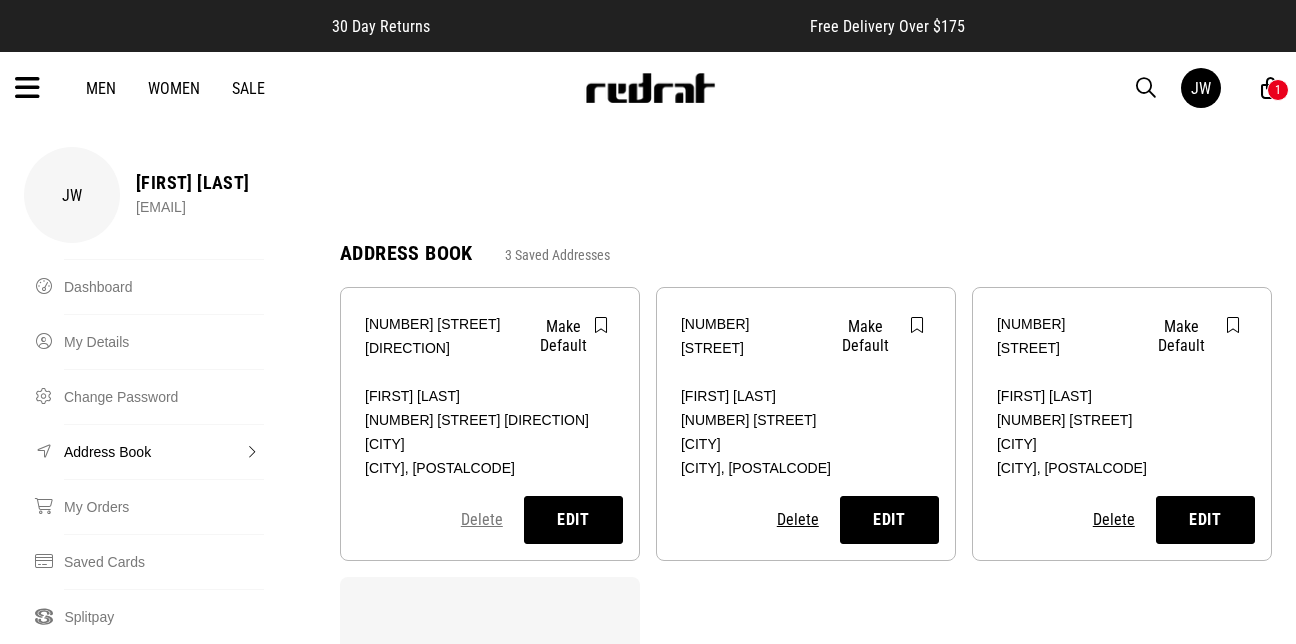 click on "Delete" at bounding box center (482, 519) 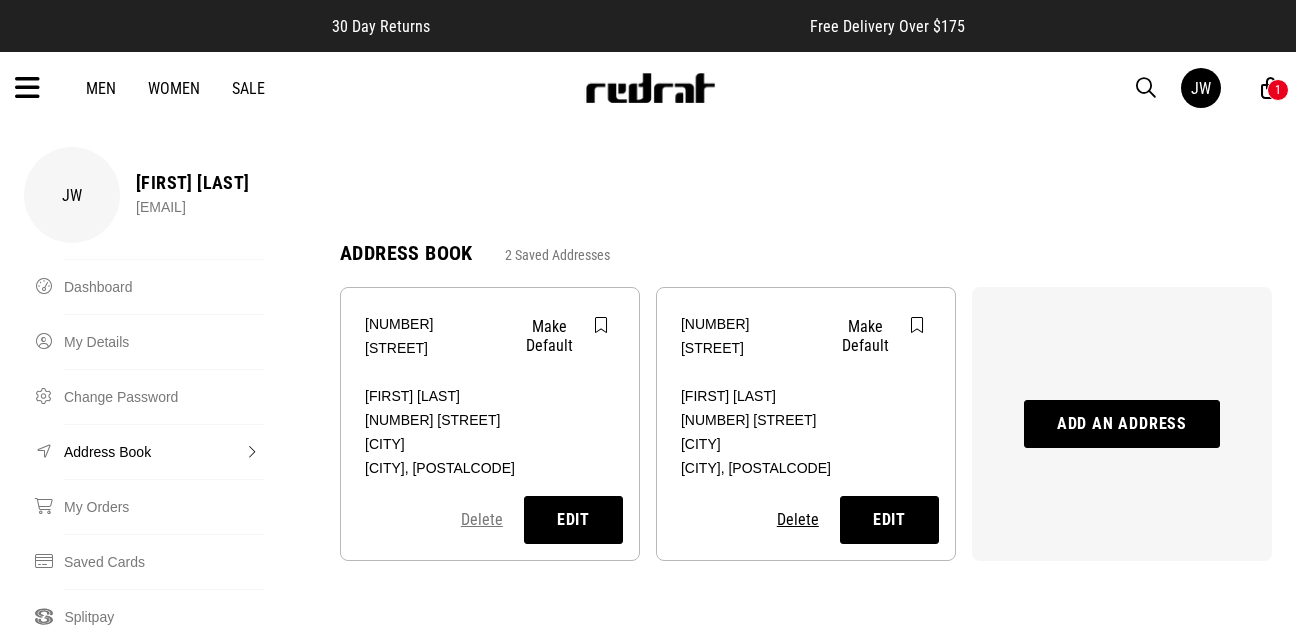 click on "Delete" at bounding box center (482, 519) 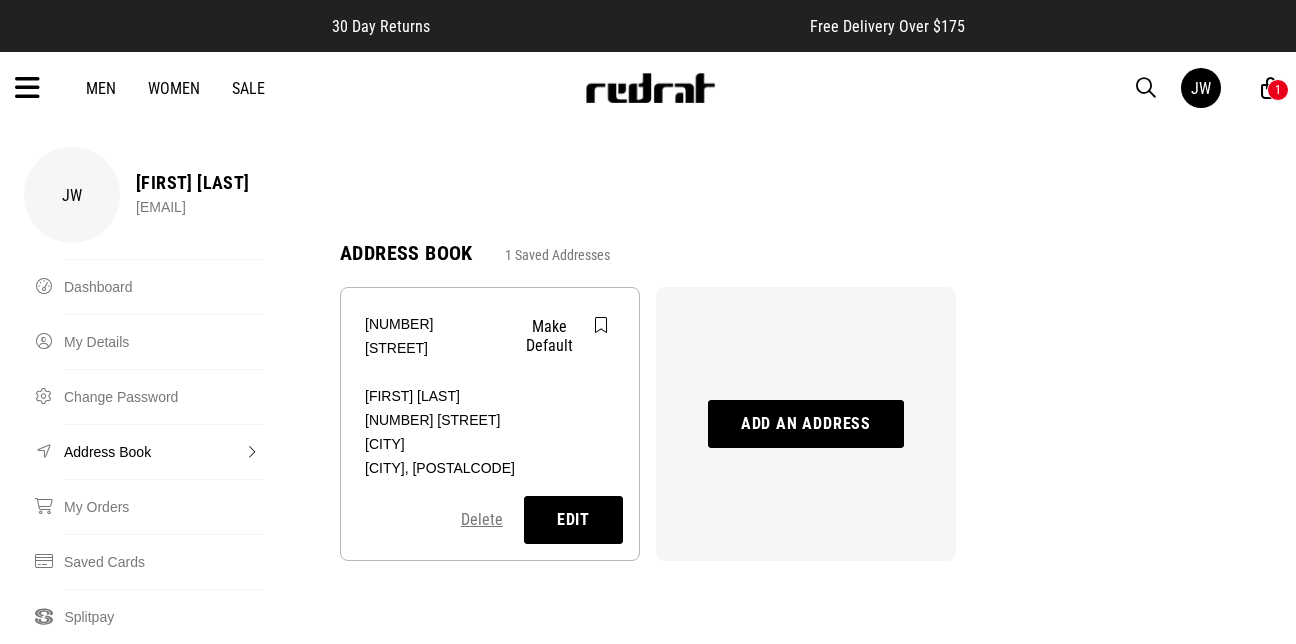 click on "Delete" at bounding box center [482, 519] 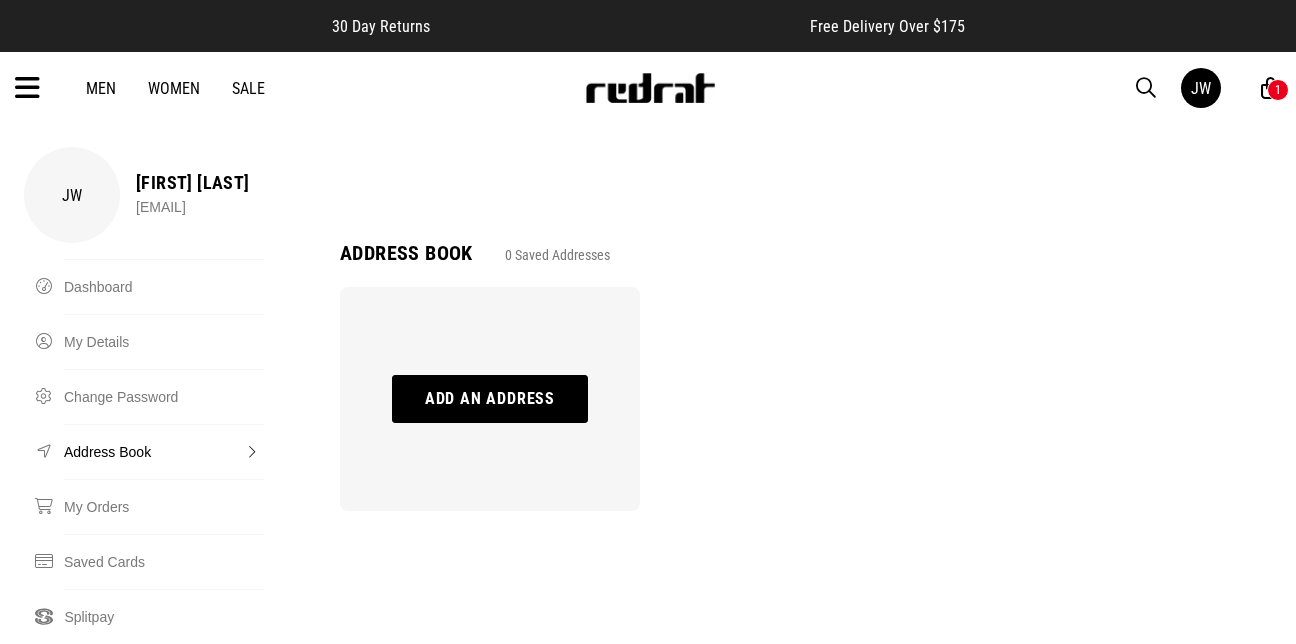 click on "Add an address" at bounding box center (490, 399) 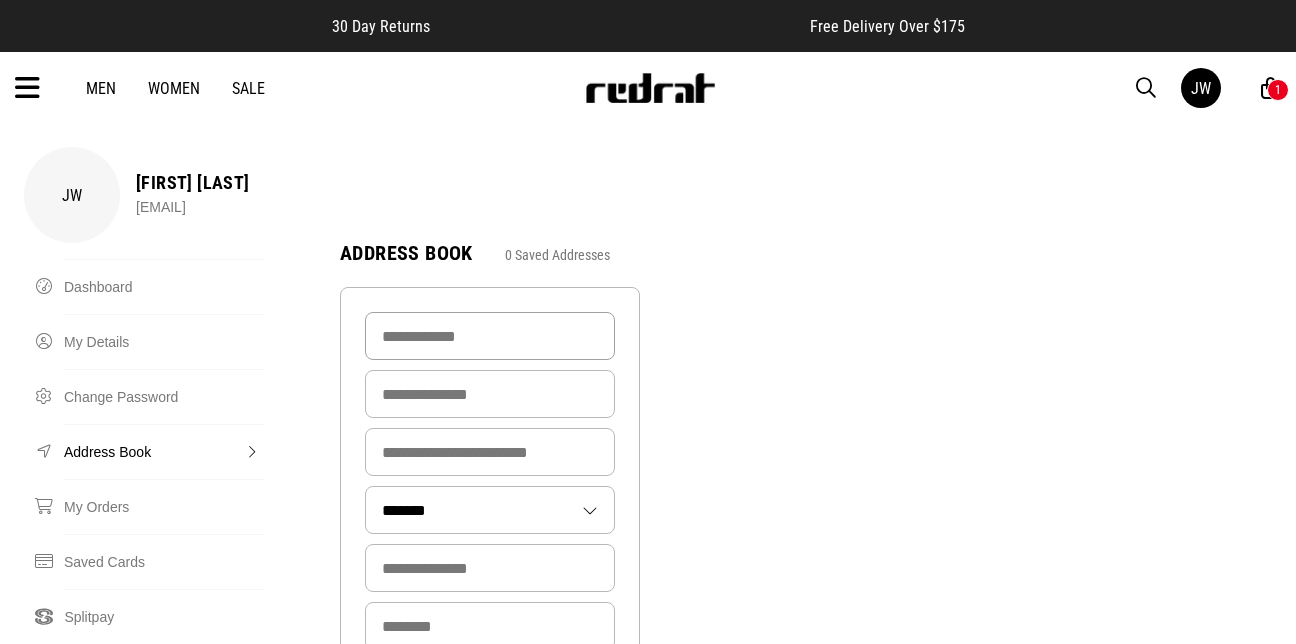 click on "Address Name  *" at bounding box center [490, 336] 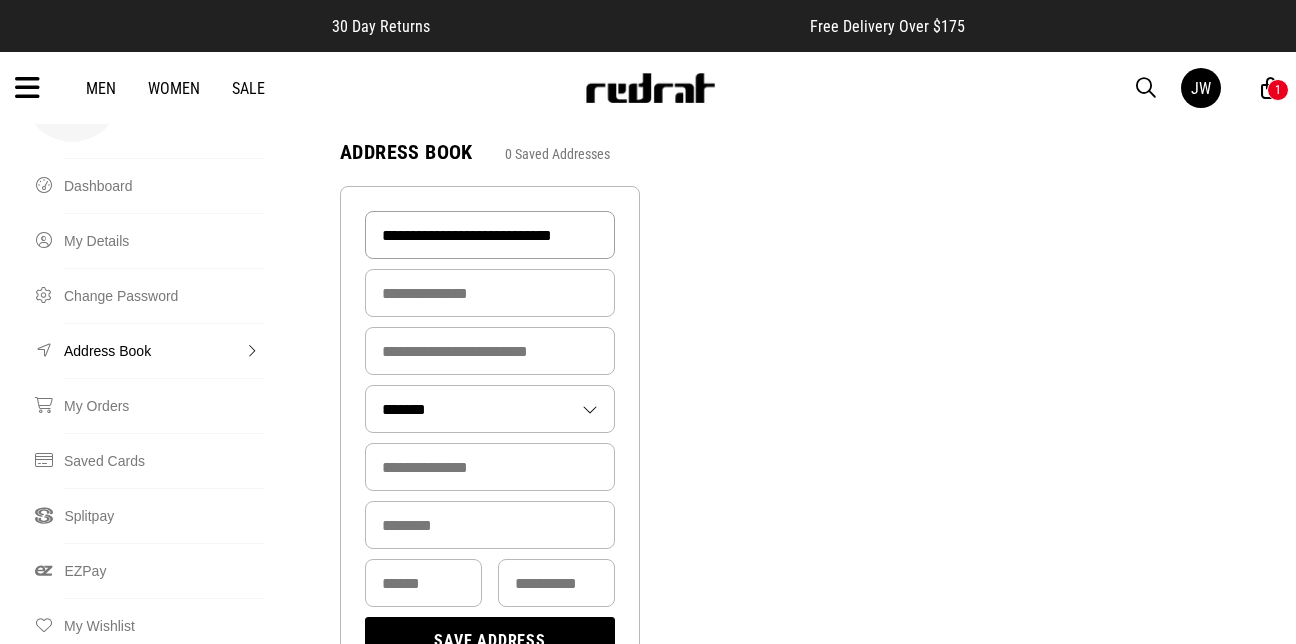 scroll, scrollTop: 120, scrollLeft: 0, axis: vertical 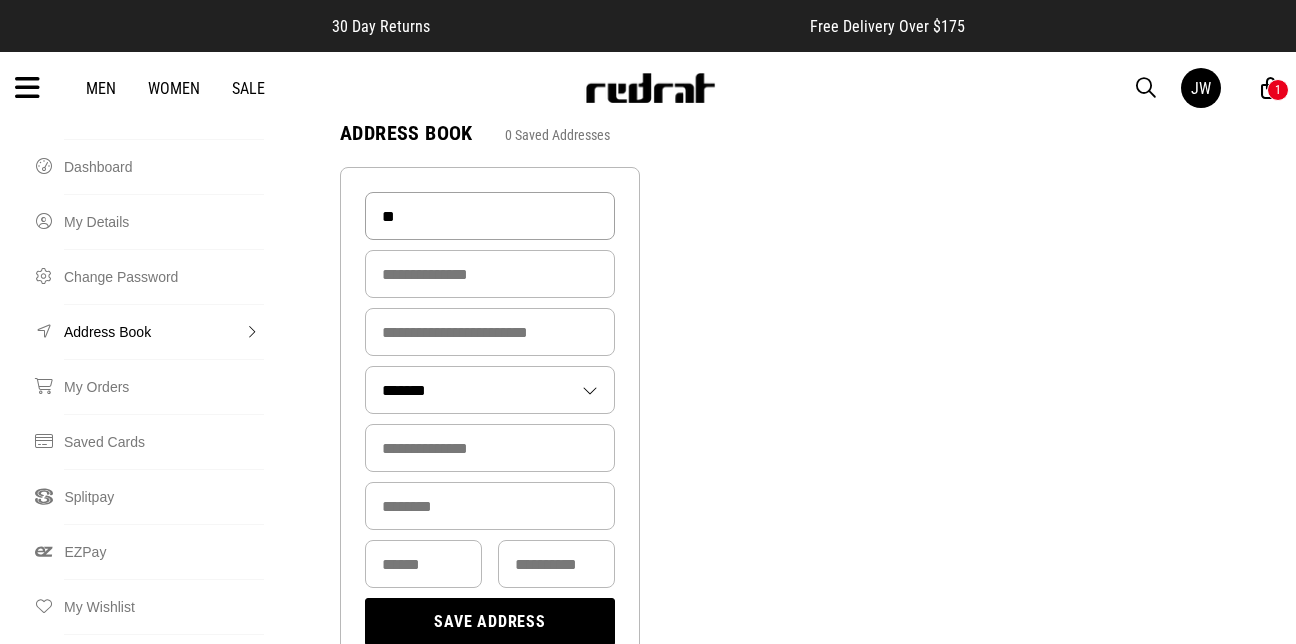 type on "*" 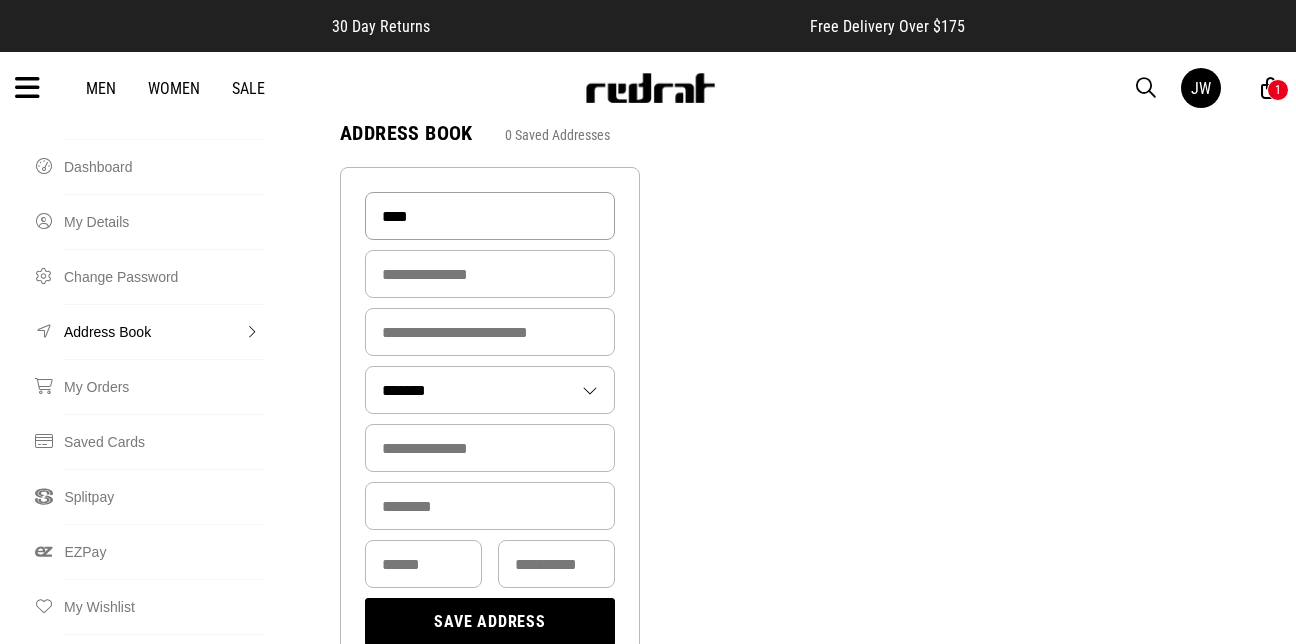 type on "****" 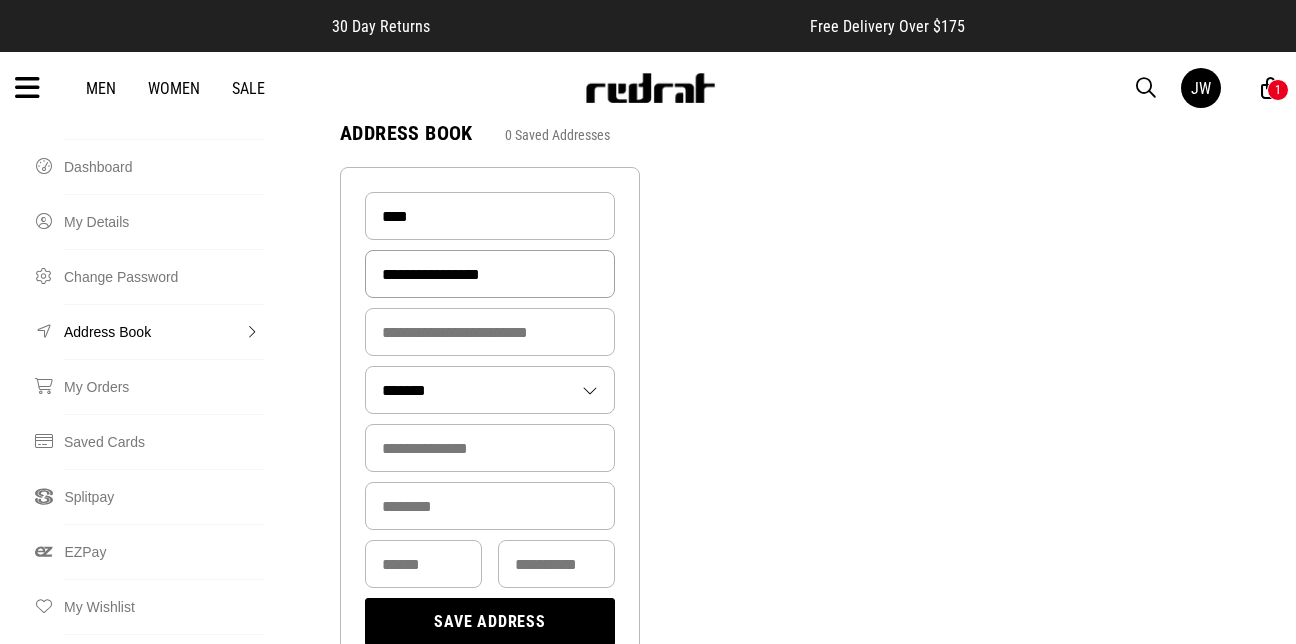 type on "**********" 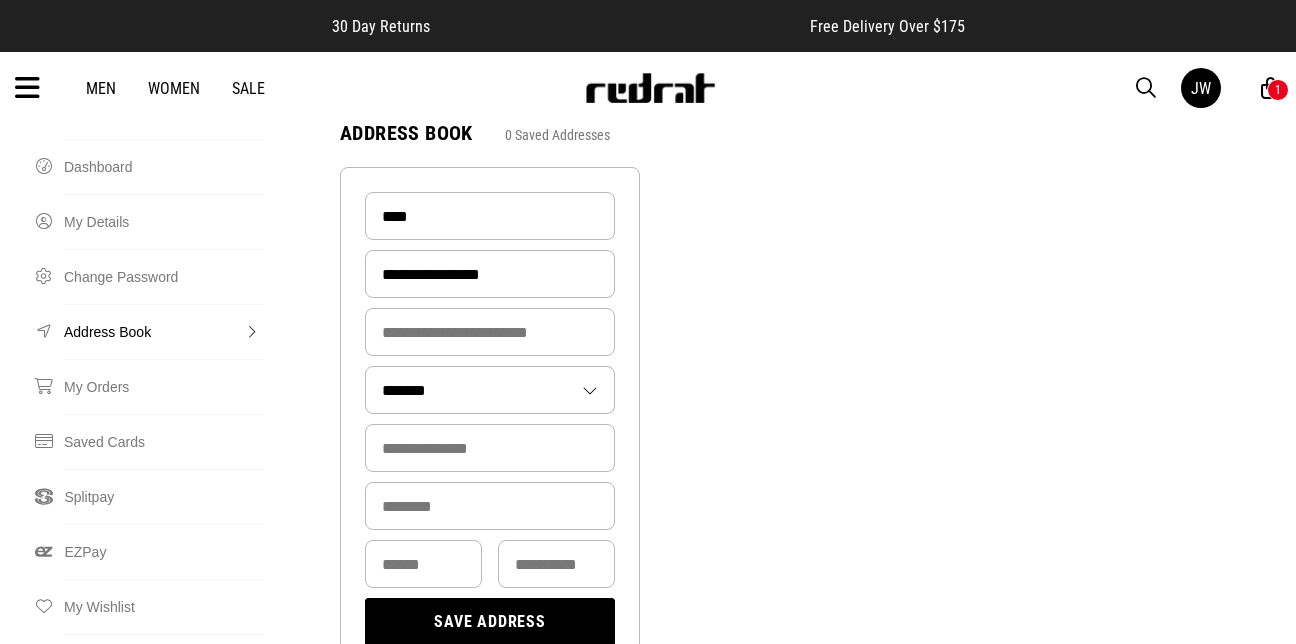 click on "**********" at bounding box center (490, 390) 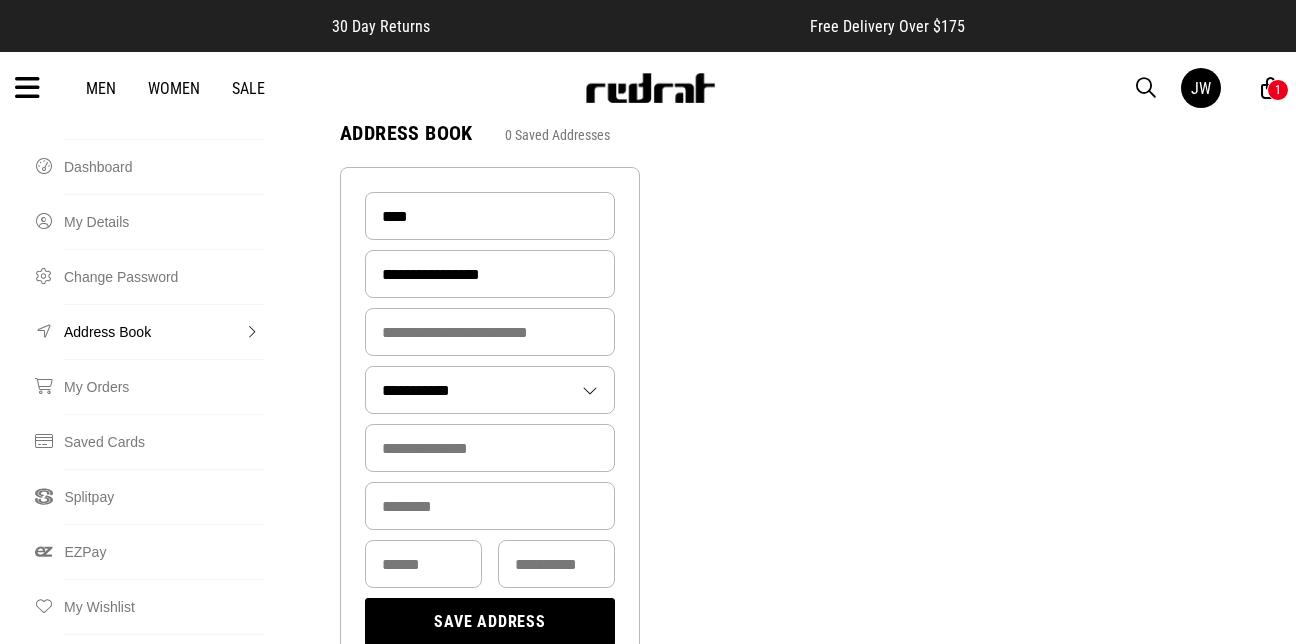 click on "**********" at bounding box center [490, 390] 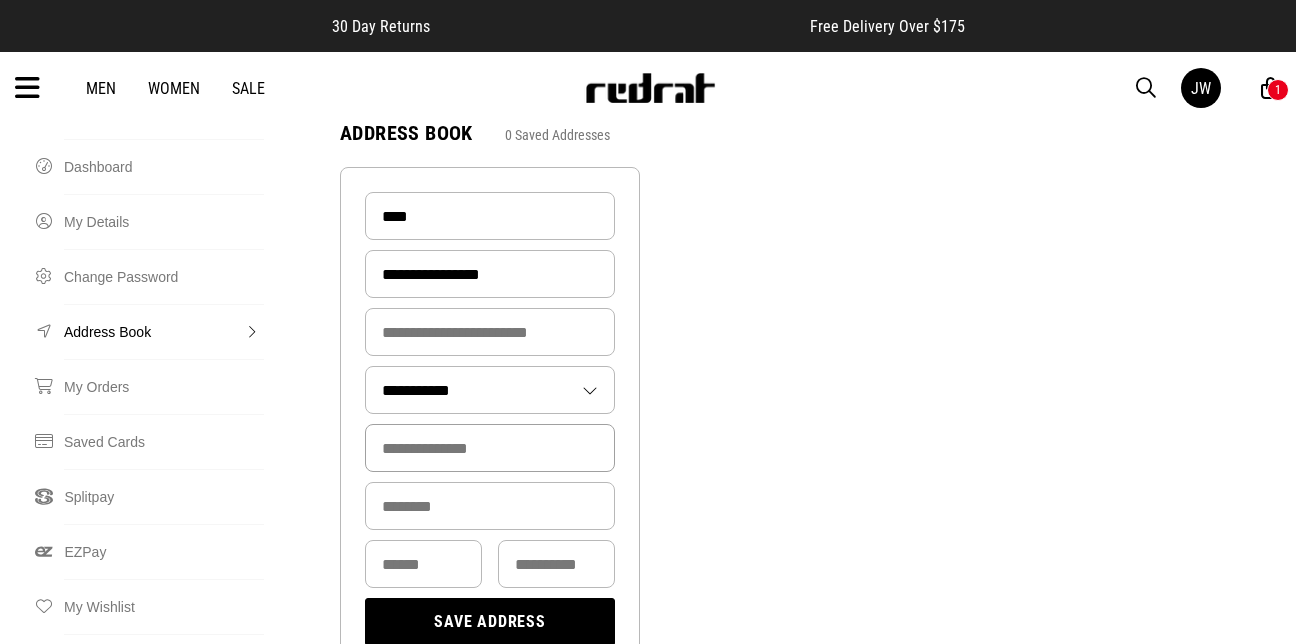 click on "Street Address" at bounding box center (490, 448) 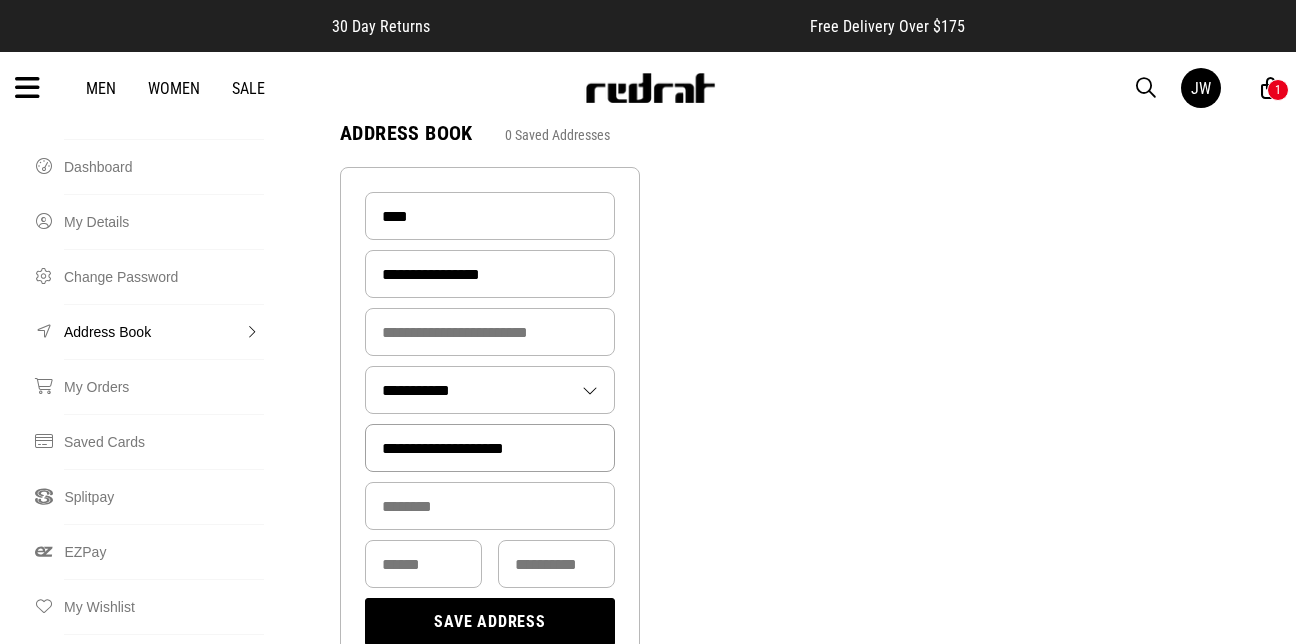 type on "**********" 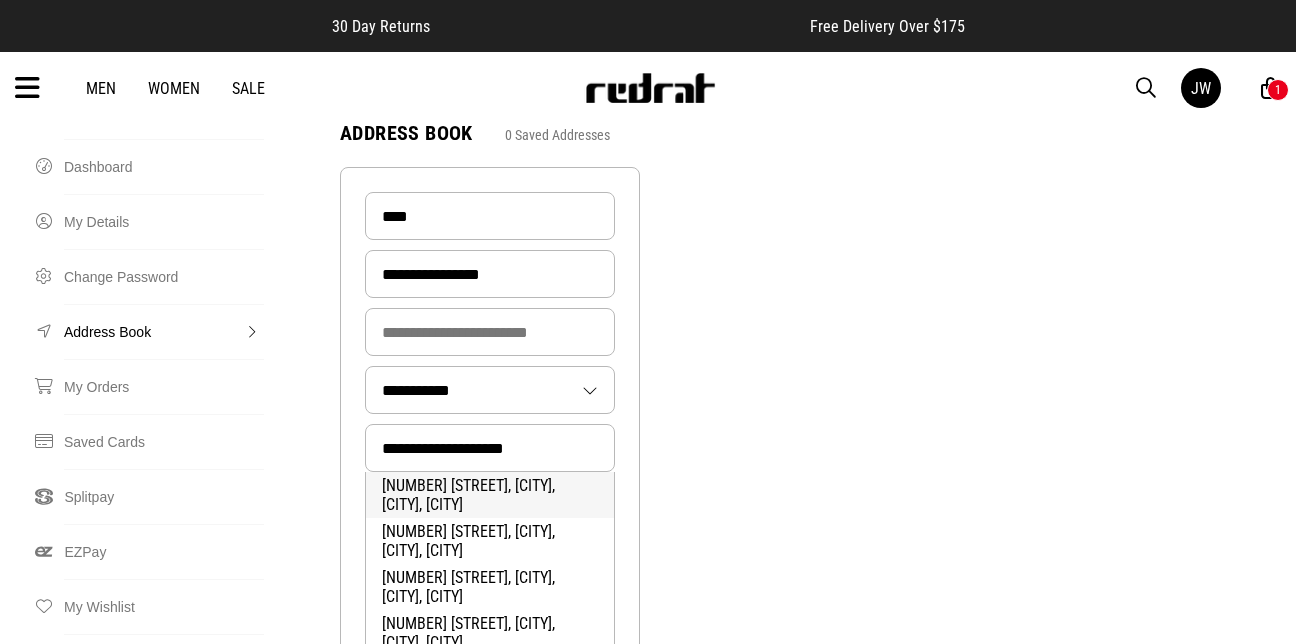click on "36 Corhampton Street, Aranui, CHRISTCHURCH, Christchurch City" at bounding box center (490, 495) 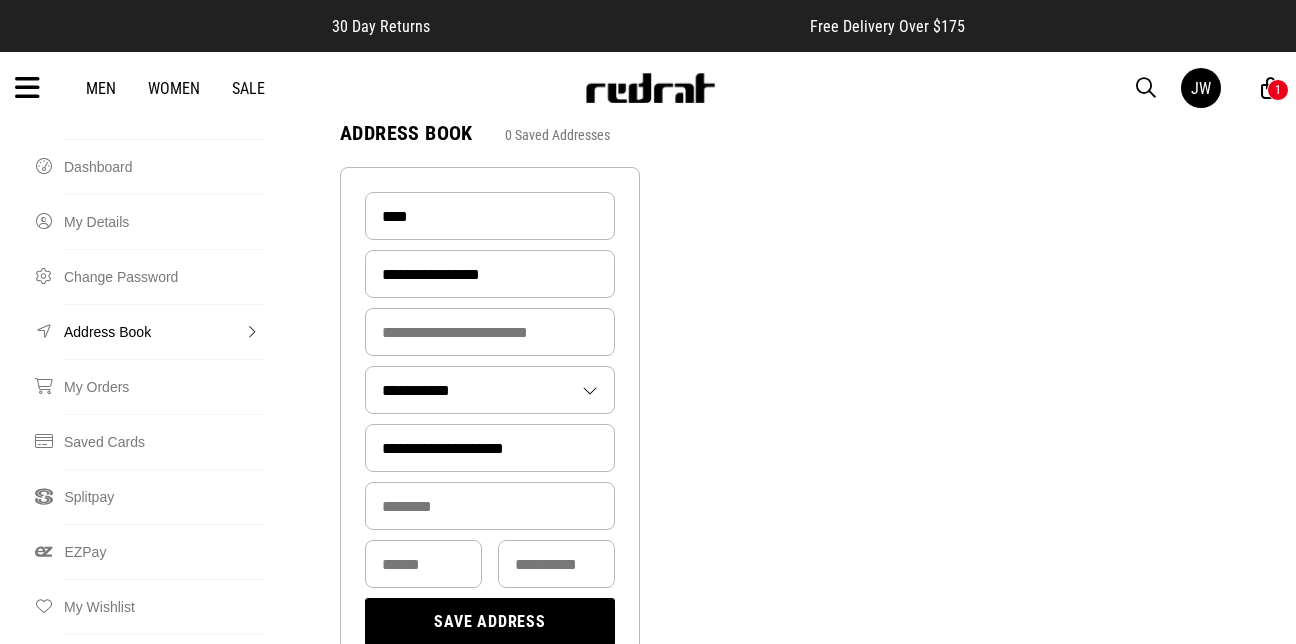 type on "******" 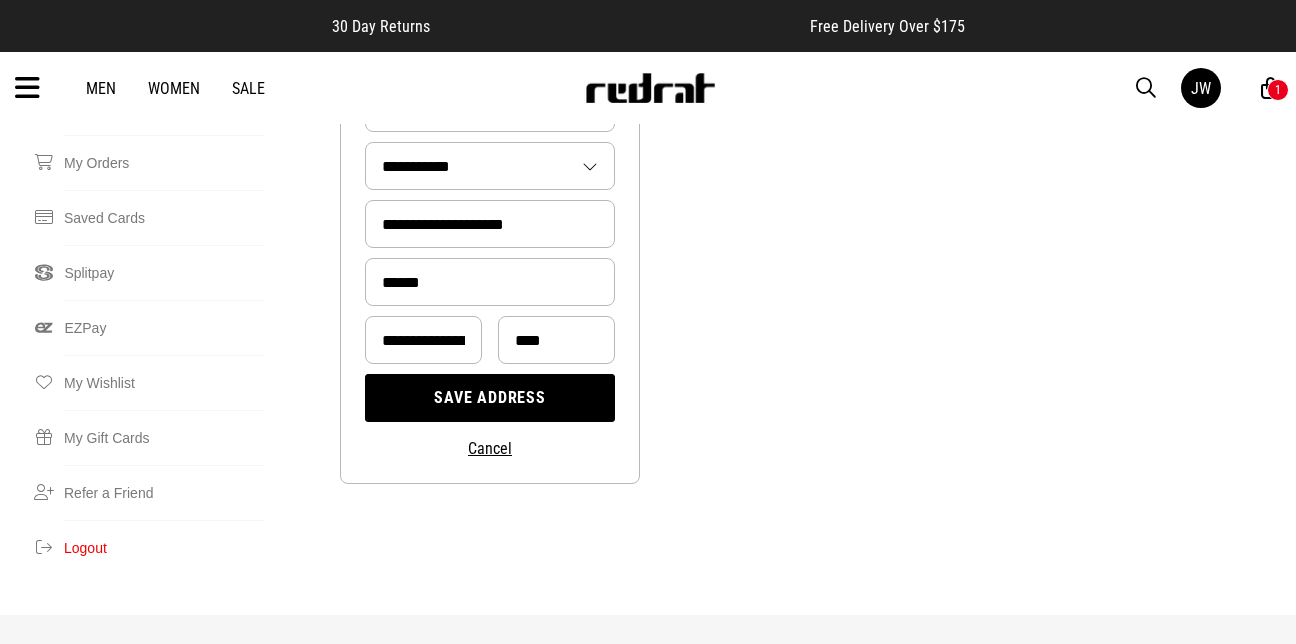 scroll, scrollTop: 360, scrollLeft: 0, axis: vertical 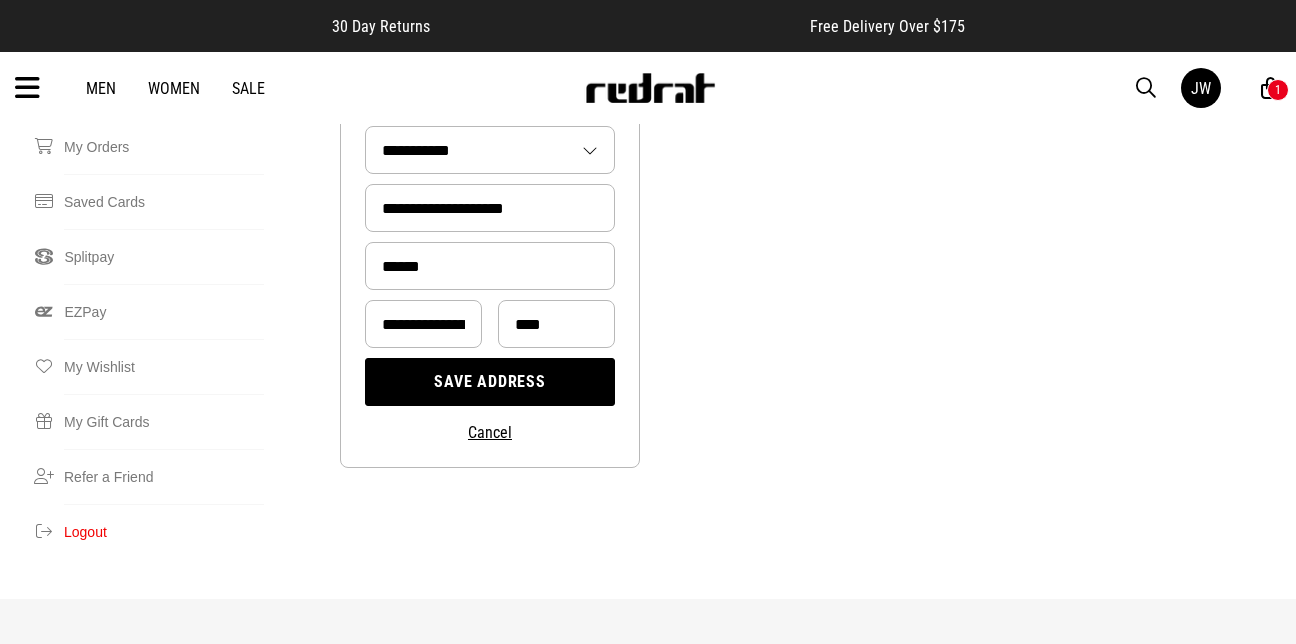 click on "Save address" at bounding box center (490, 382) 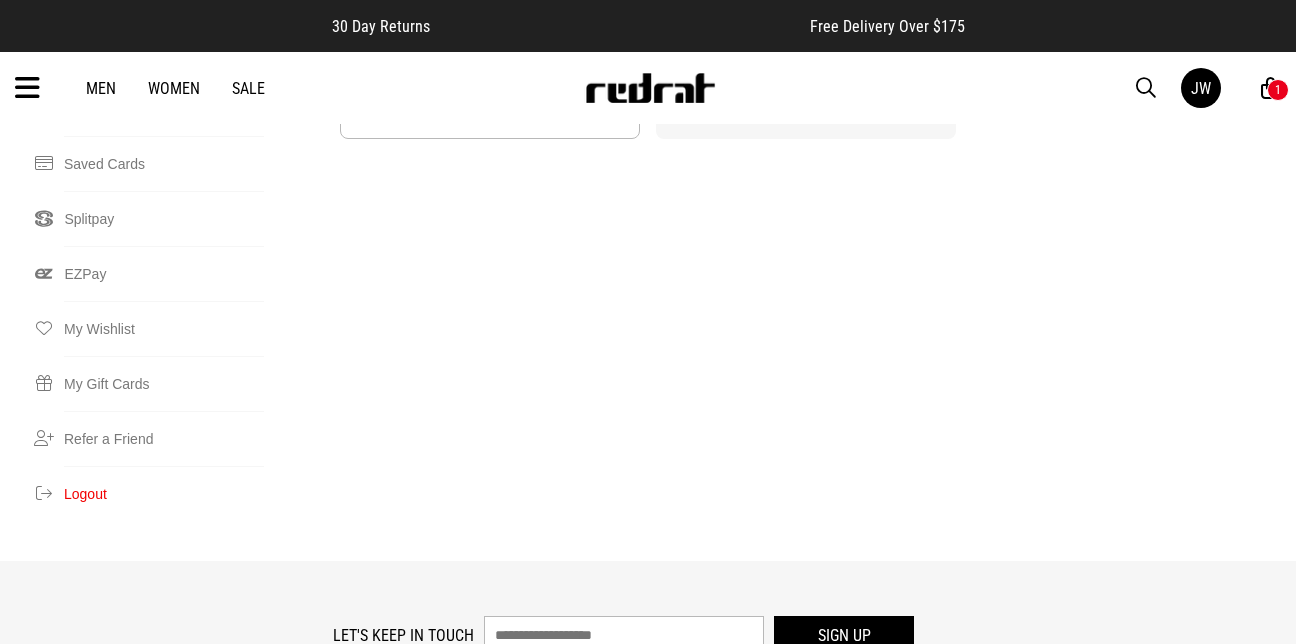 scroll, scrollTop: 480, scrollLeft: 0, axis: vertical 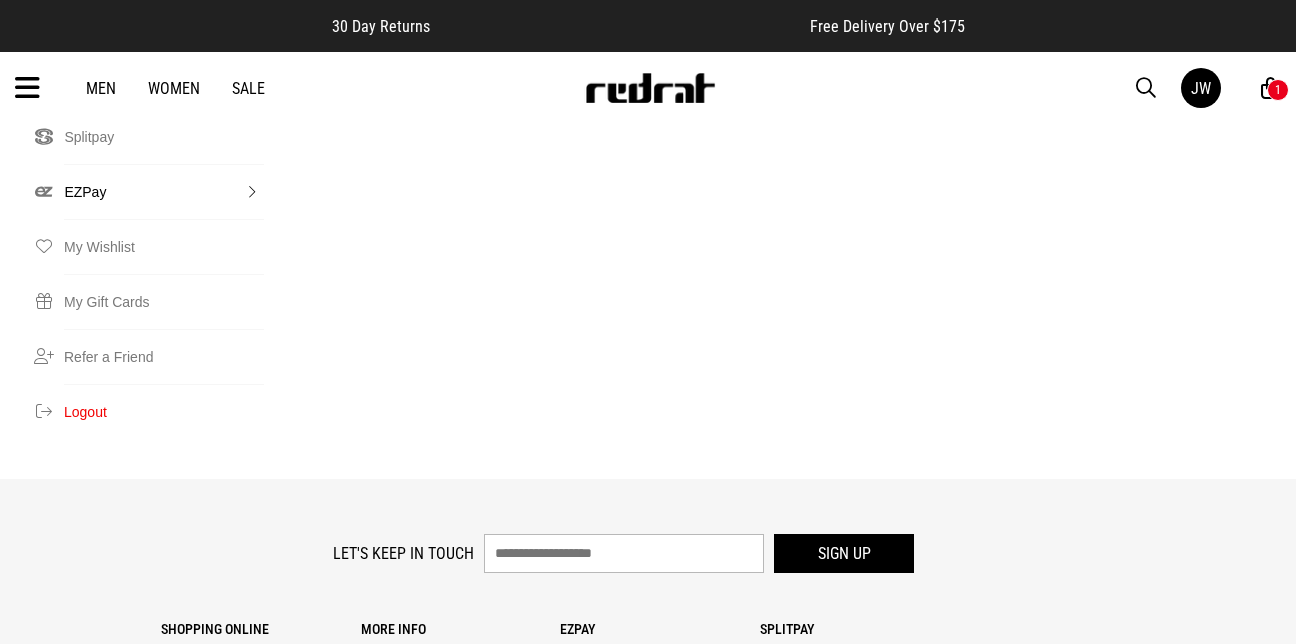click on "EZPay" at bounding box center [164, 191] 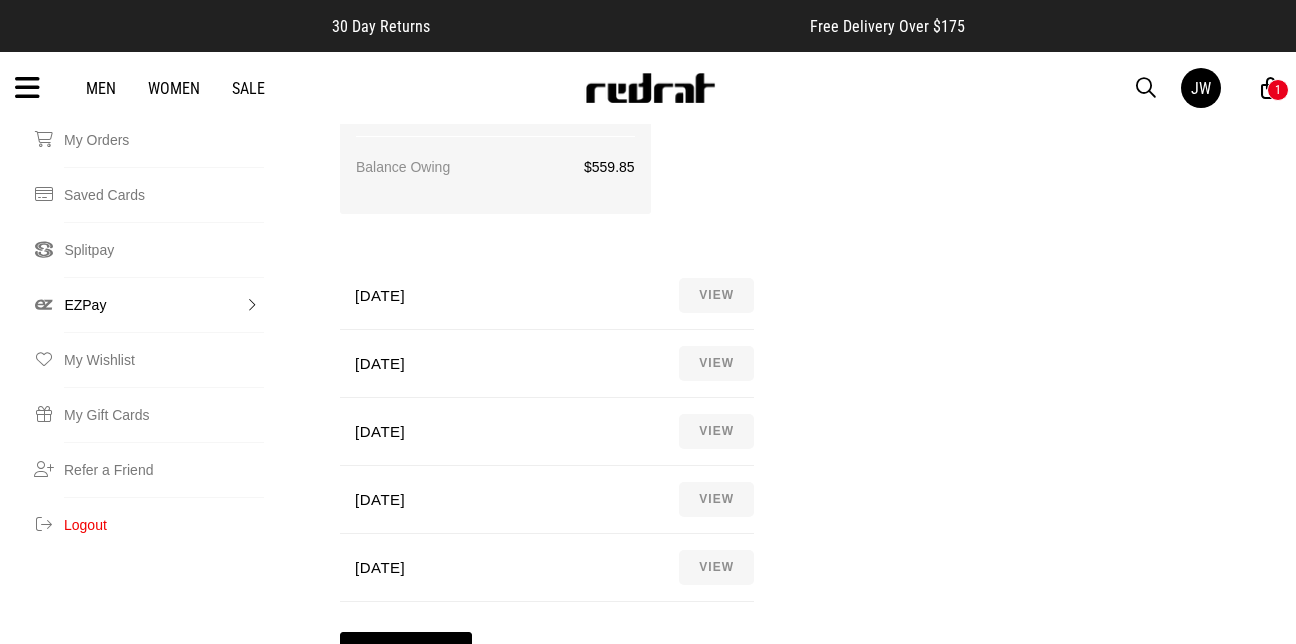 scroll, scrollTop: 407, scrollLeft: 0, axis: vertical 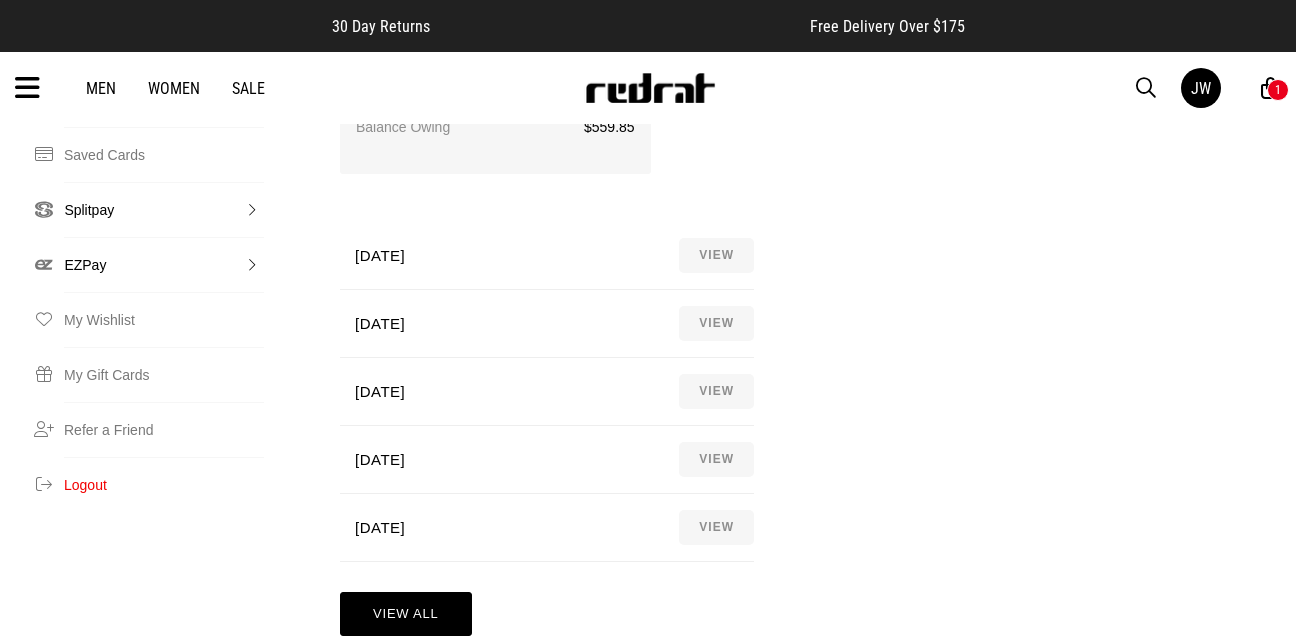 click on "Splitpay" at bounding box center [164, 209] 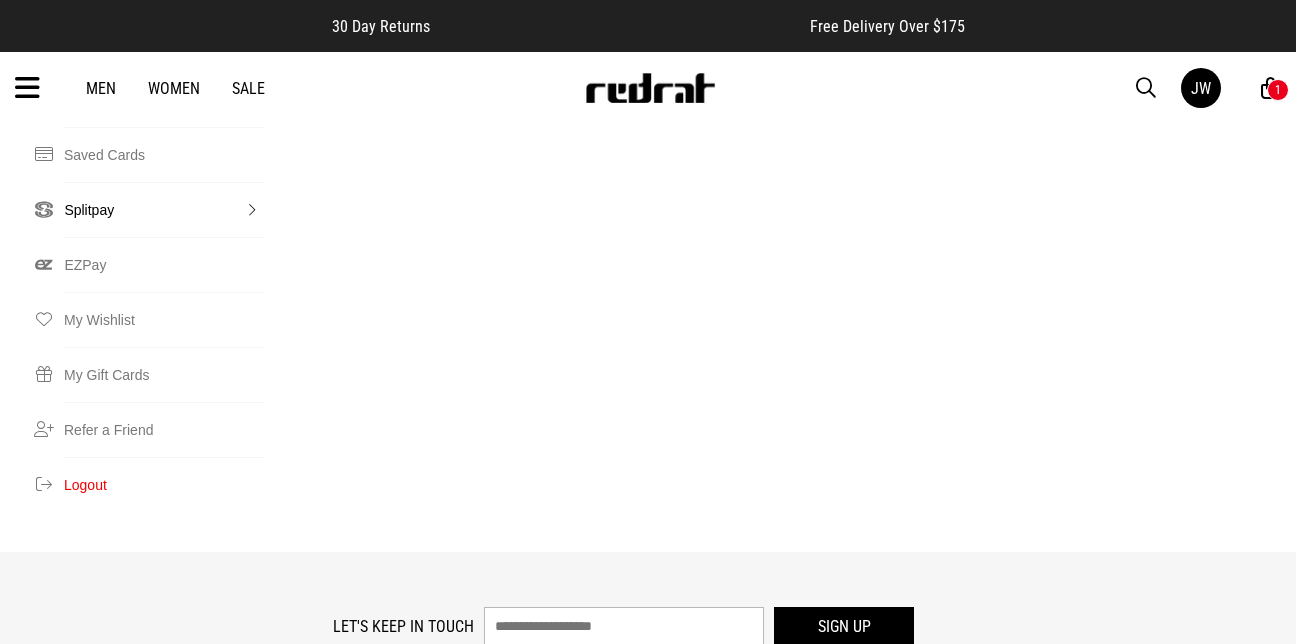 scroll, scrollTop: 0, scrollLeft: 0, axis: both 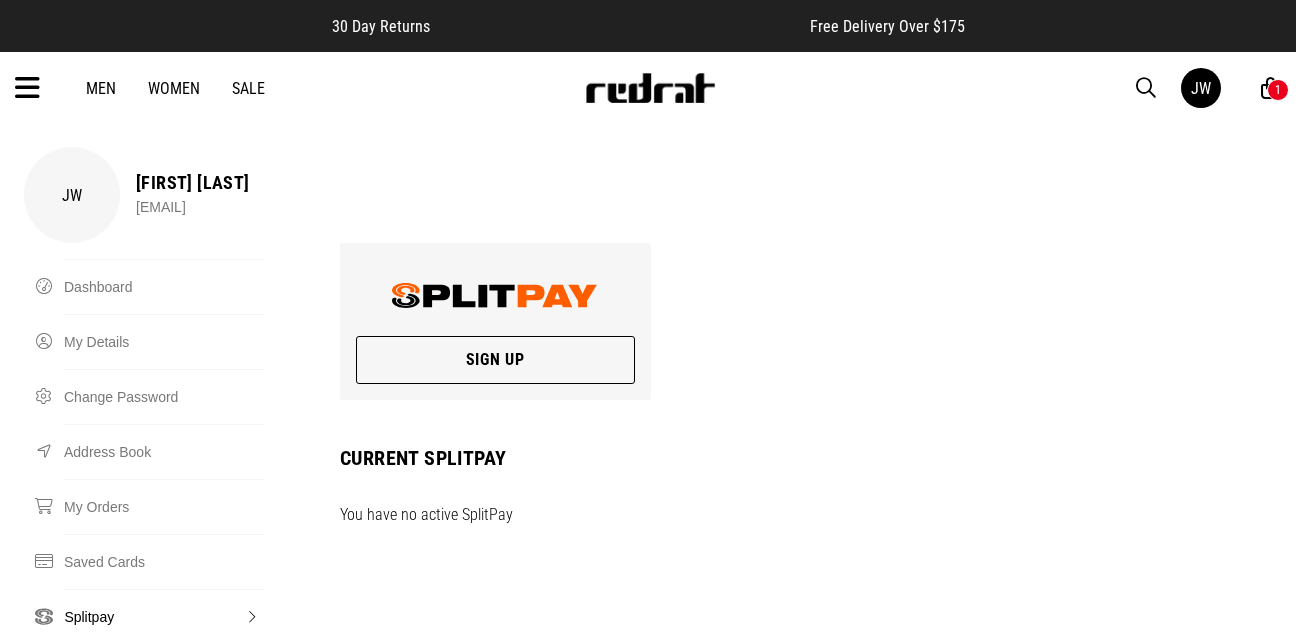 click on "Sign Up" at bounding box center (495, 360) 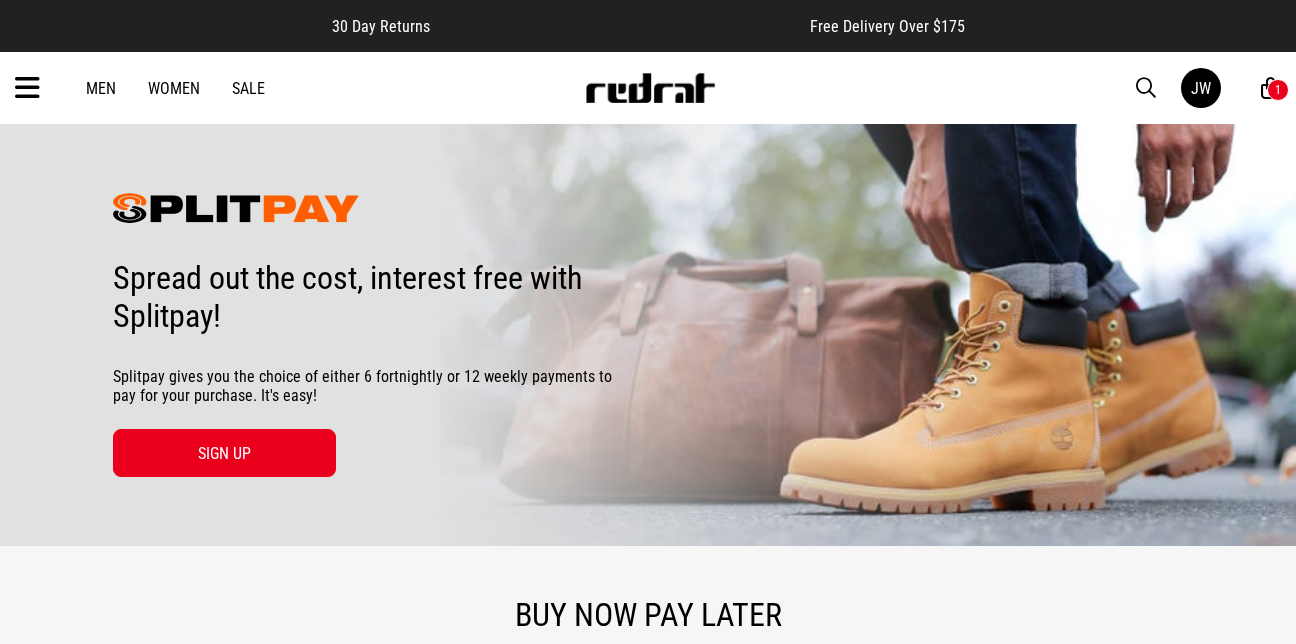 scroll, scrollTop: 0, scrollLeft: 0, axis: both 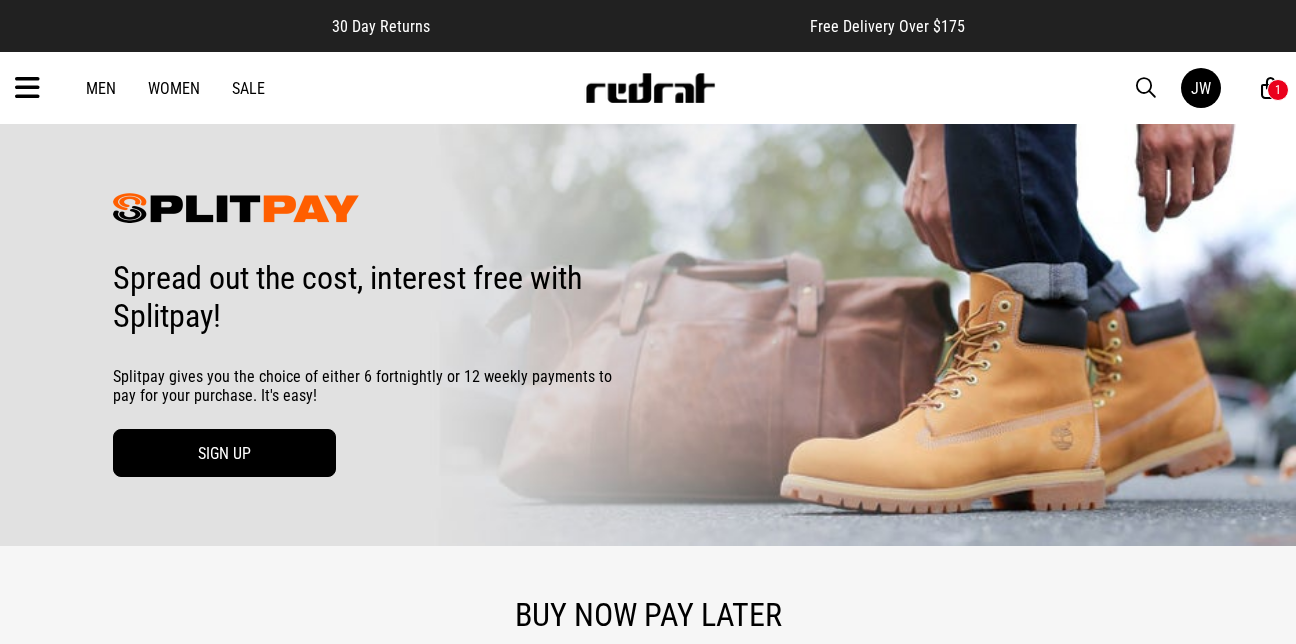 click on "SIGN UP" at bounding box center (224, 453) 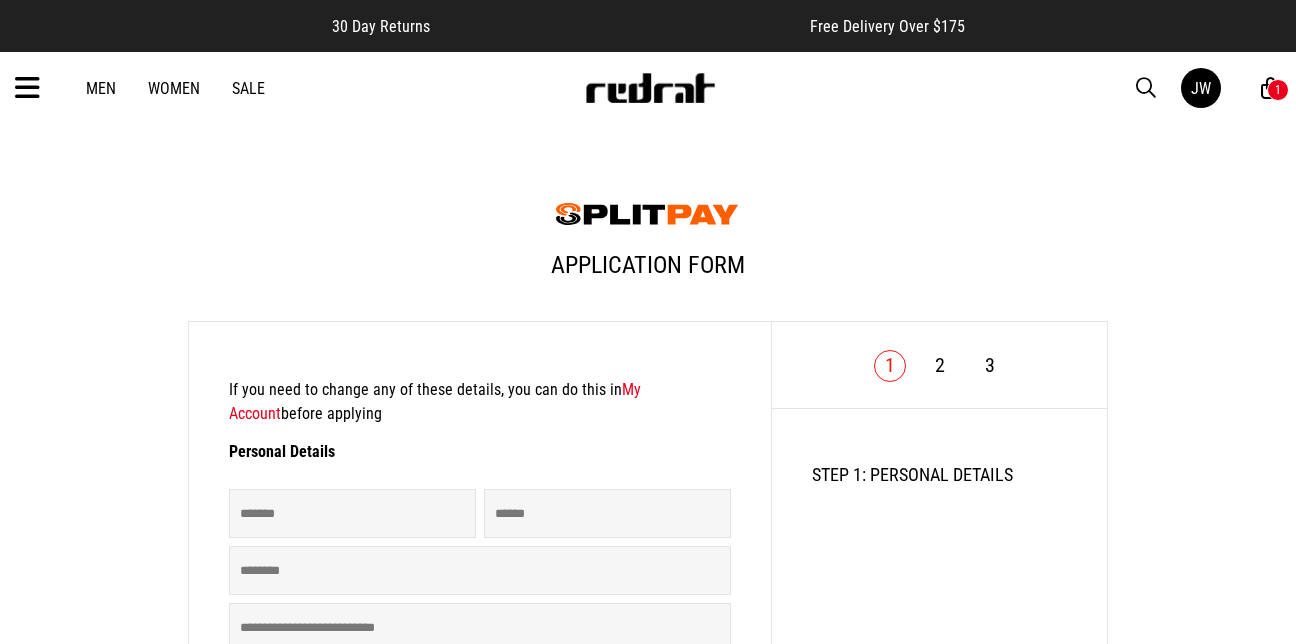 scroll, scrollTop: 0, scrollLeft: 0, axis: both 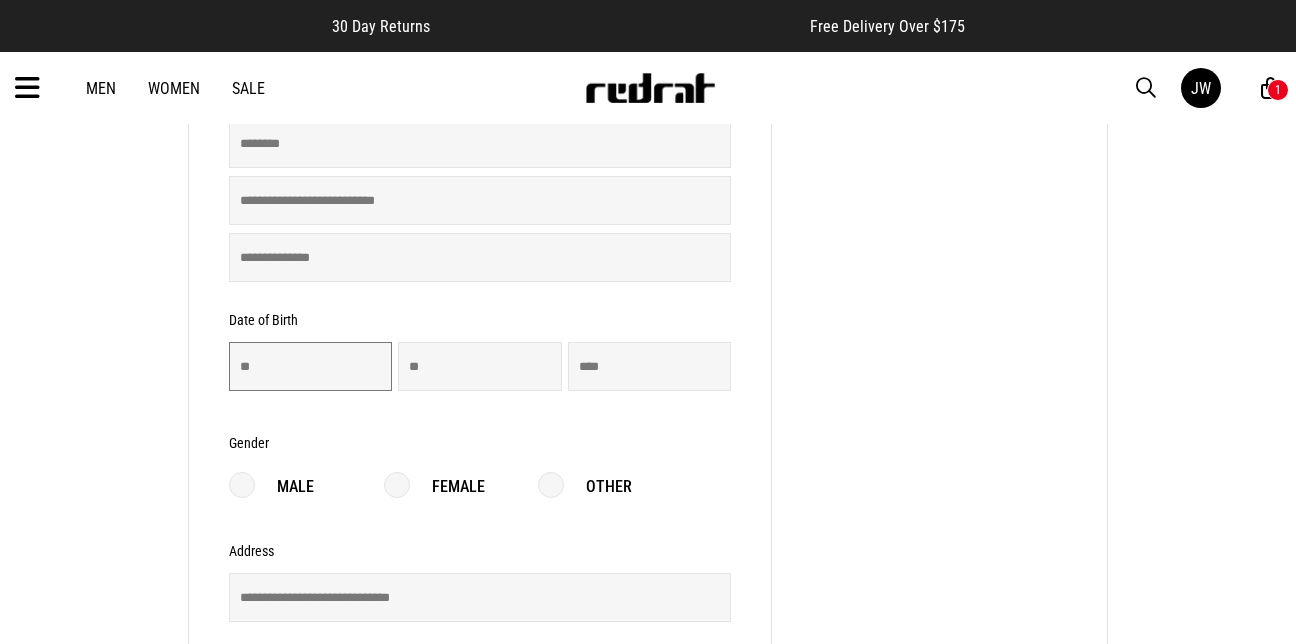 click at bounding box center (310, 366) 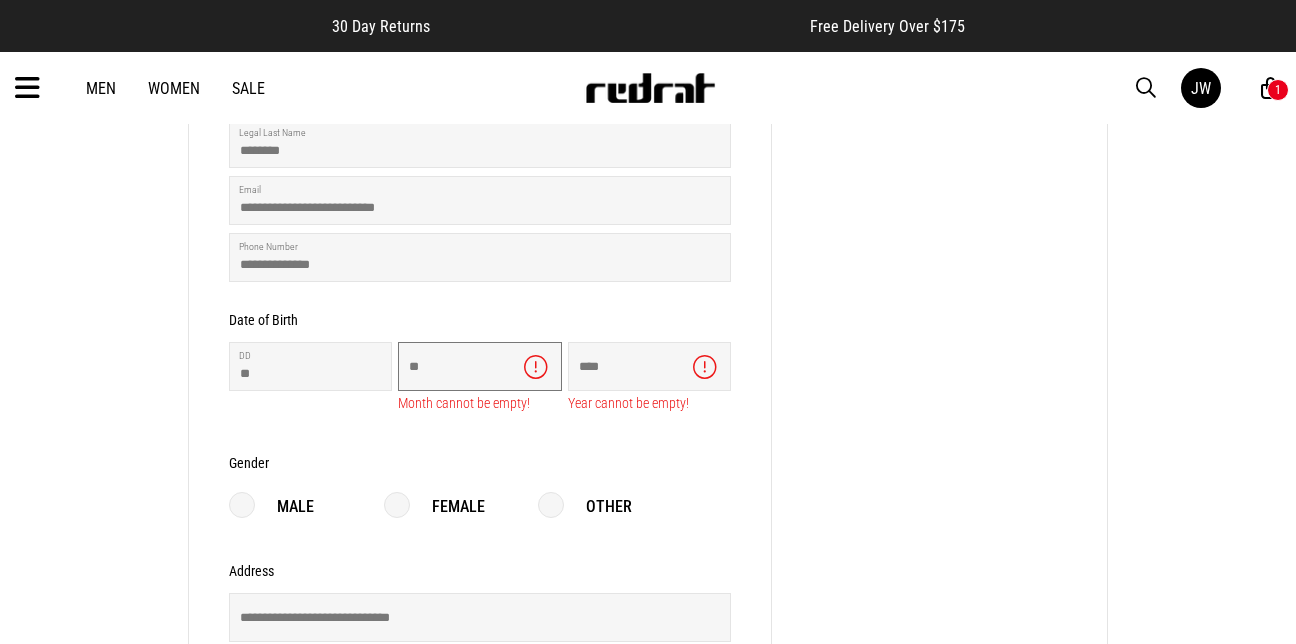 type on "**" 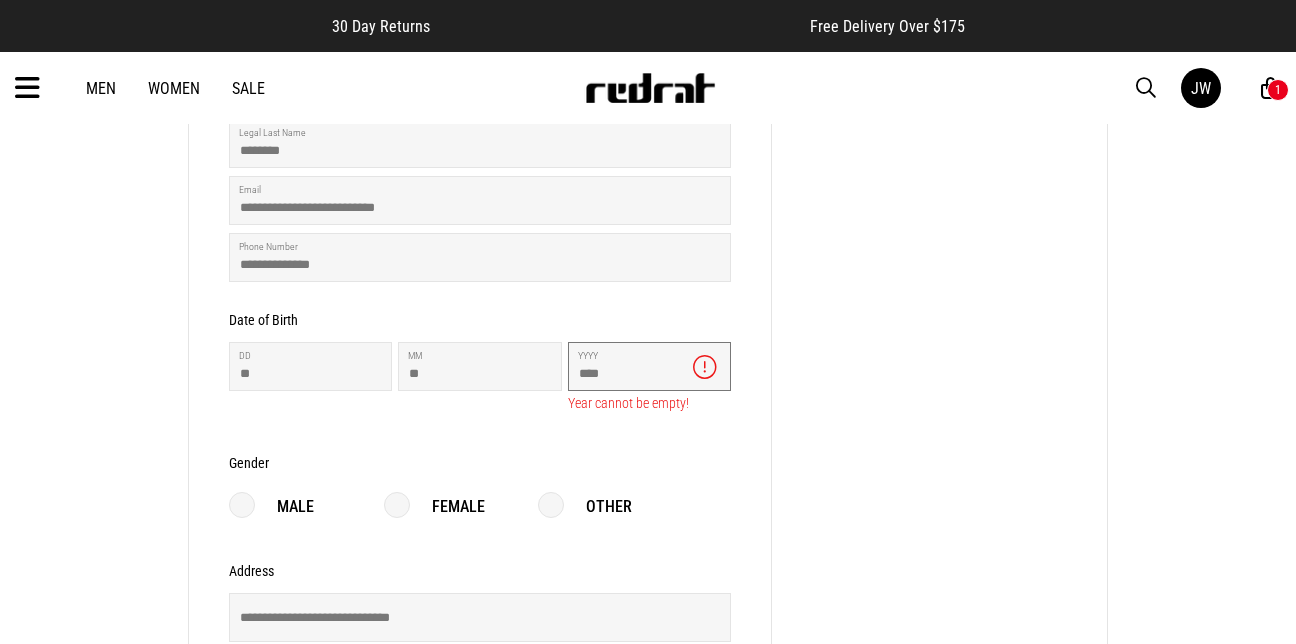 type on "****" 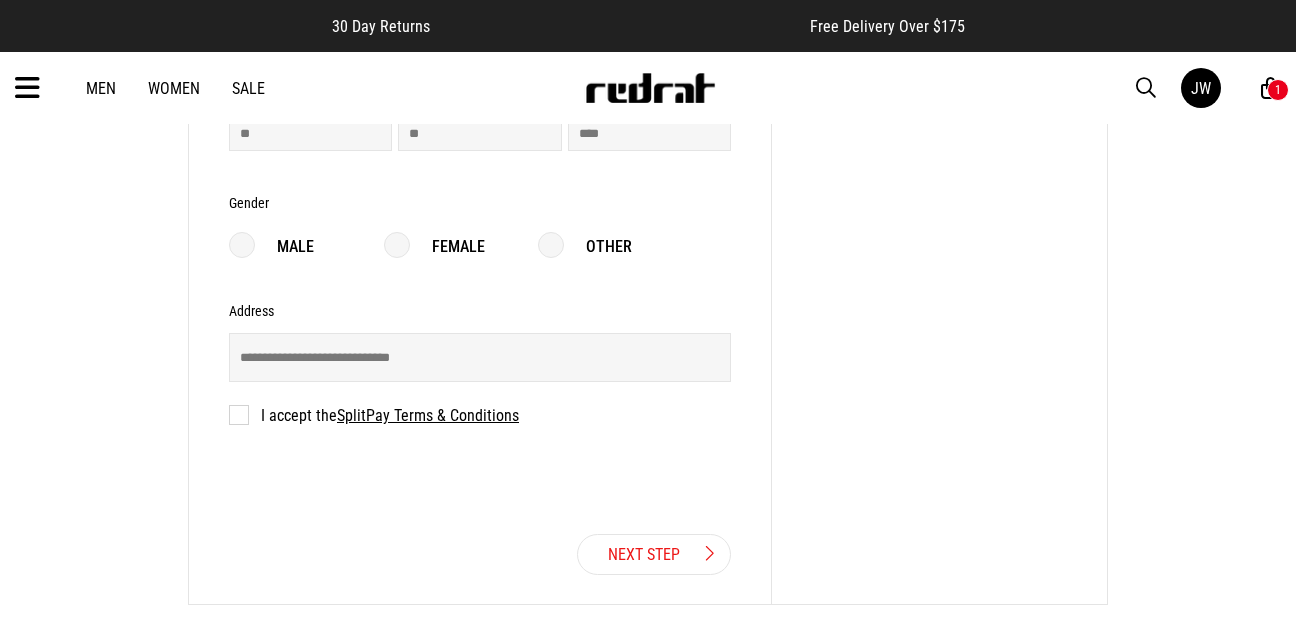 scroll, scrollTop: 707, scrollLeft: 0, axis: vertical 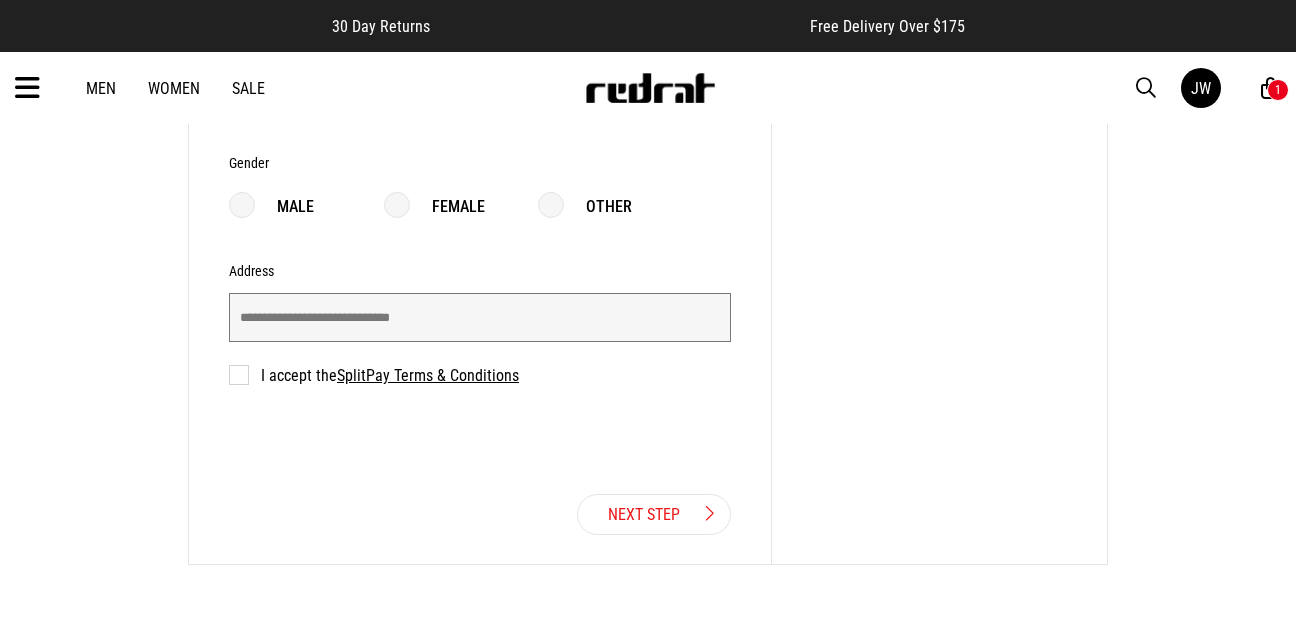 click at bounding box center [480, 317] 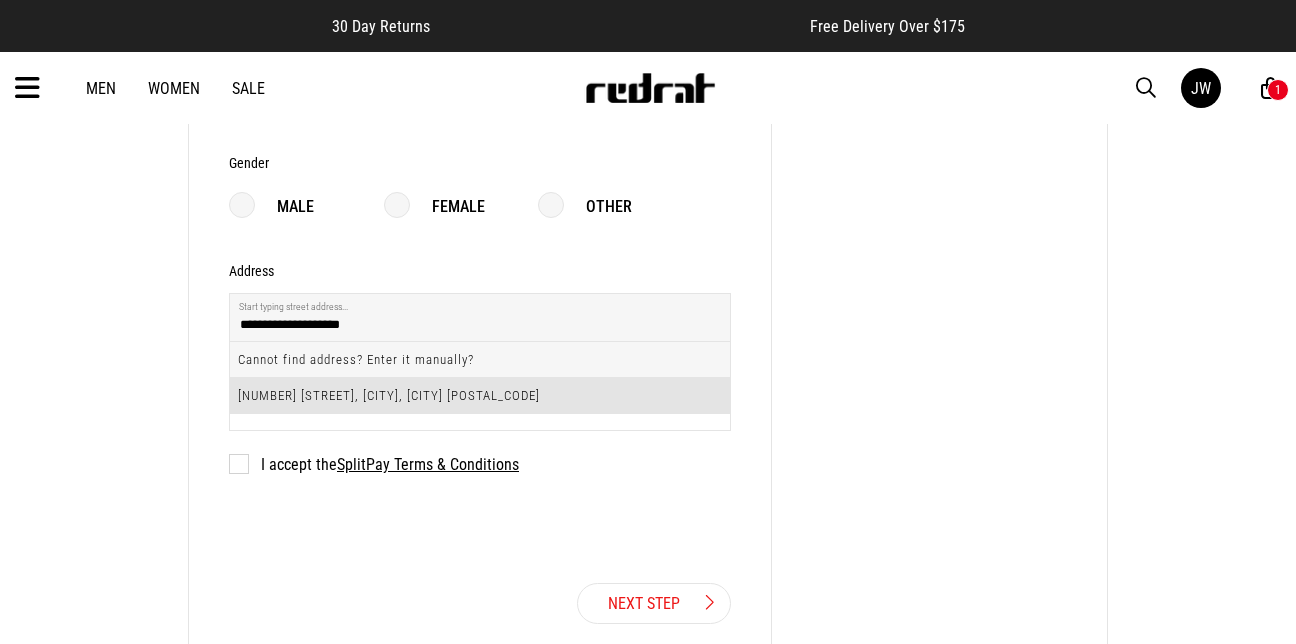 click on "36 Corhampton Street, Aranui, Christchurch 8061" at bounding box center (480, 395) 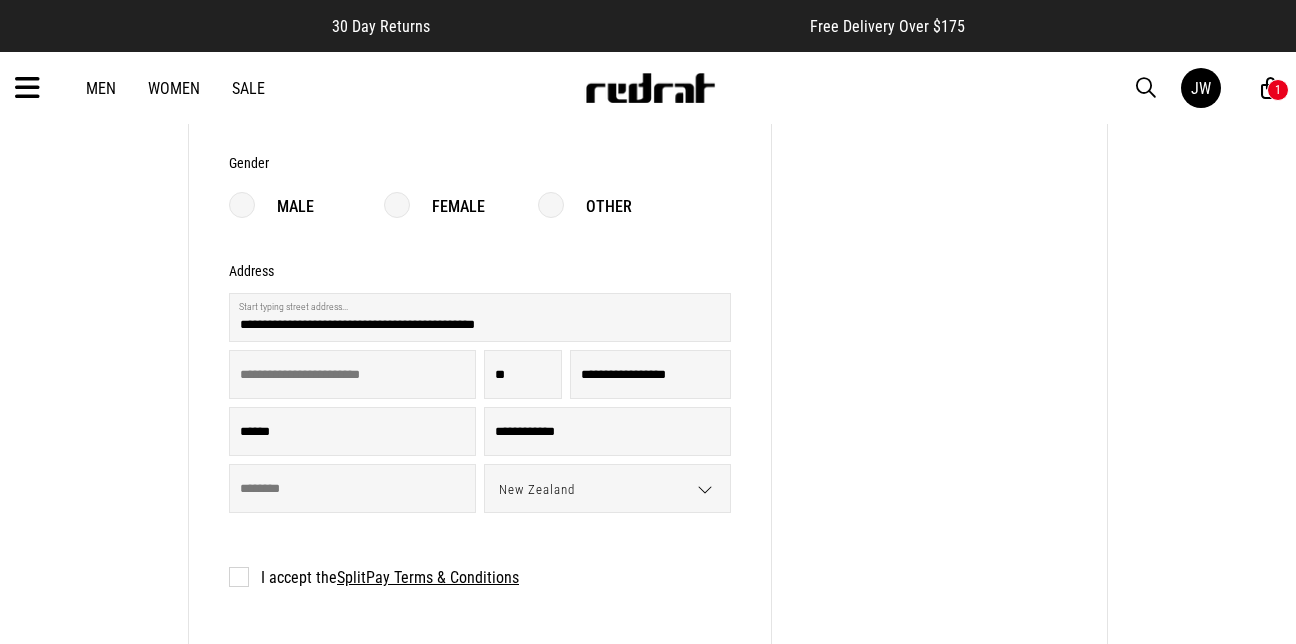 click on "I accept the  SplitPay Terms & Conditions" at bounding box center (374, 577) 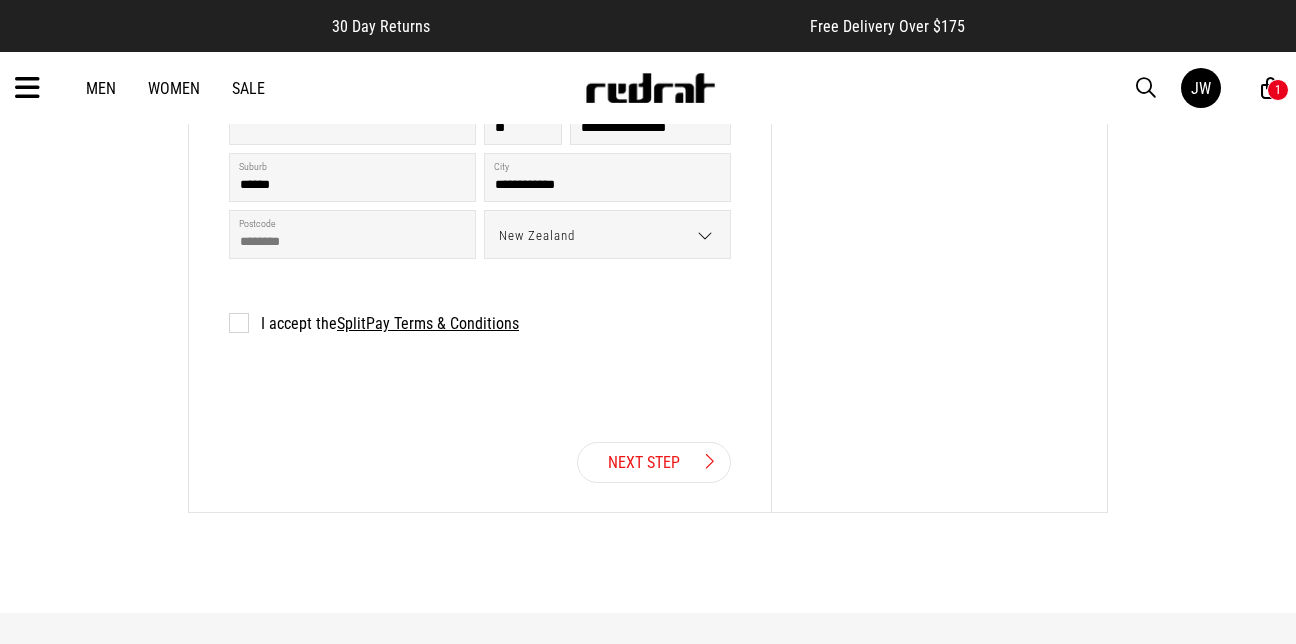 scroll, scrollTop: 1014, scrollLeft: 0, axis: vertical 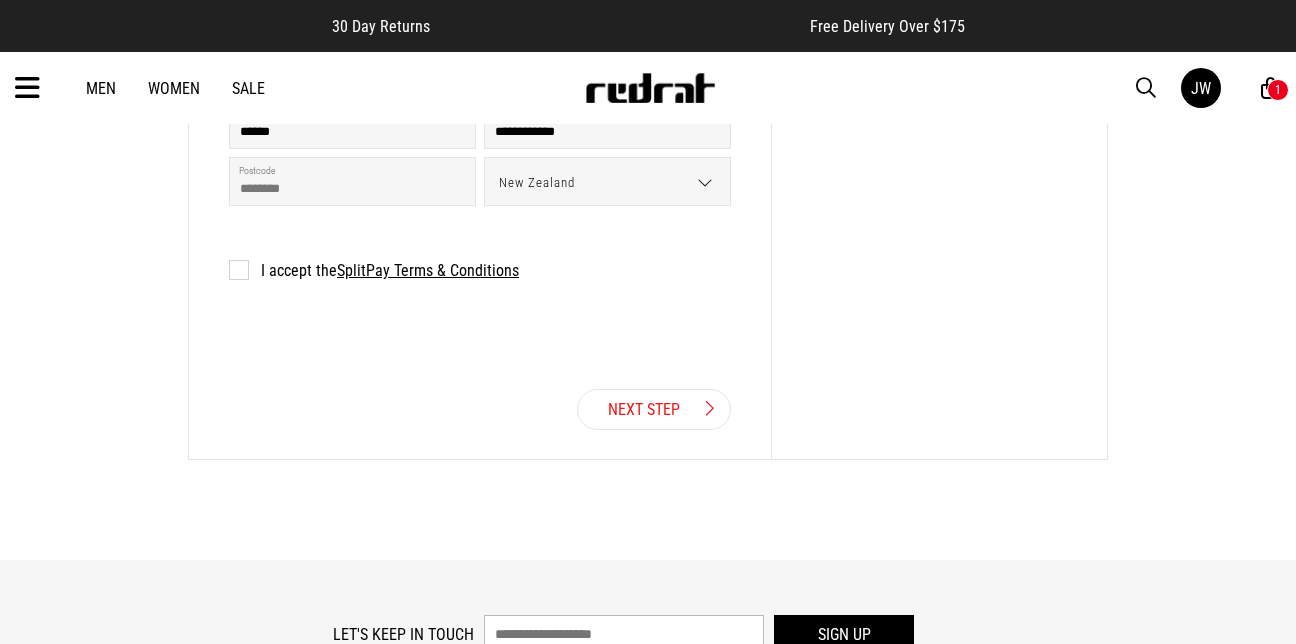 click on "Next Step" at bounding box center (654, 409) 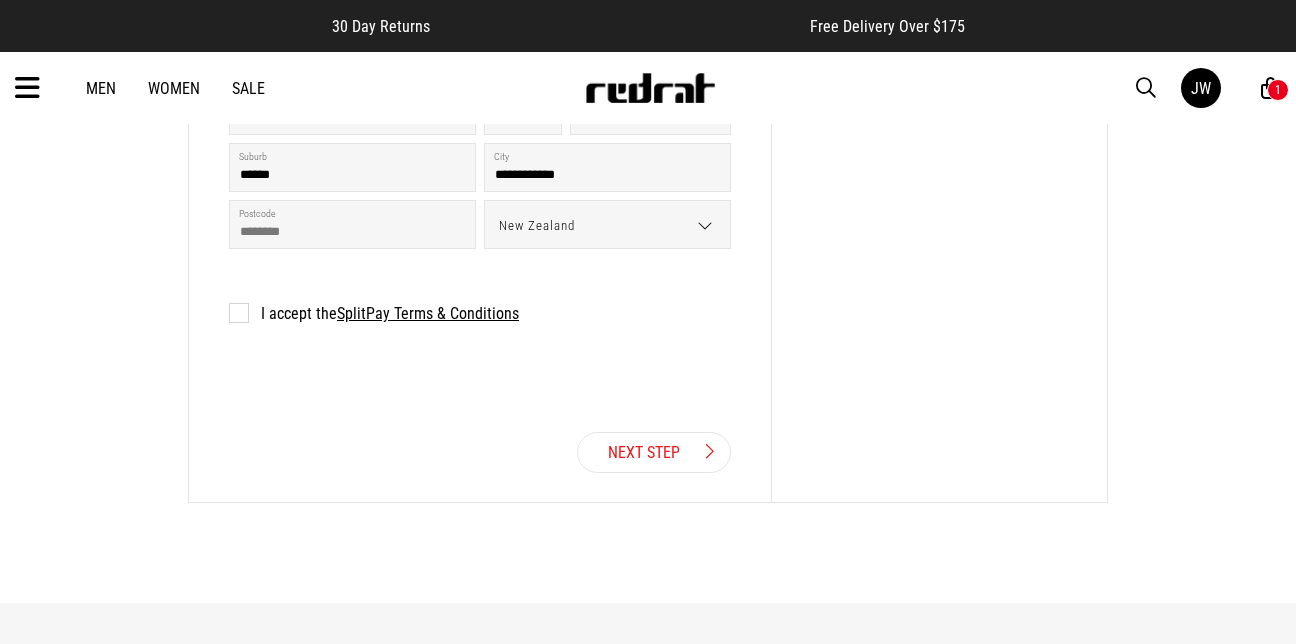 scroll, scrollTop: 1031, scrollLeft: 0, axis: vertical 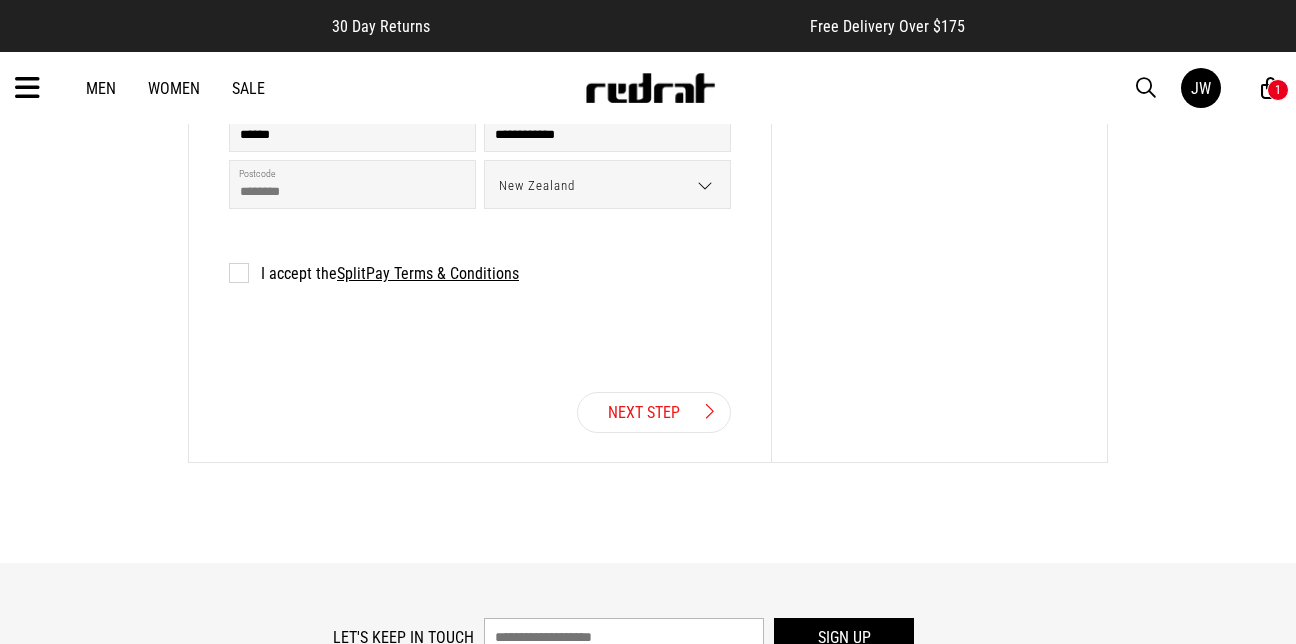 click on "Next Step" at bounding box center [654, 412] 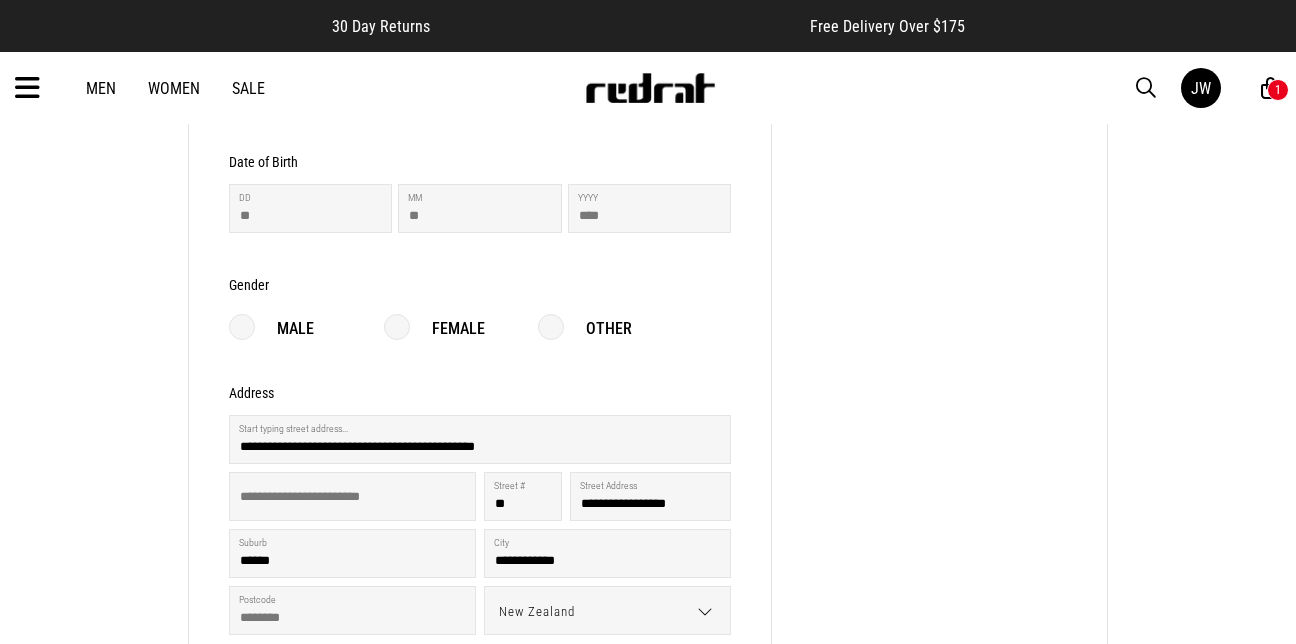 click on "Female" at bounding box center [434, 329] 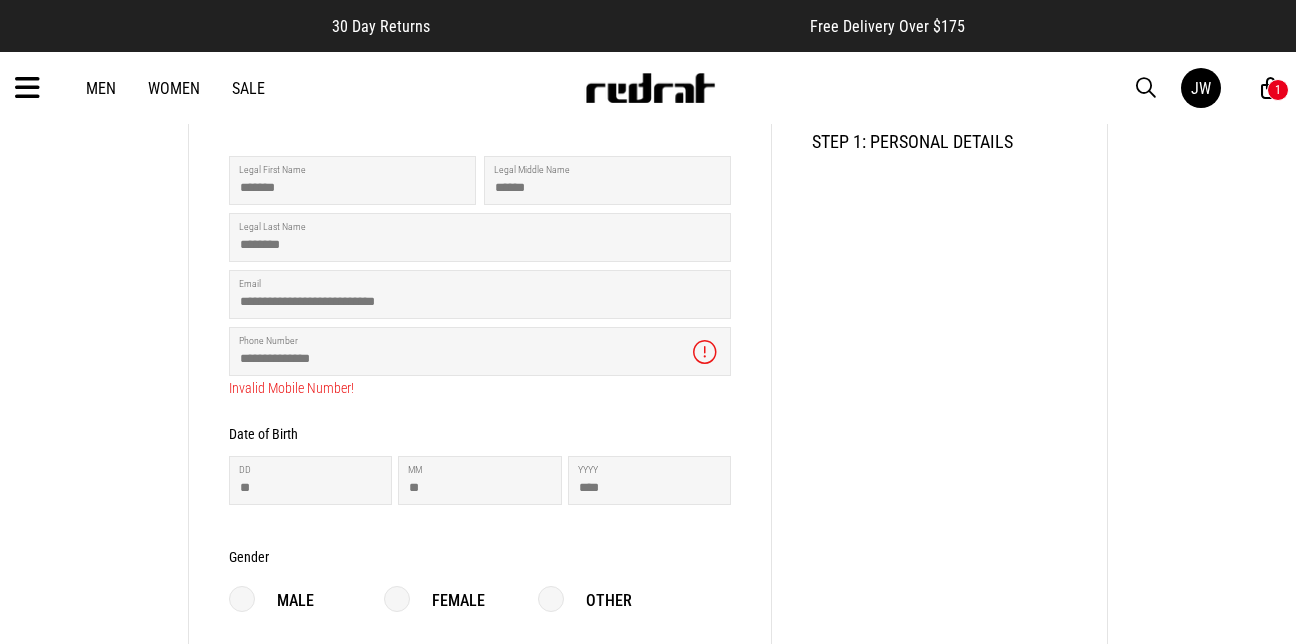 scroll, scrollTop: 325, scrollLeft: 0, axis: vertical 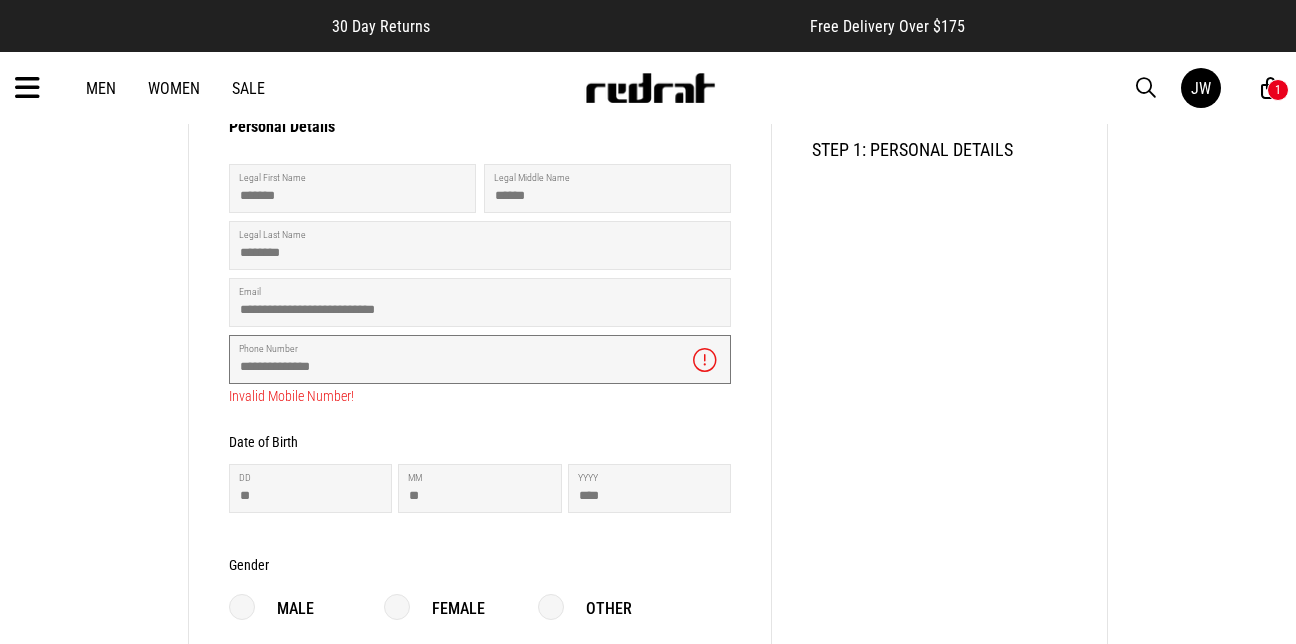 click on "**********" at bounding box center (480, 359) 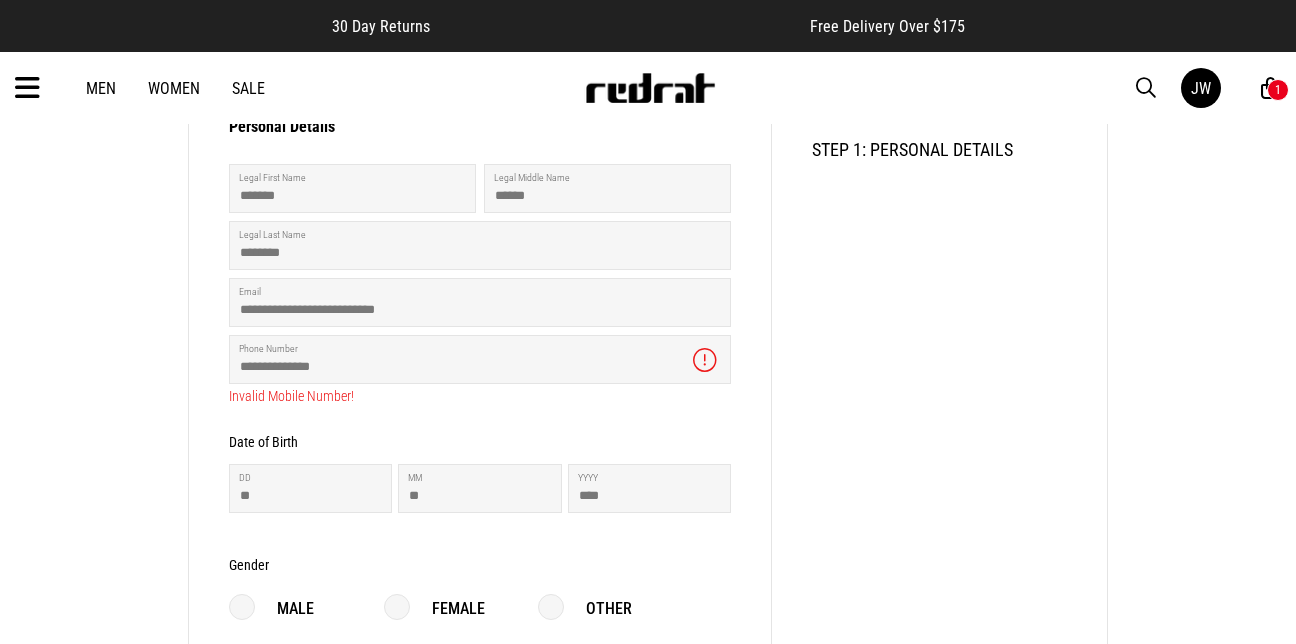click on "**********" at bounding box center (648, 422) 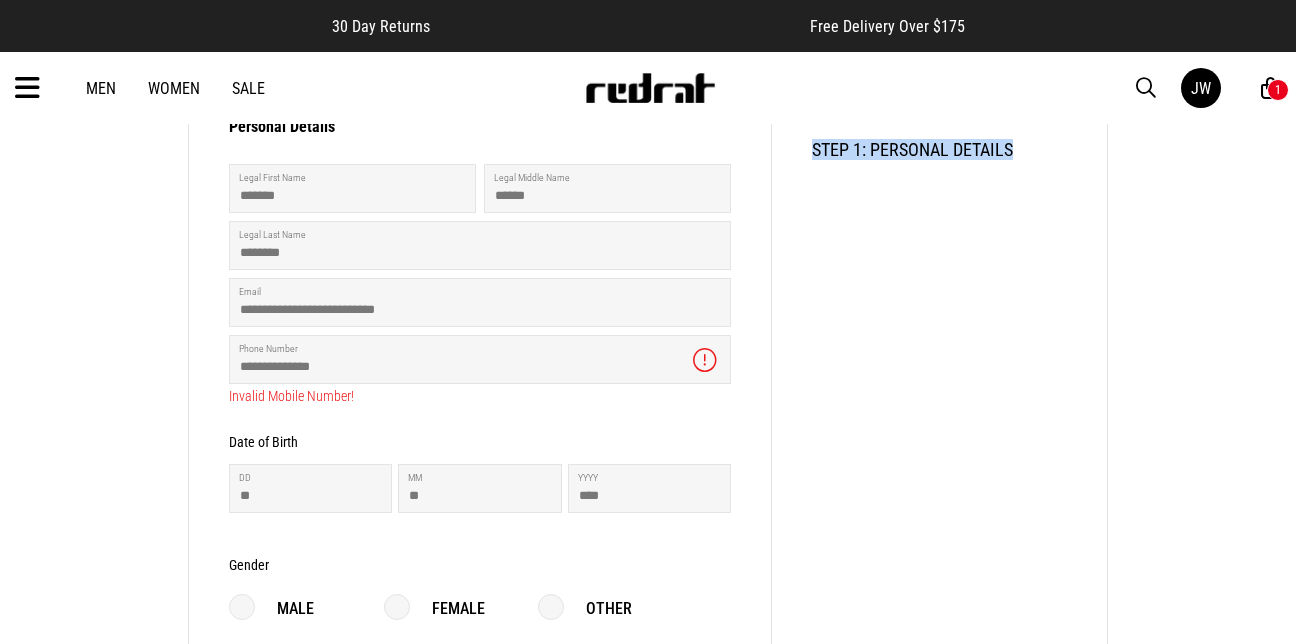 click on "**********" at bounding box center [648, 422] 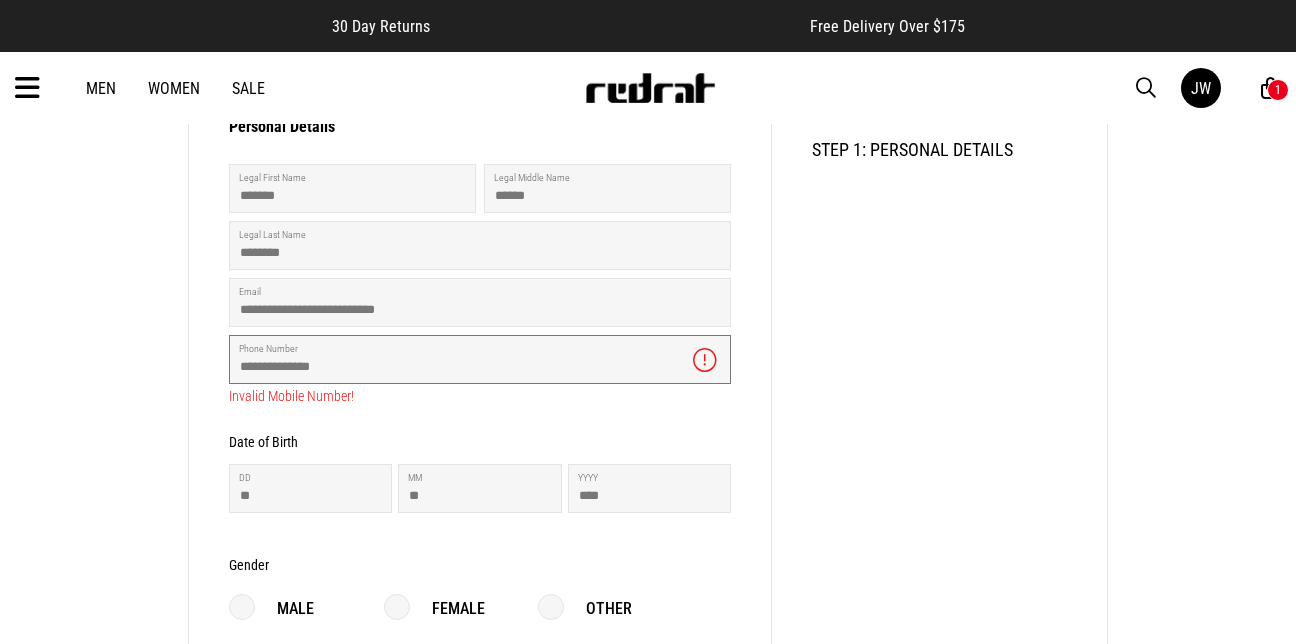 click on "**********" at bounding box center [480, 359] 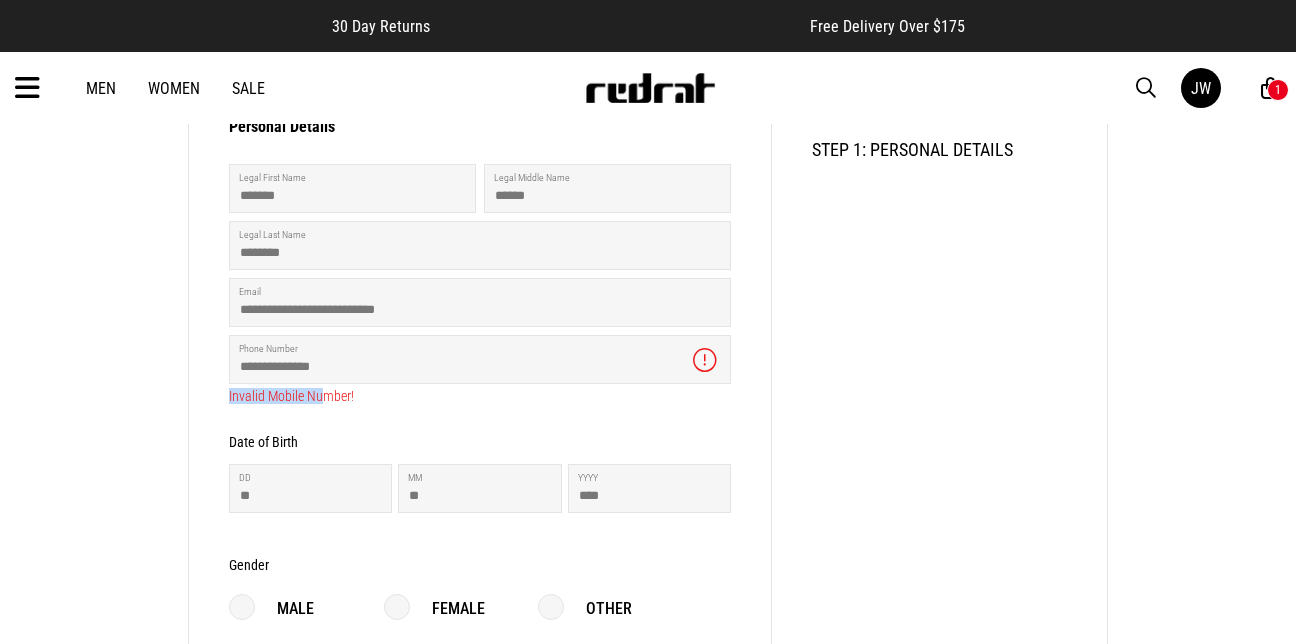 drag, startPoint x: 326, startPoint y: 402, endPoint x: 738, endPoint y: 363, distance: 413.84177 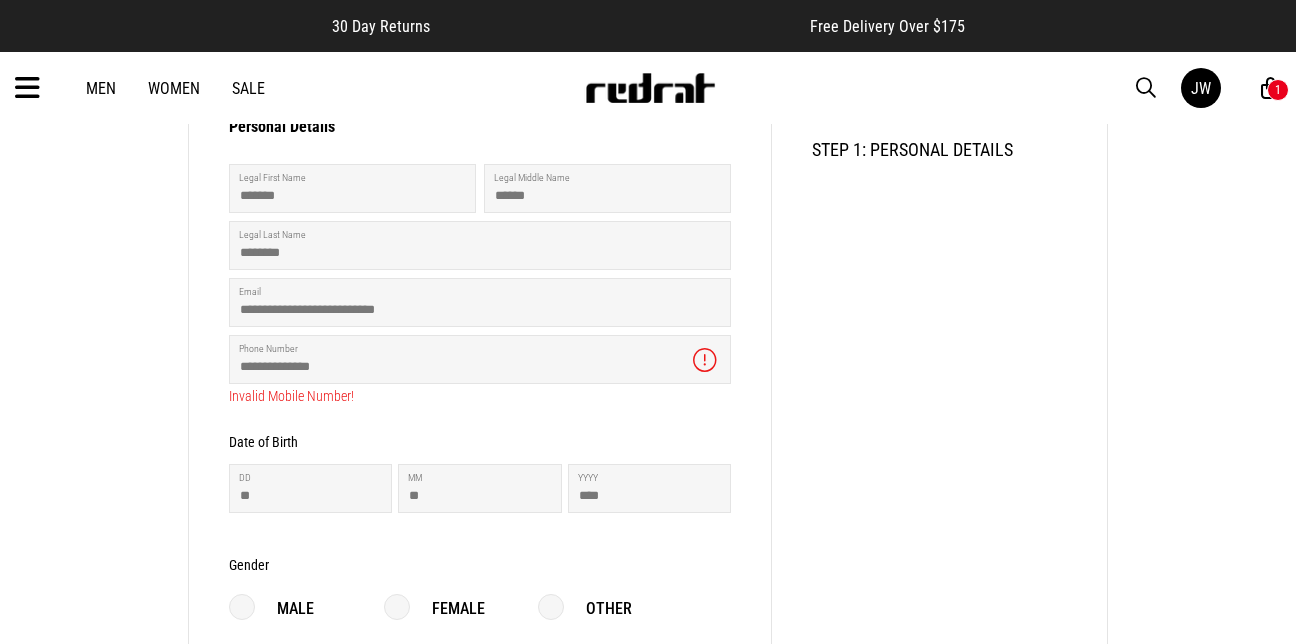 click at bounding box center (705, 361) 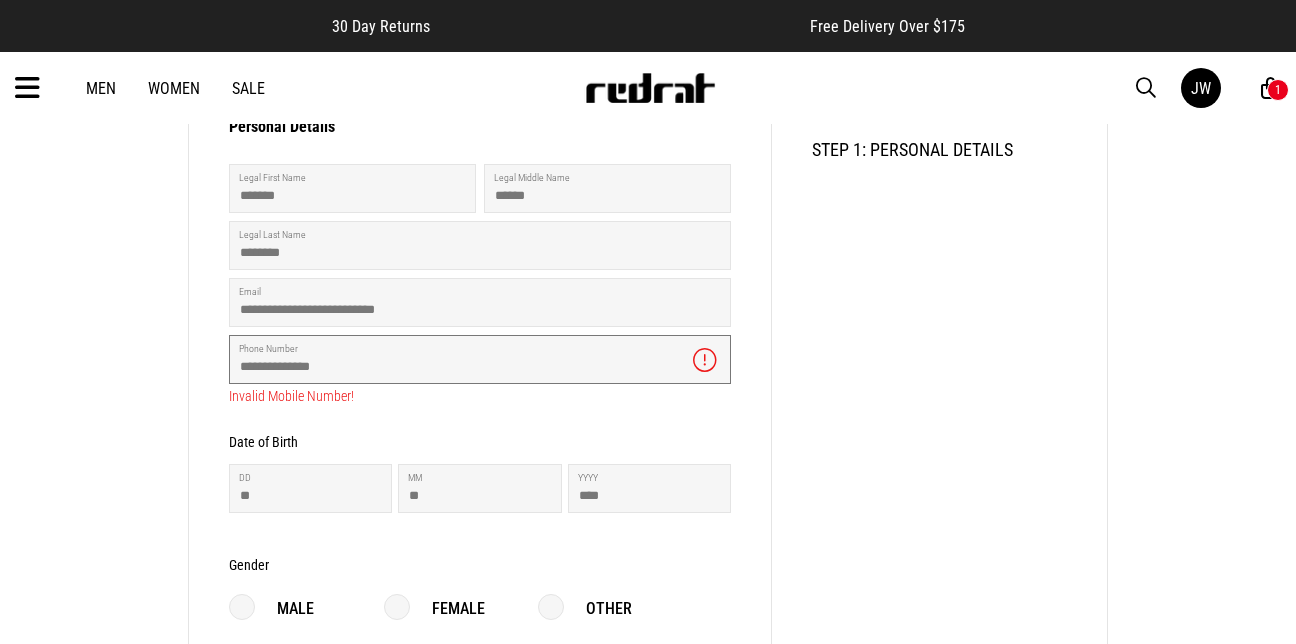 click on "**********" at bounding box center (480, 359) 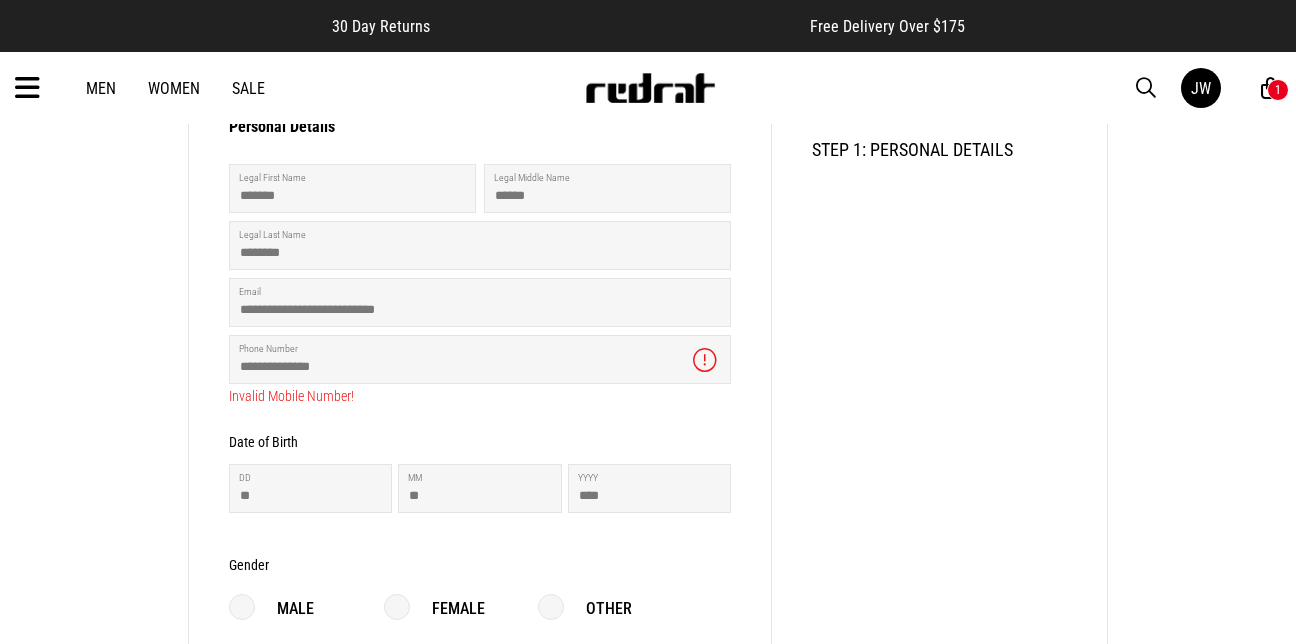 drag, startPoint x: 289, startPoint y: 365, endPoint x: 128, endPoint y: 440, distance: 177.61194 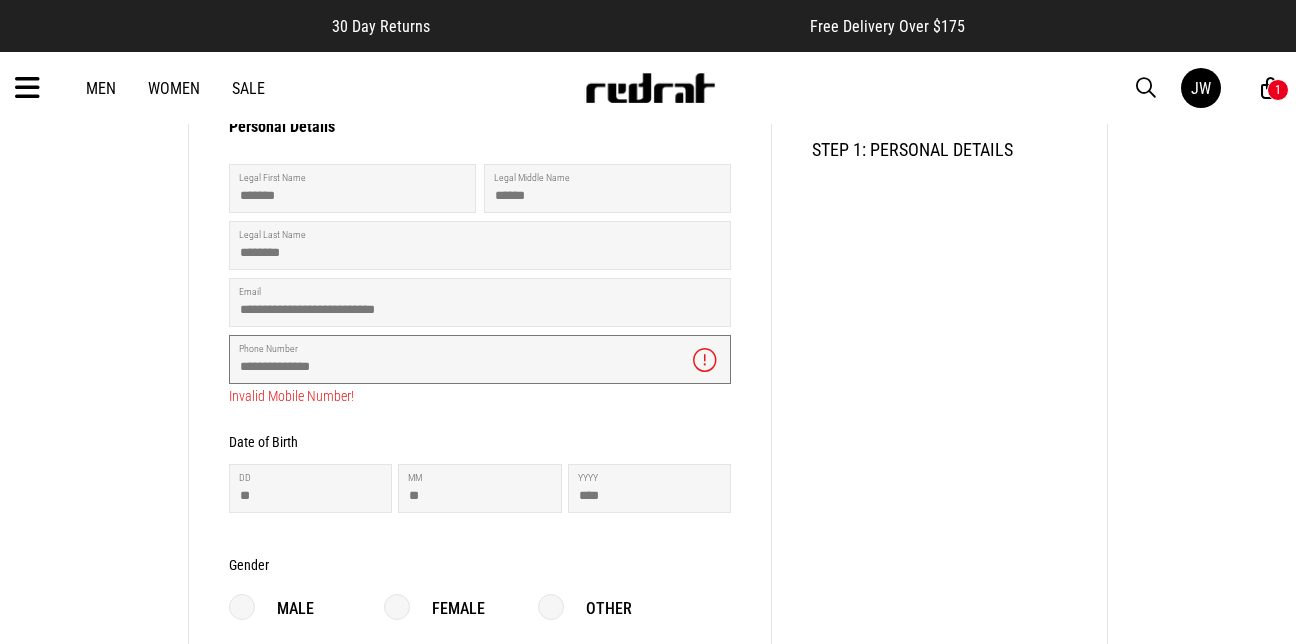 click on "**********" at bounding box center (480, 359) 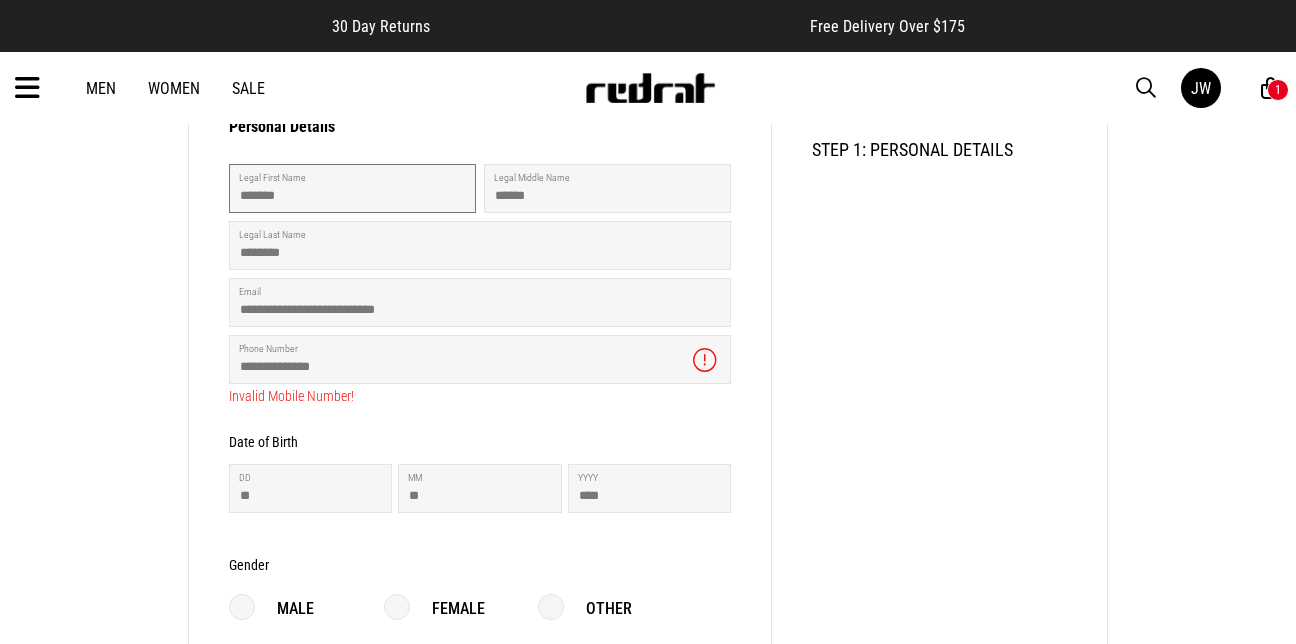 click on "*******" at bounding box center [352, 188] 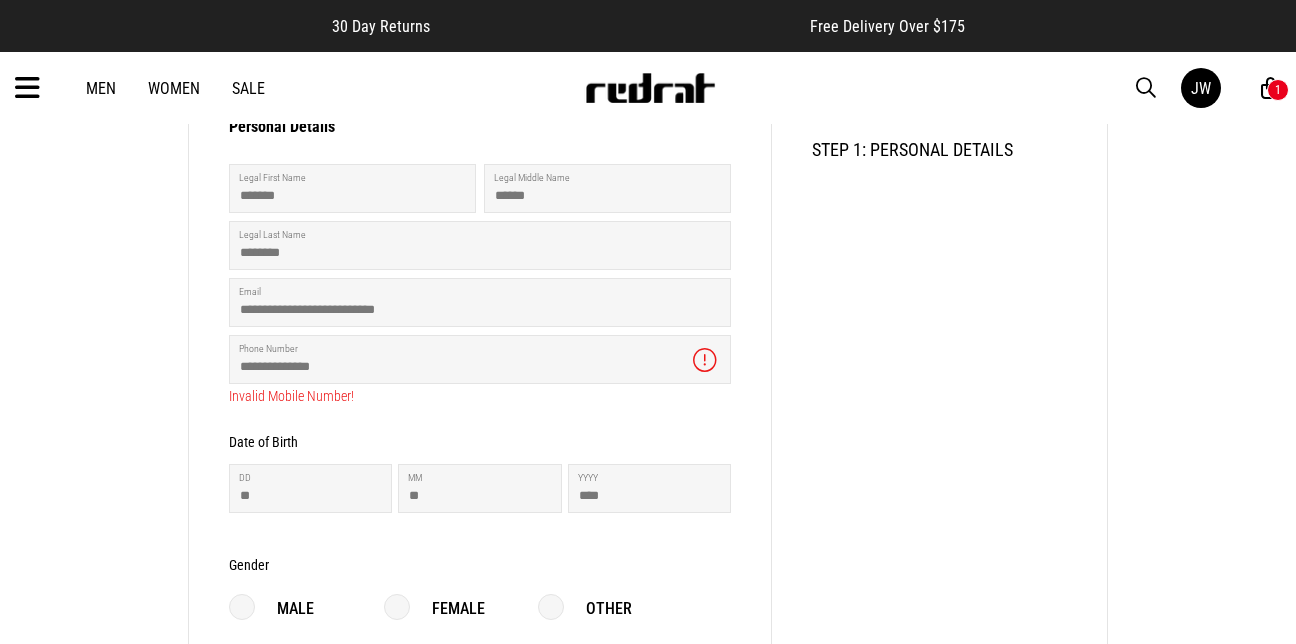 drag, startPoint x: 289, startPoint y: 197, endPoint x: 163, endPoint y: 170, distance: 128.86038 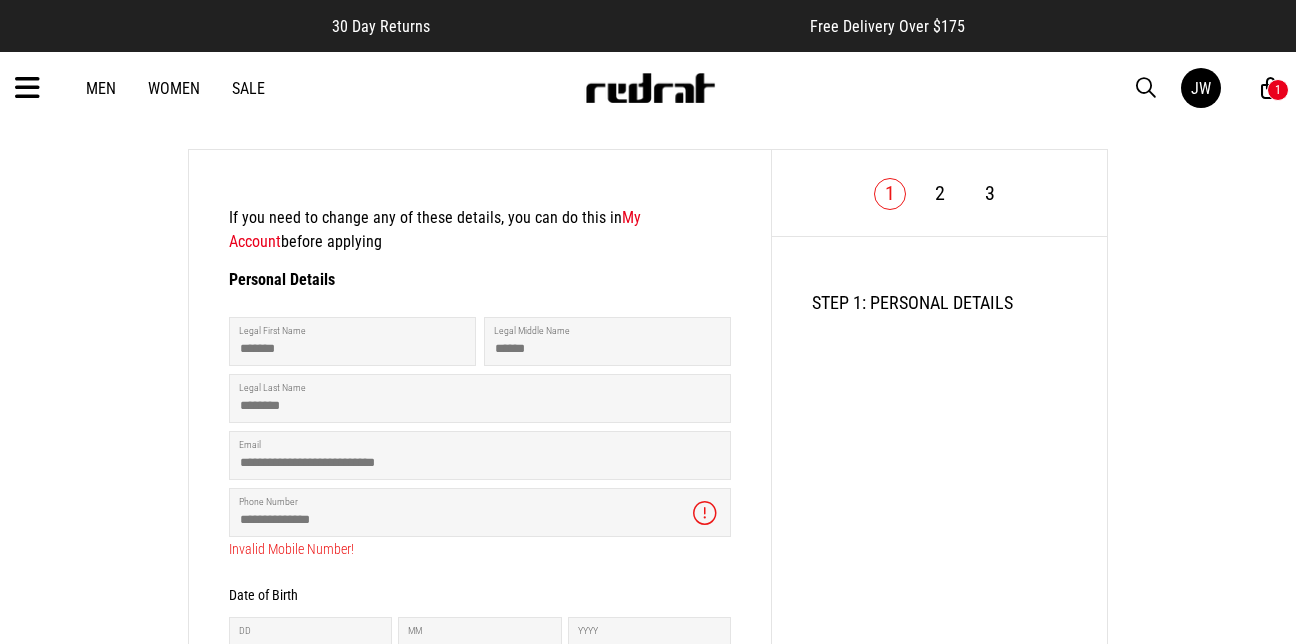 scroll, scrollTop: 125, scrollLeft: 0, axis: vertical 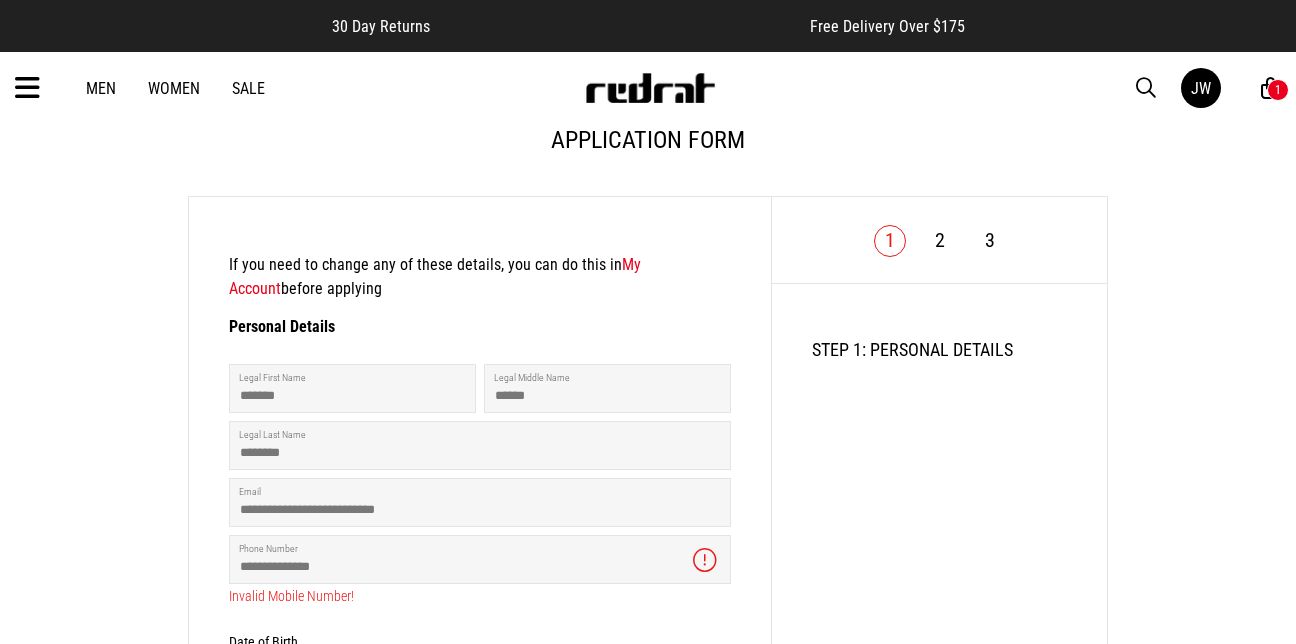 click on "My Account" at bounding box center [435, 276] 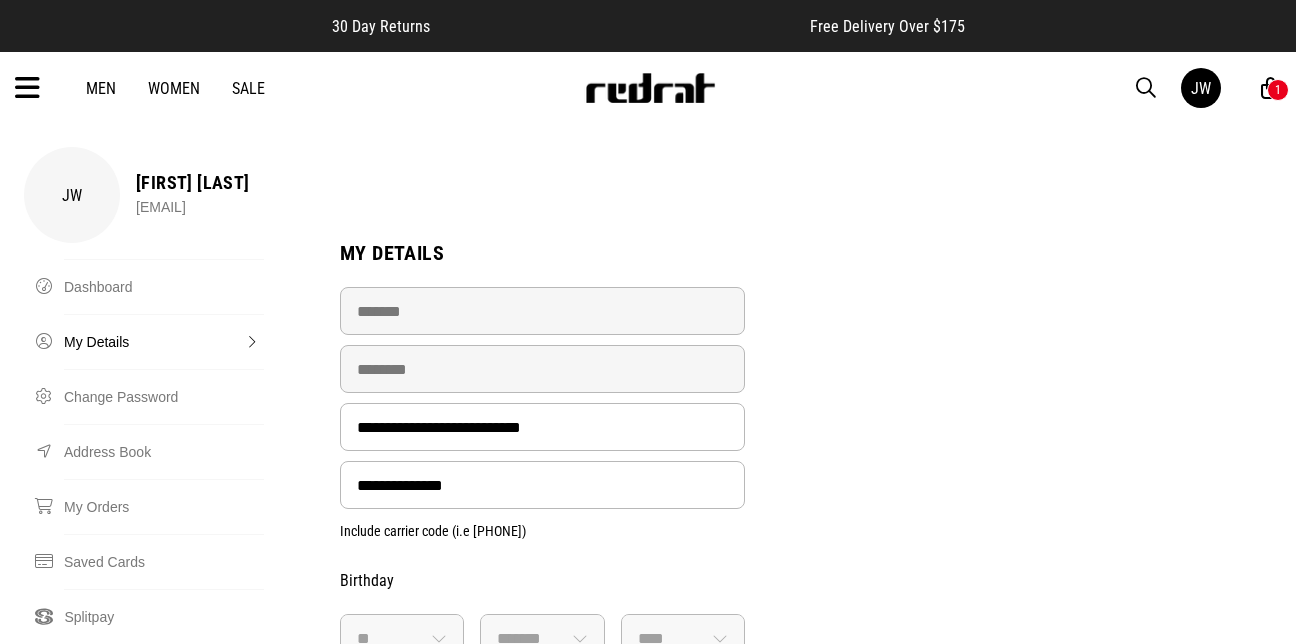 select on "**" 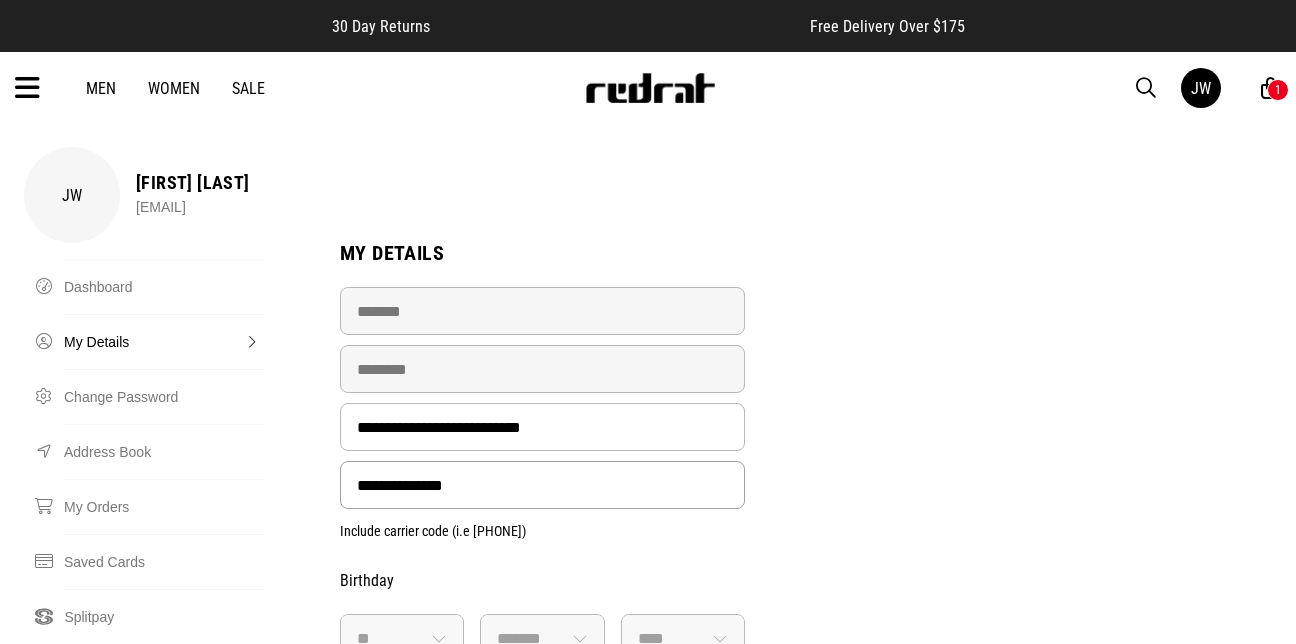 click on "**********" at bounding box center (542, 485) 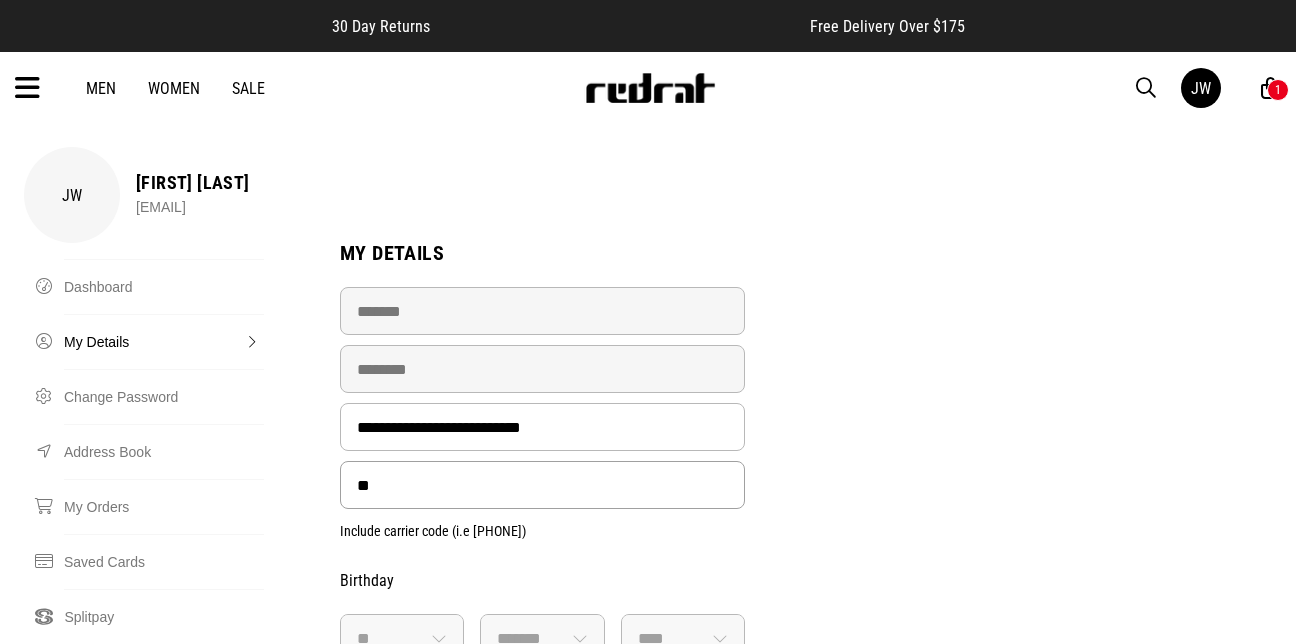 type on "*" 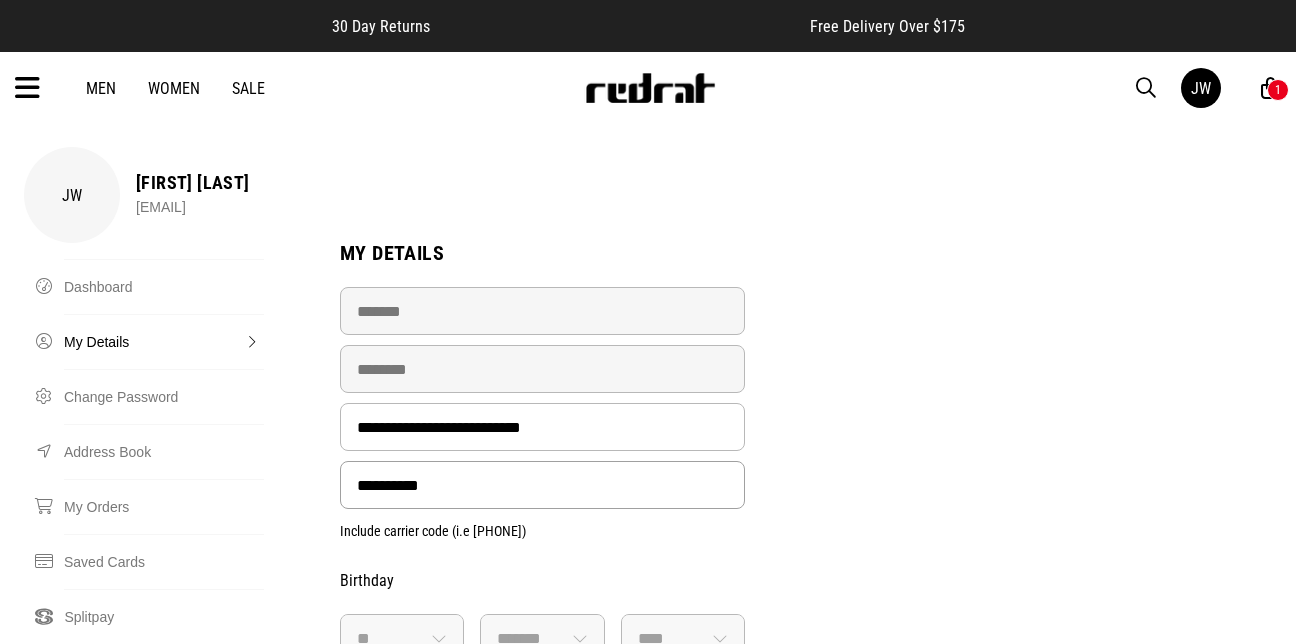 type on "**********" 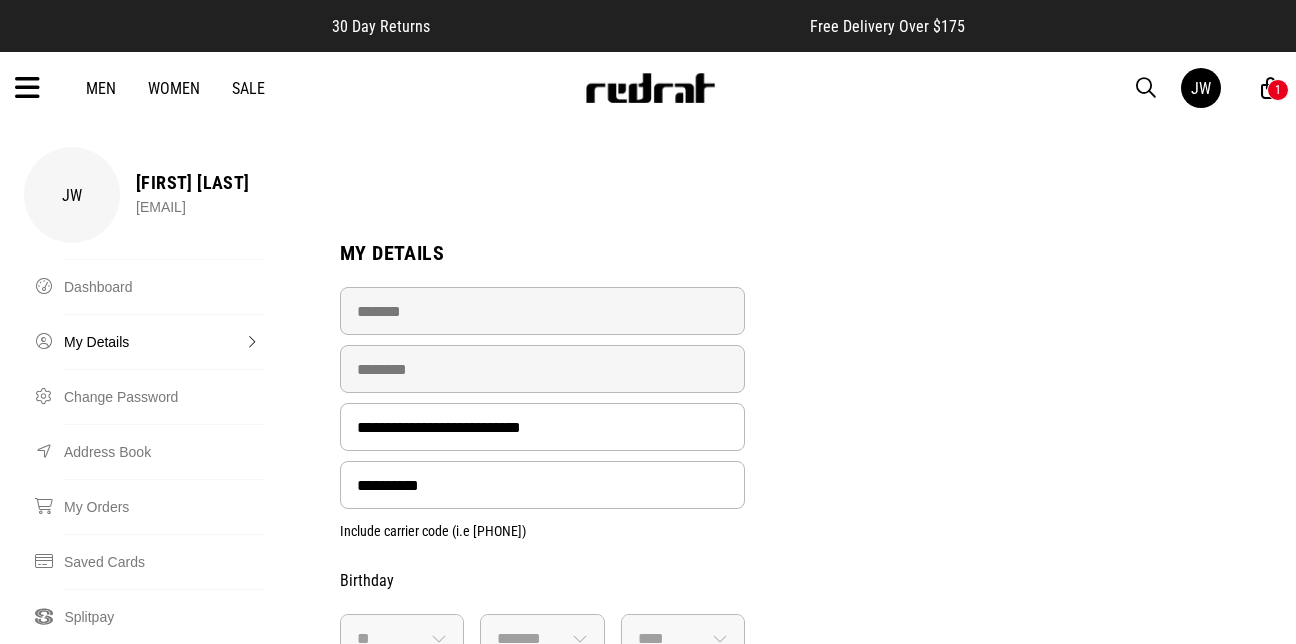 click on "**********" at bounding box center (648, 541) 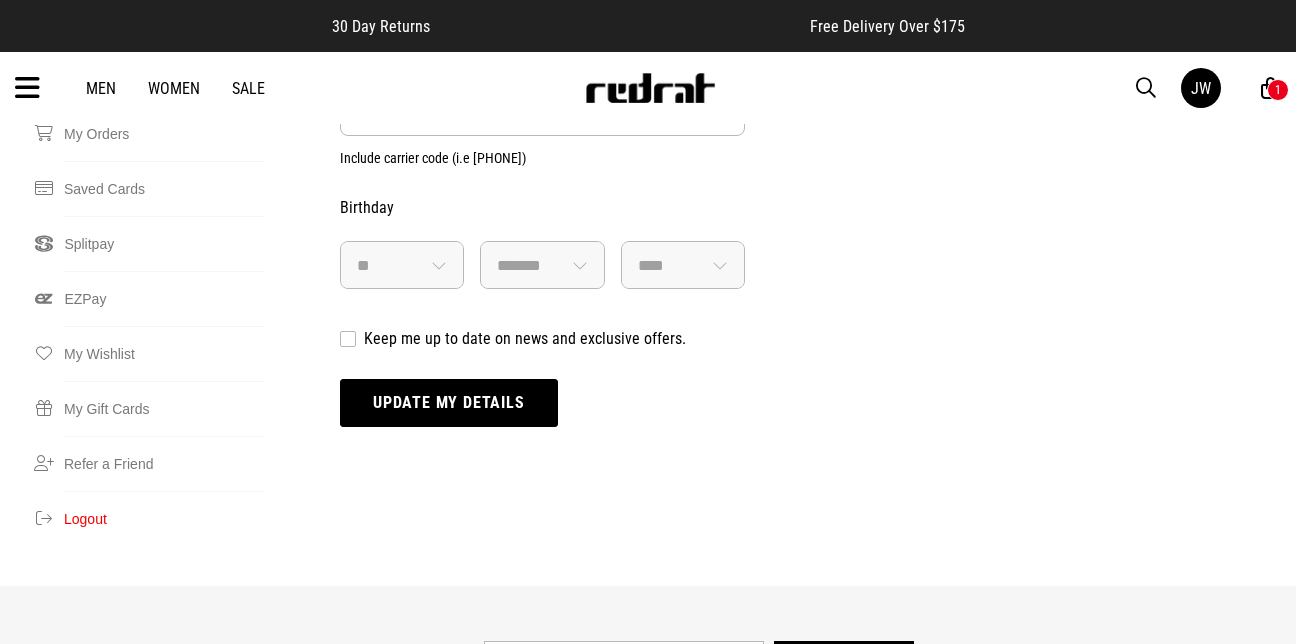 scroll, scrollTop: 440, scrollLeft: 0, axis: vertical 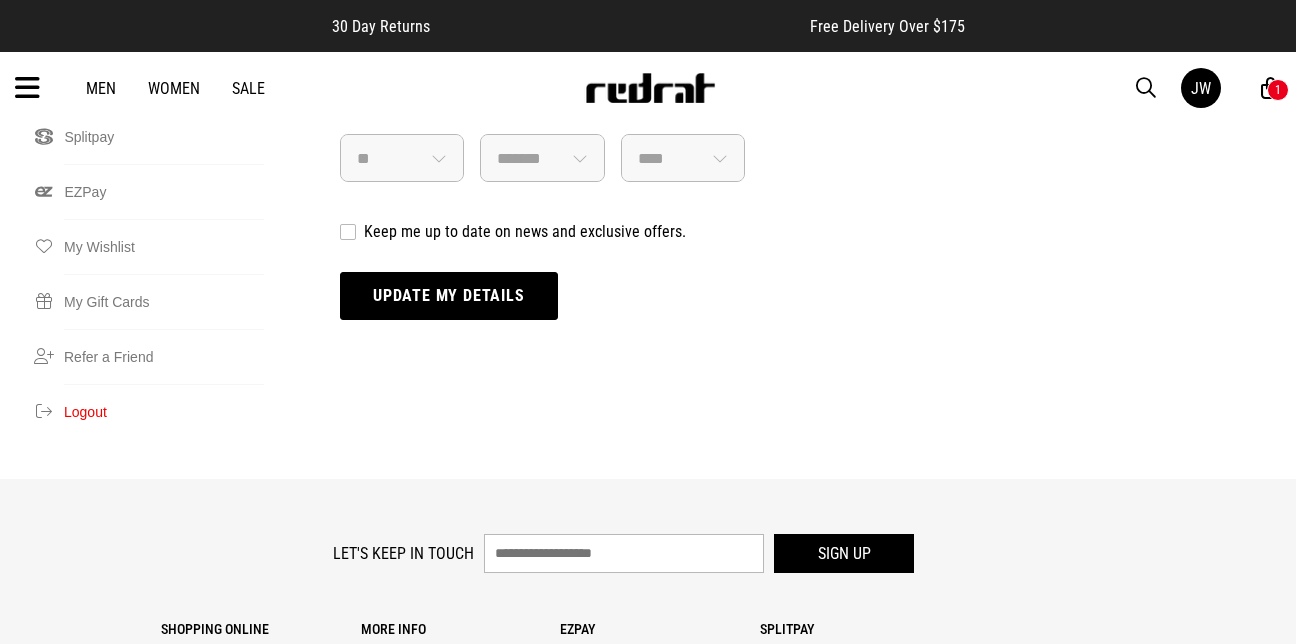 click on "Update my details" at bounding box center [449, 296] 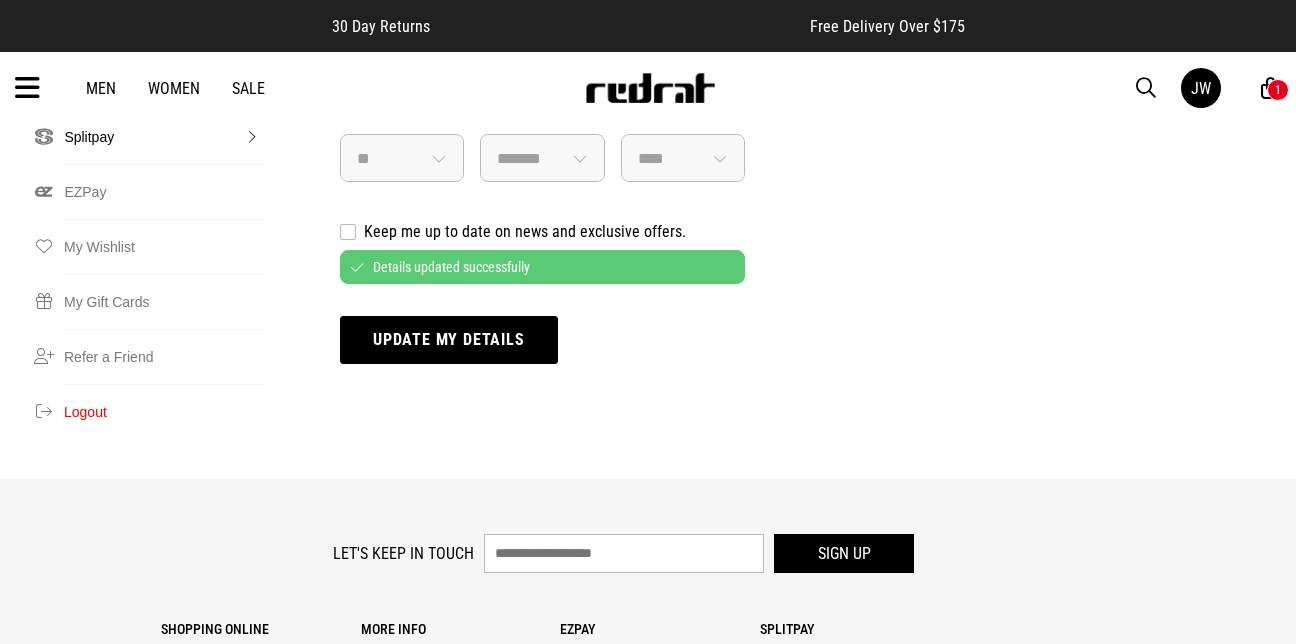 click on "Splitpay" at bounding box center (164, 136) 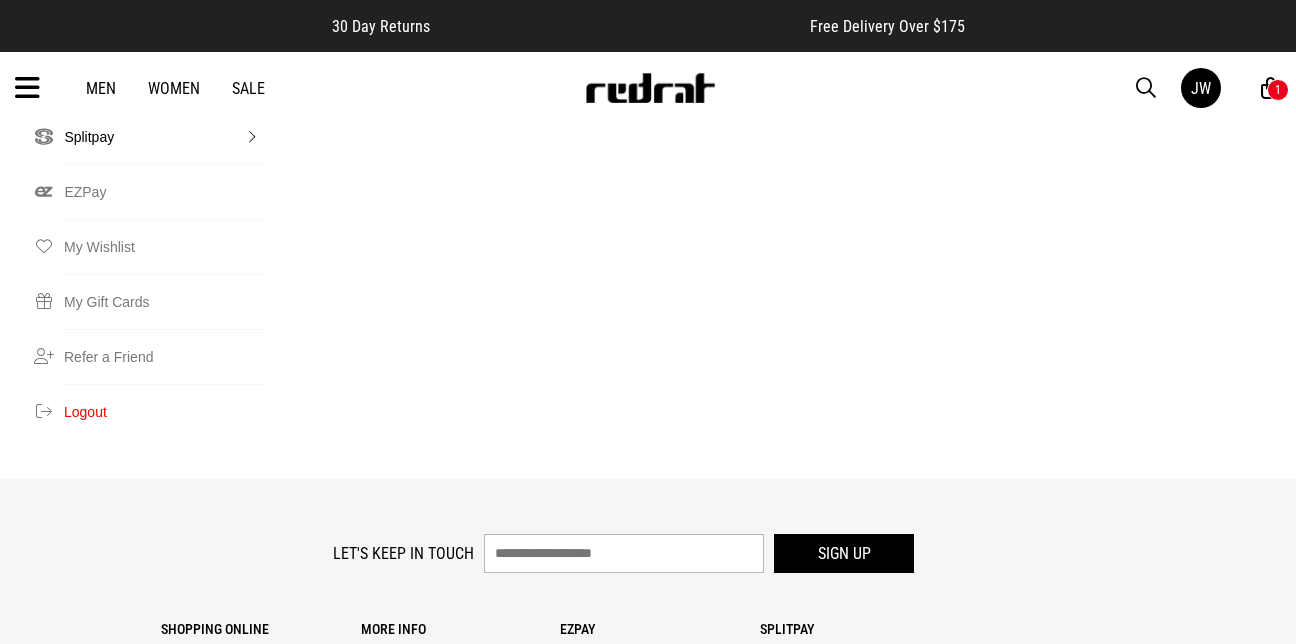scroll, scrollTop: 0, scrollLeft: 0, axis: both 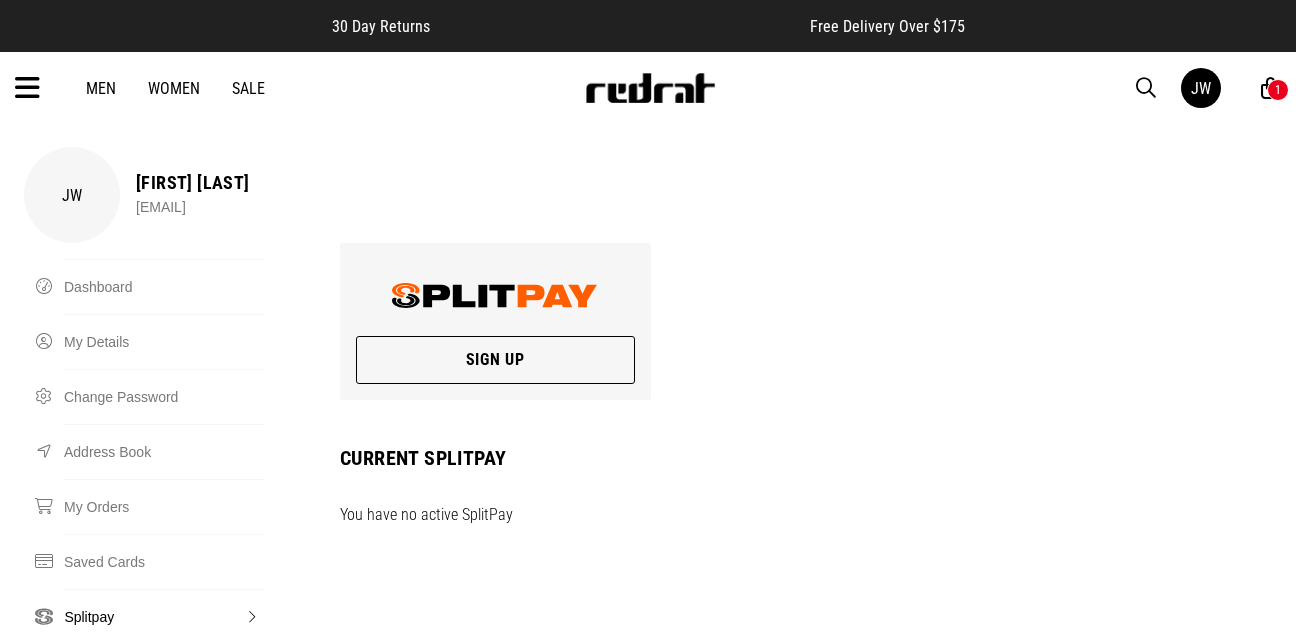click on "Sign Up" at bounding box center (495, 360) 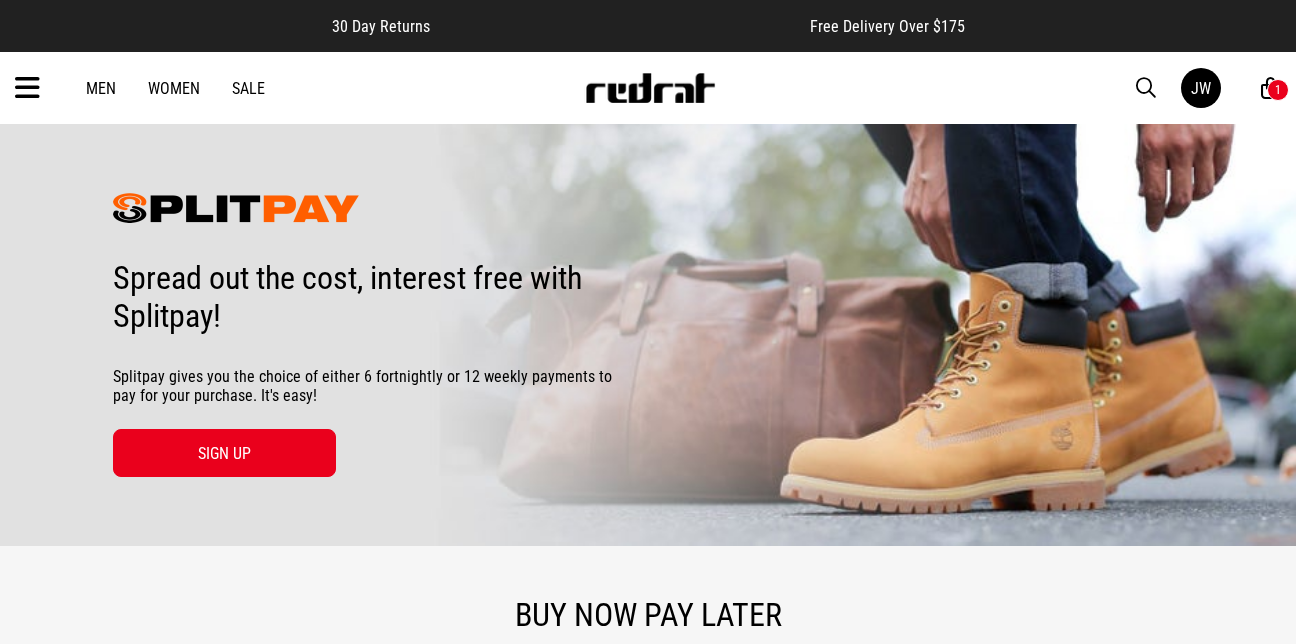 scroll, scrollTop: 0, scrollLeft: 0, axis: both 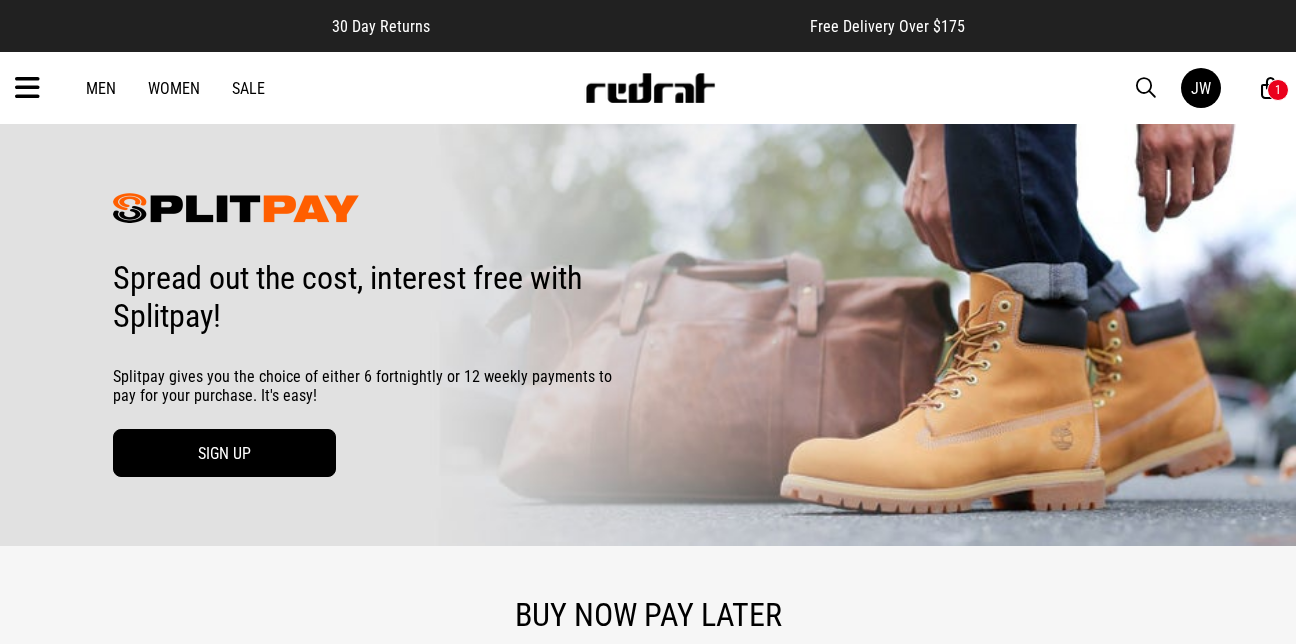 click on "SIGN UP" at bounding box center [224, 453] 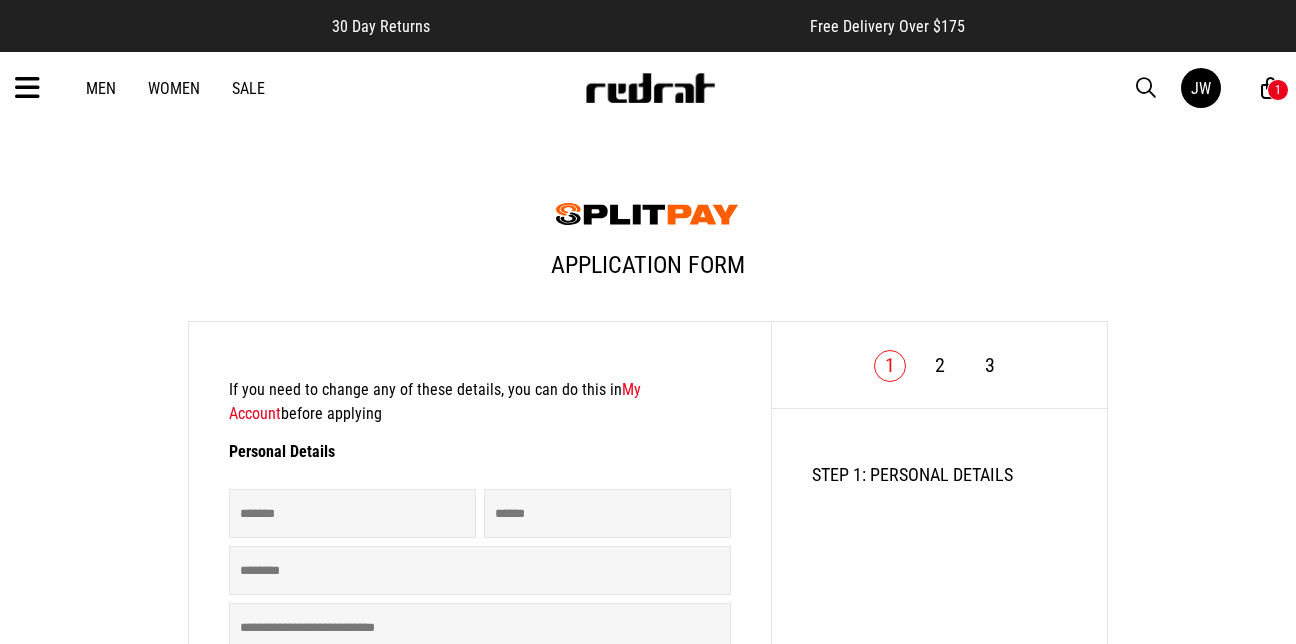 scroll, scrollTop: 0, scrollLeft: 0, axis: both 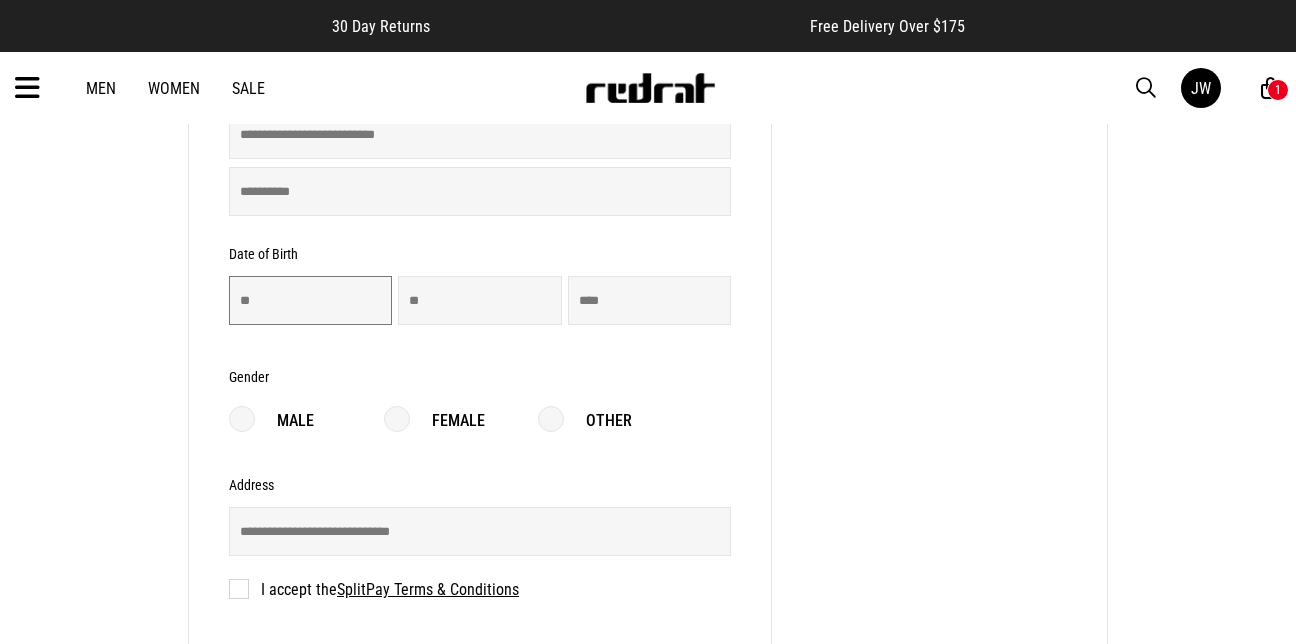 click at bounding box center (310, 300) 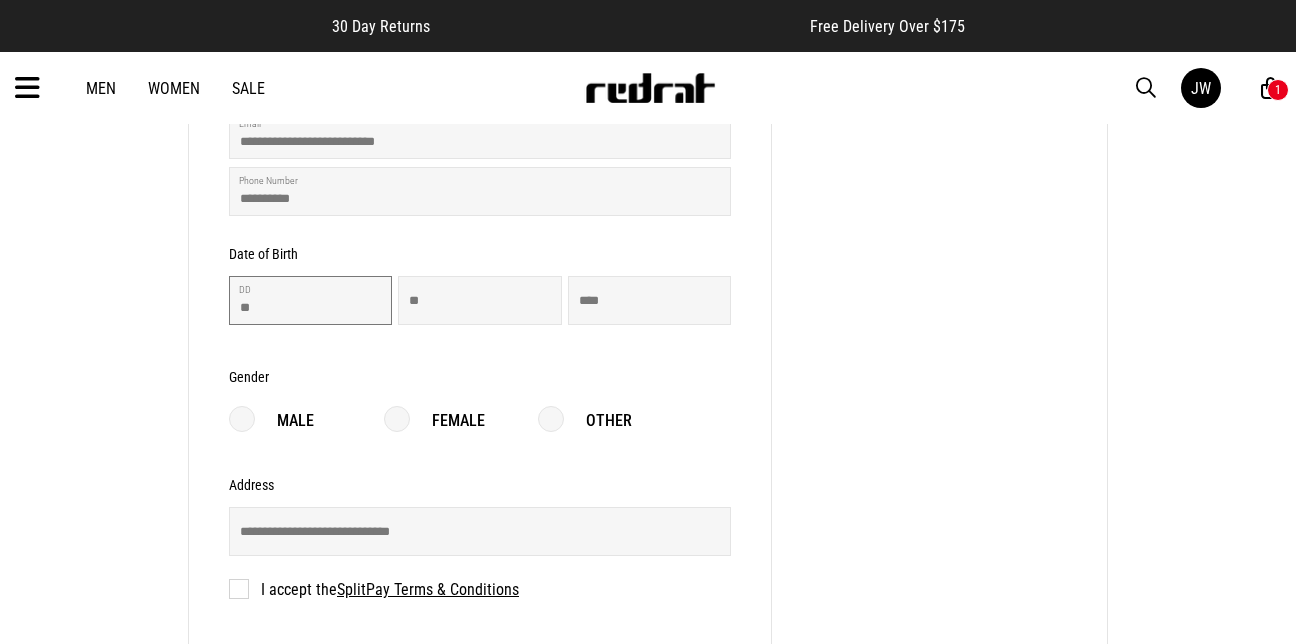 type on "**" 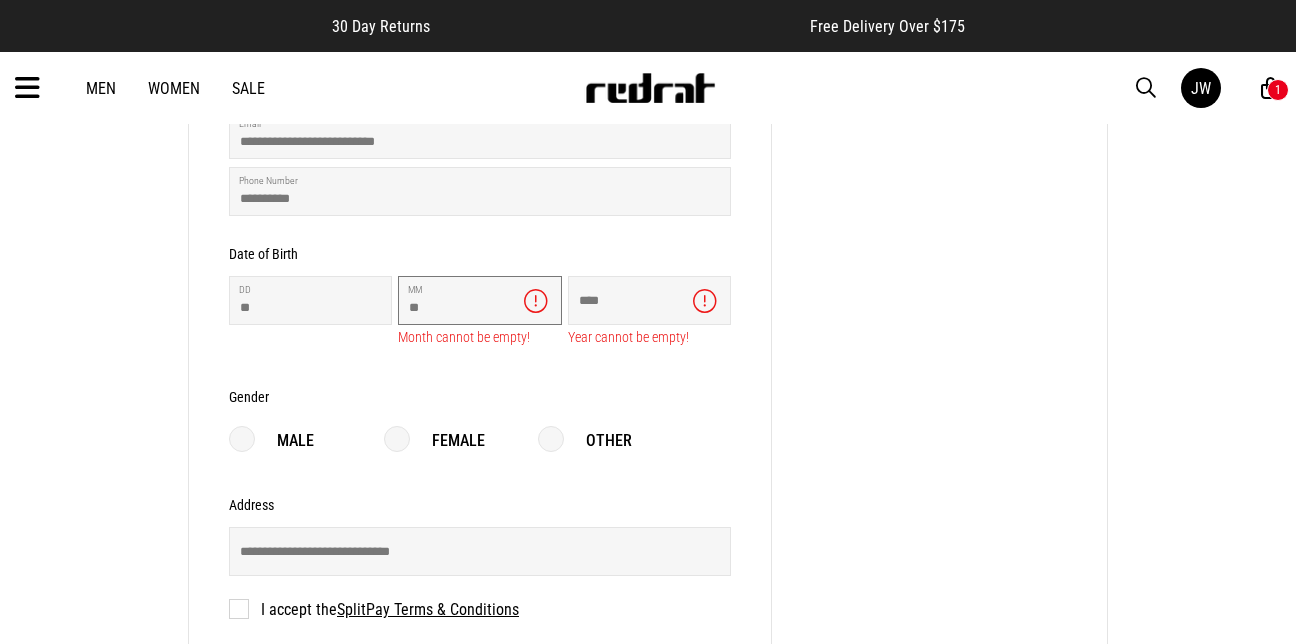 type on "**" 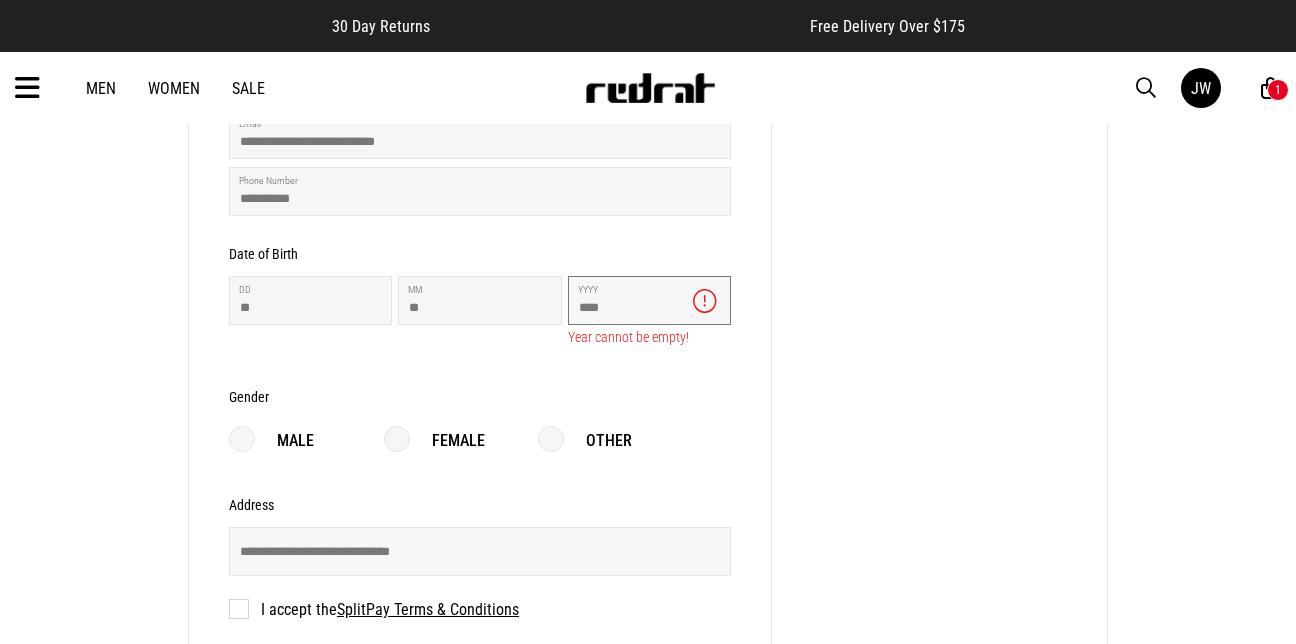type on "****" 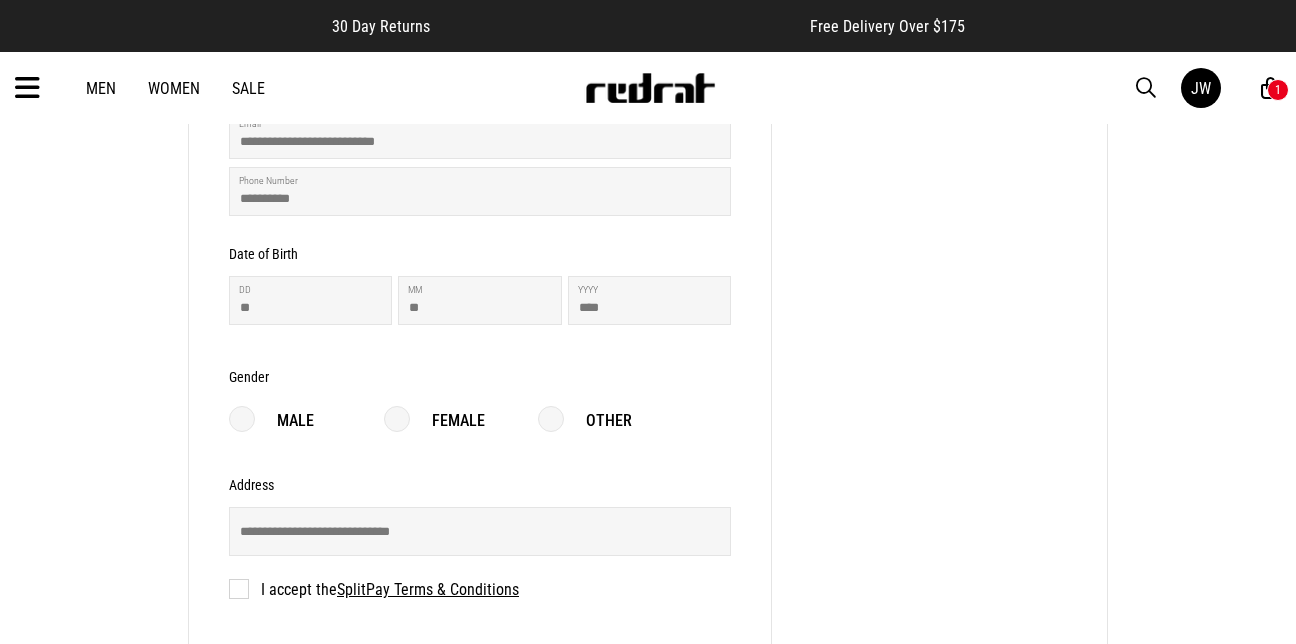 click on "**********" at bounding box center [648, 143] 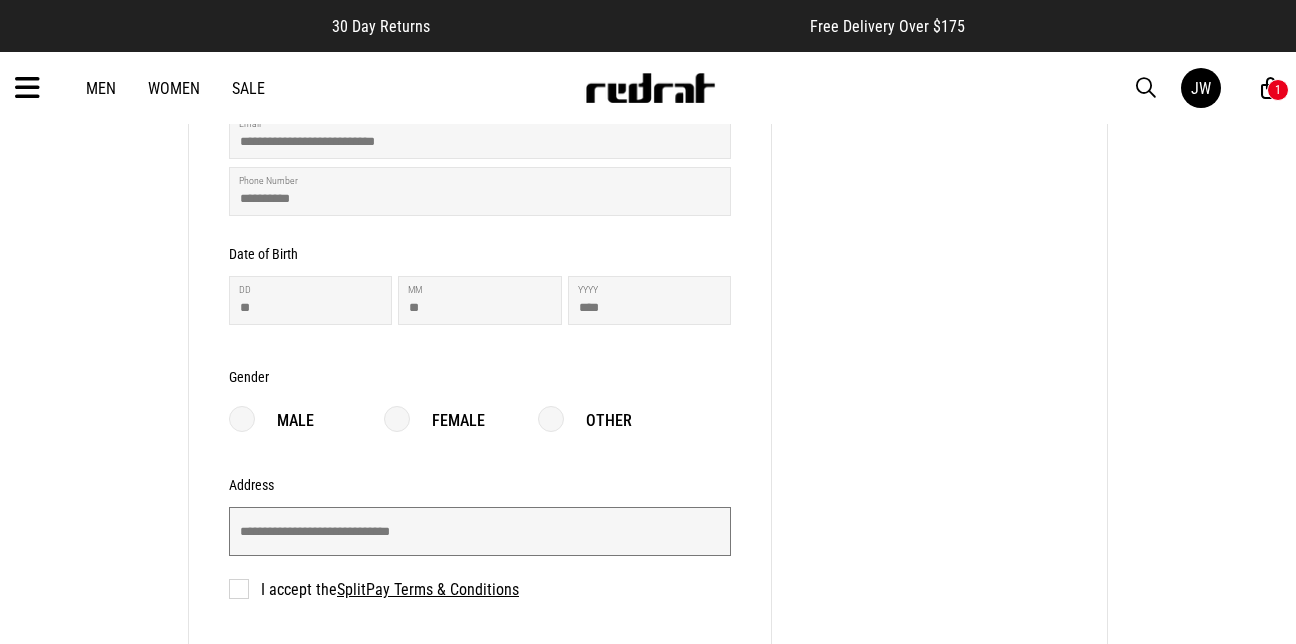 click at bounding box center [480, 531] 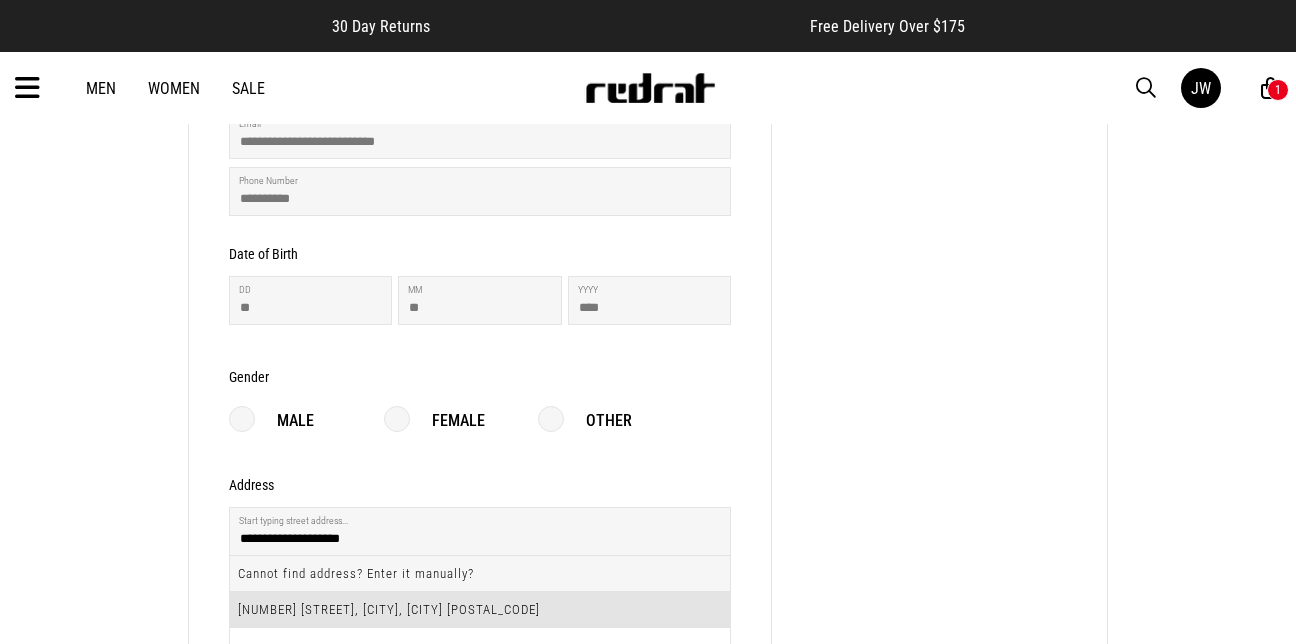 click on "[NUMBER] [STREET], [CITY], [CITY] [POSTAL_CODE]" at bounding box center (480, 609) 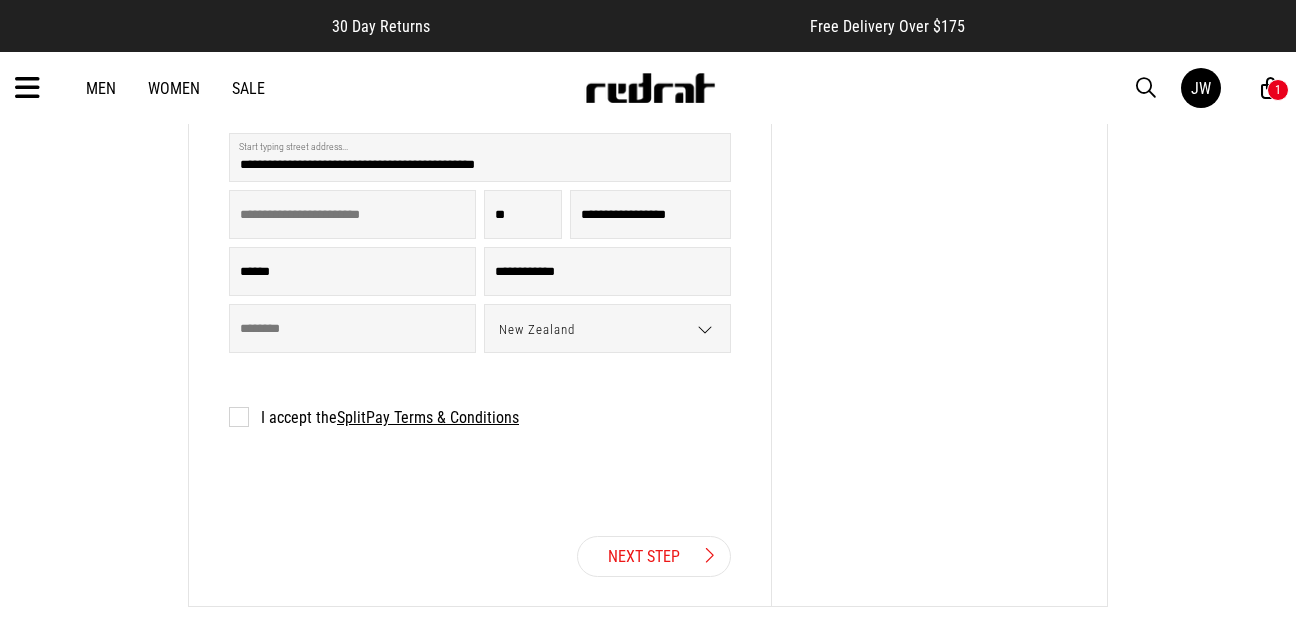 scroll, scrollTop: 933, scrollLeft: 0, axis: vertical 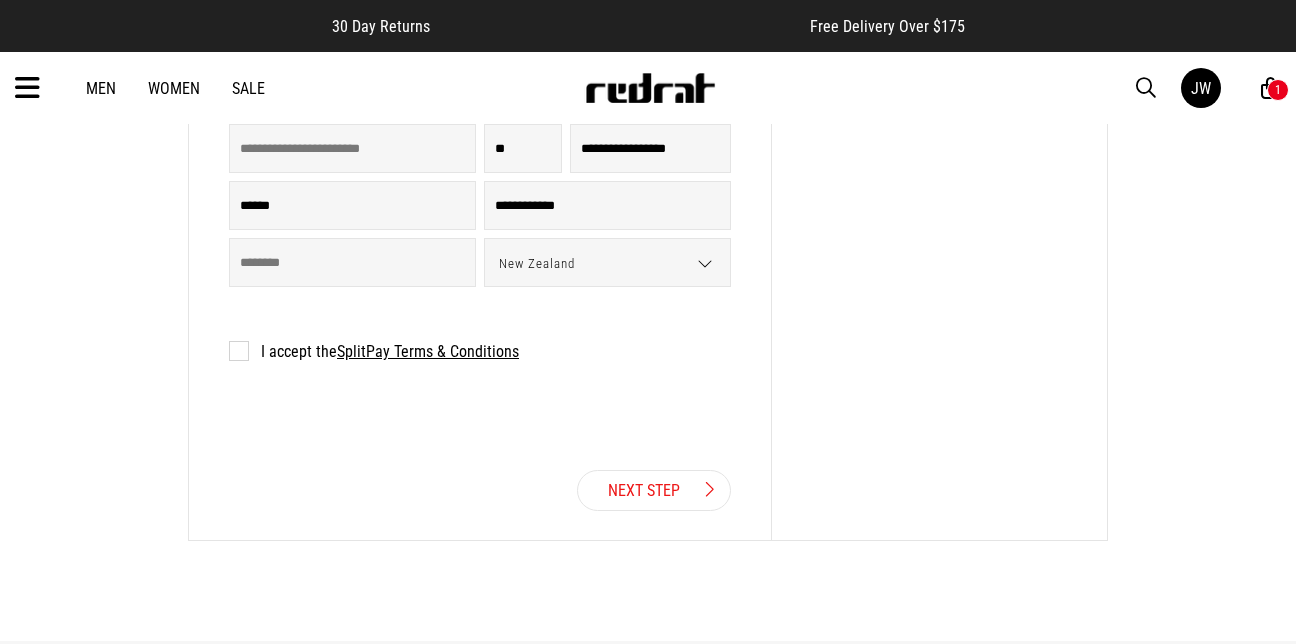 click on "I accept the  SplitPay Terms & Conditions" at bounding box center (374, 351) 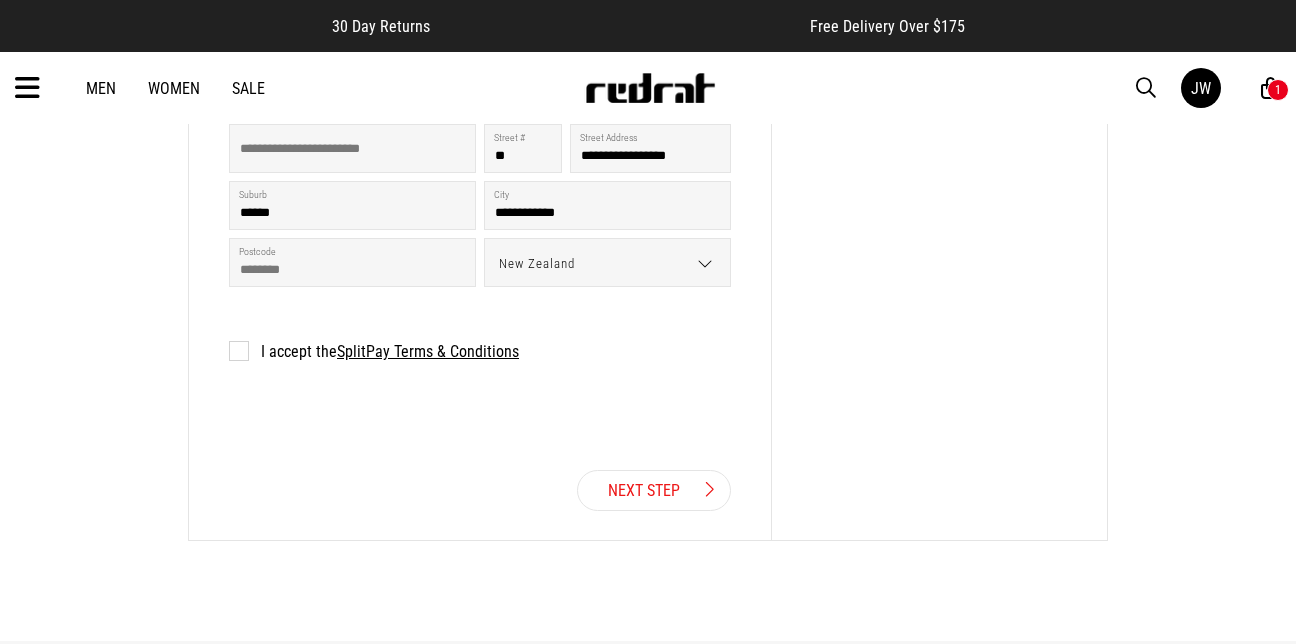 click on "Next Step" at bounding box center (654, 490) 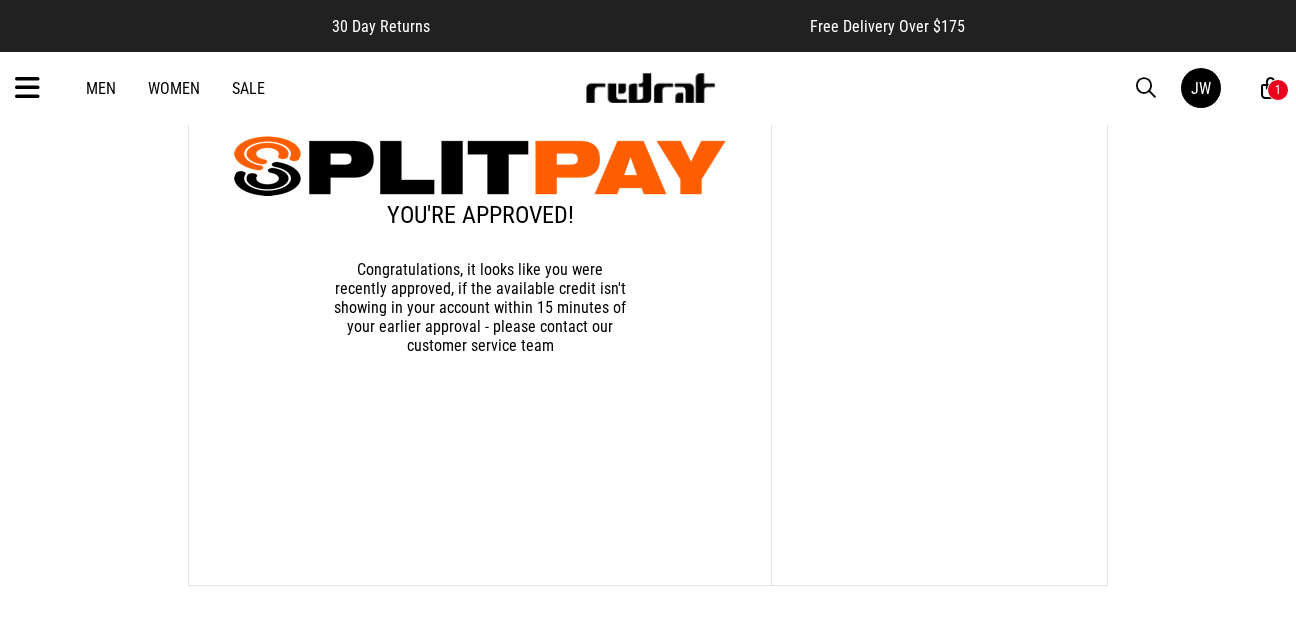 scroll, scrollTop: 278, scrollLeft: 0, axis: vertical 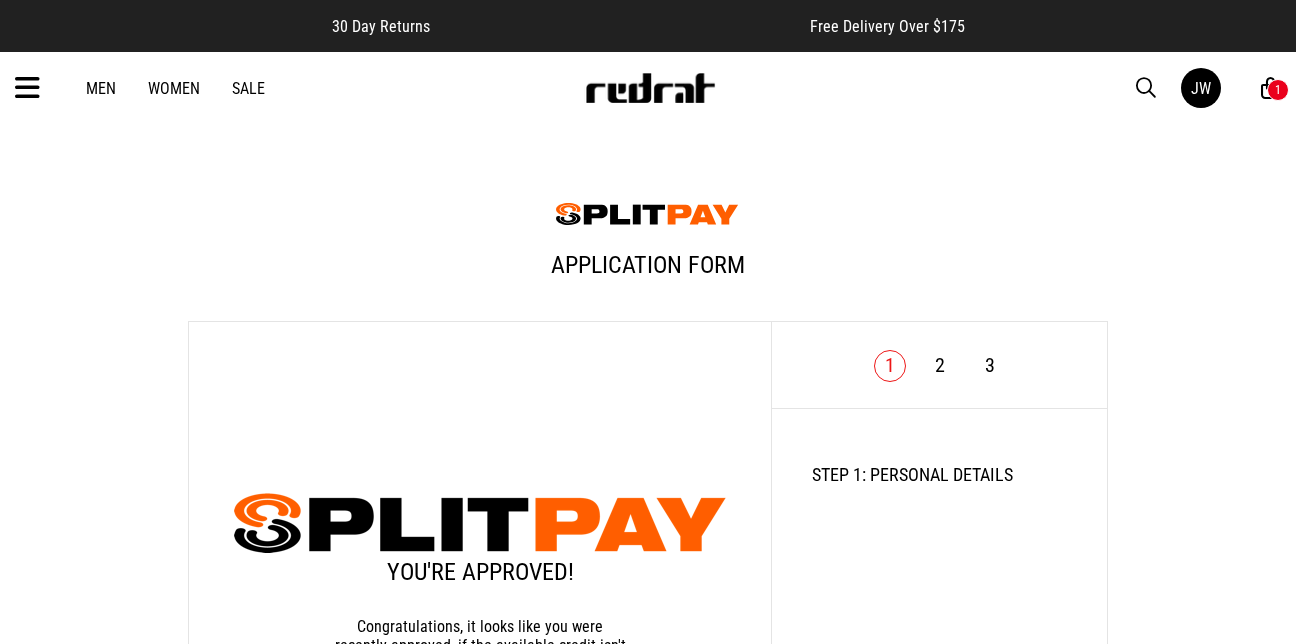 click on "2" at bounding box center (940, 365) 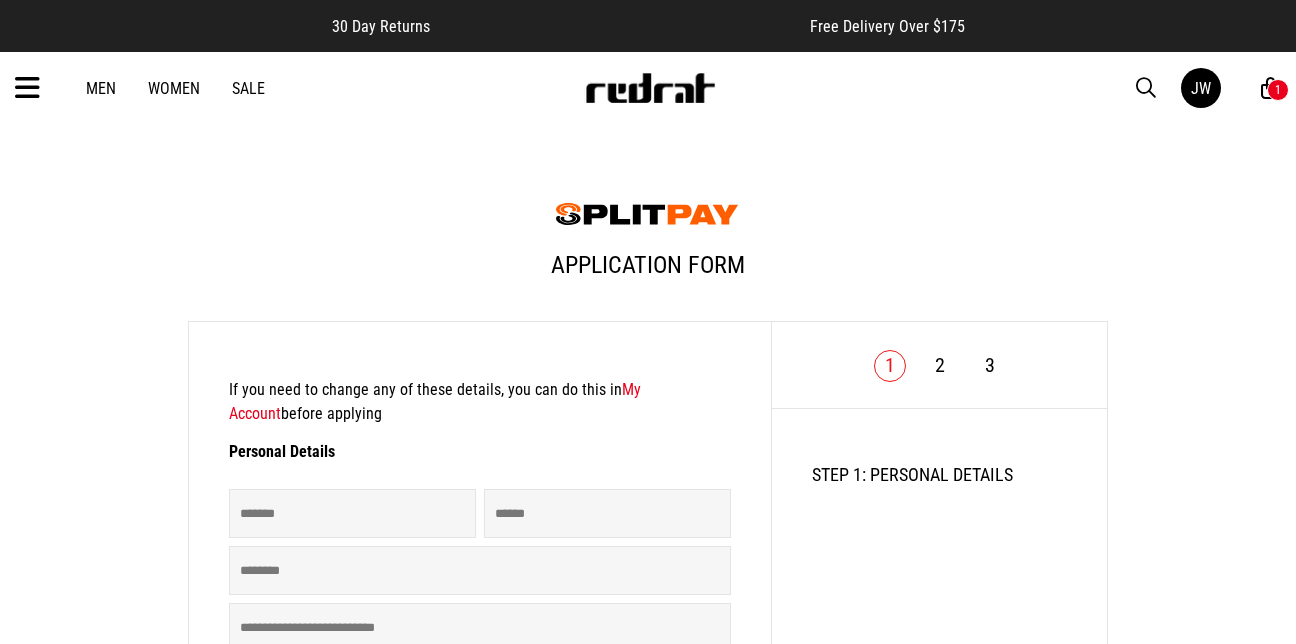 scroll, scrollTop: 0, scrollLeft: 0, axis: both 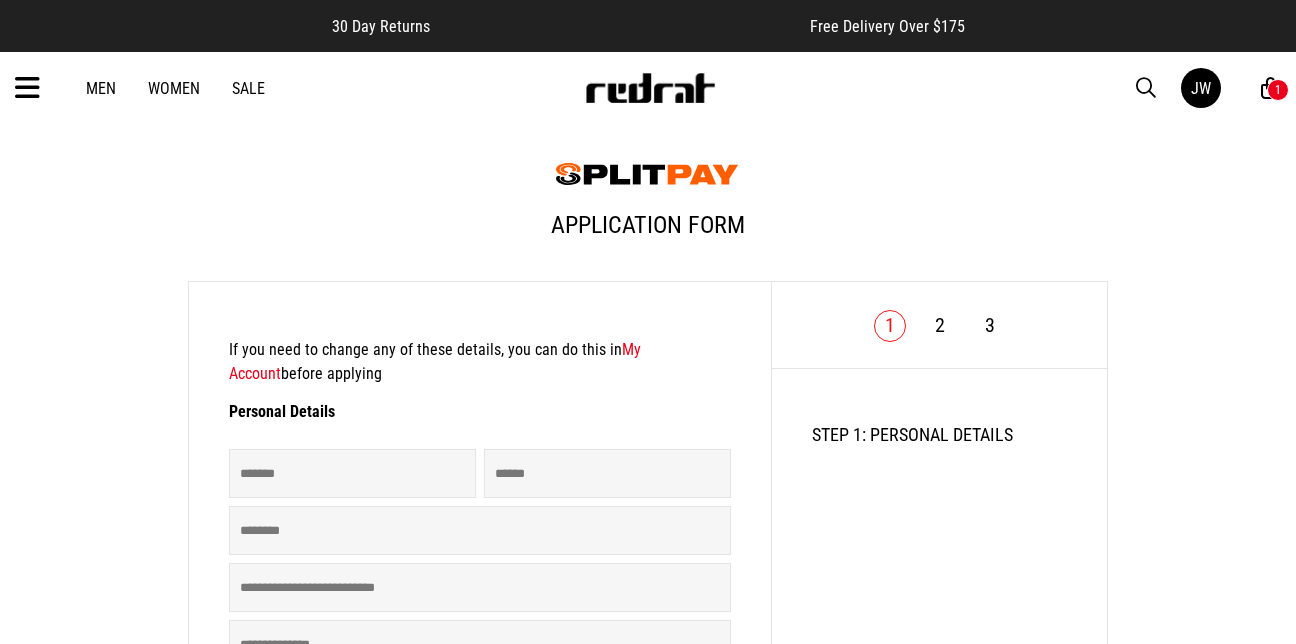 click at bounding box center (27, 88) 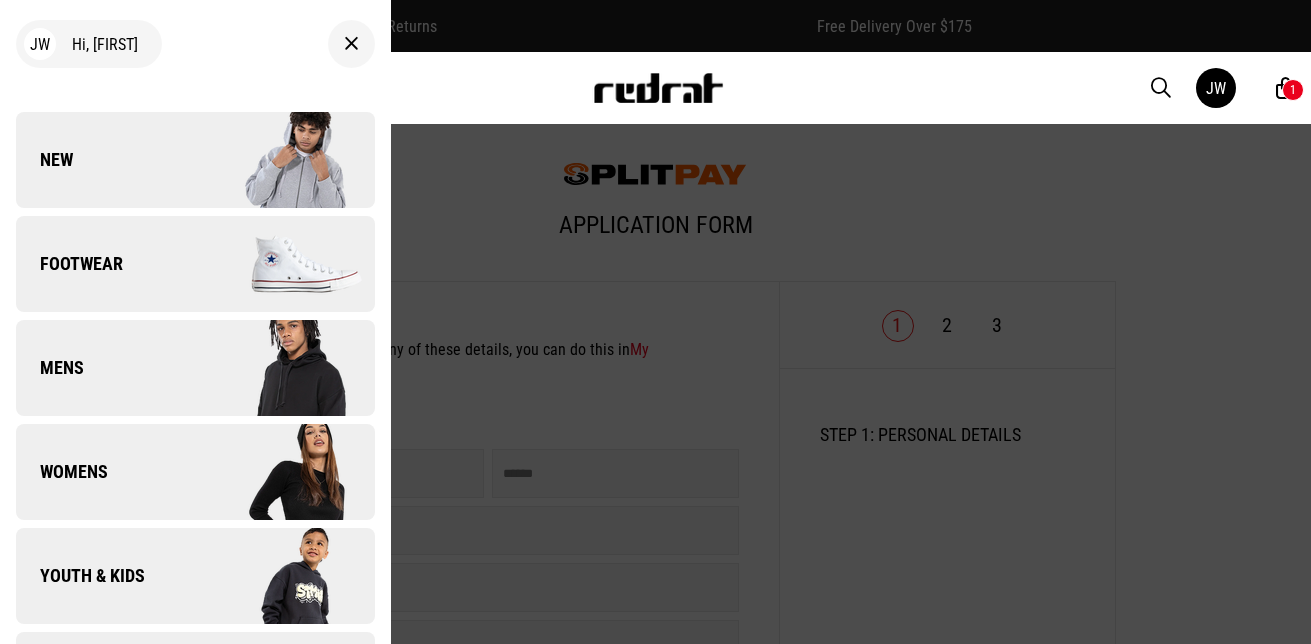 click on "Footwear" at bounding box center (195, 264) 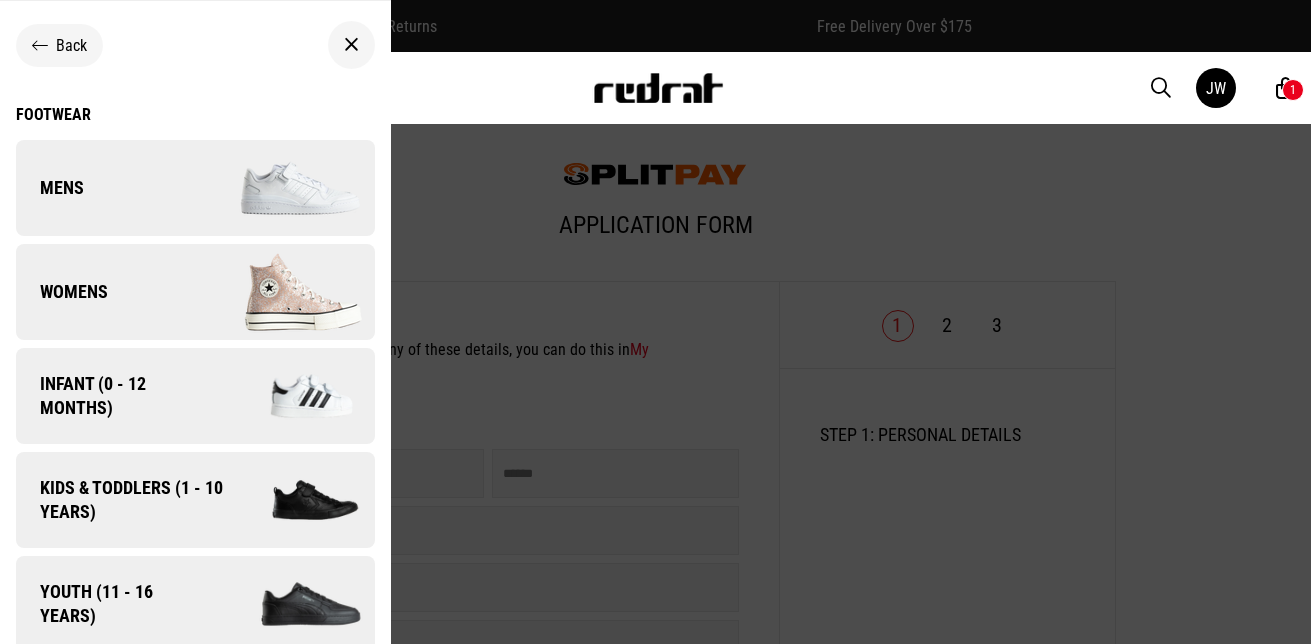 click on "Womens" at bounding box center [195, 292] 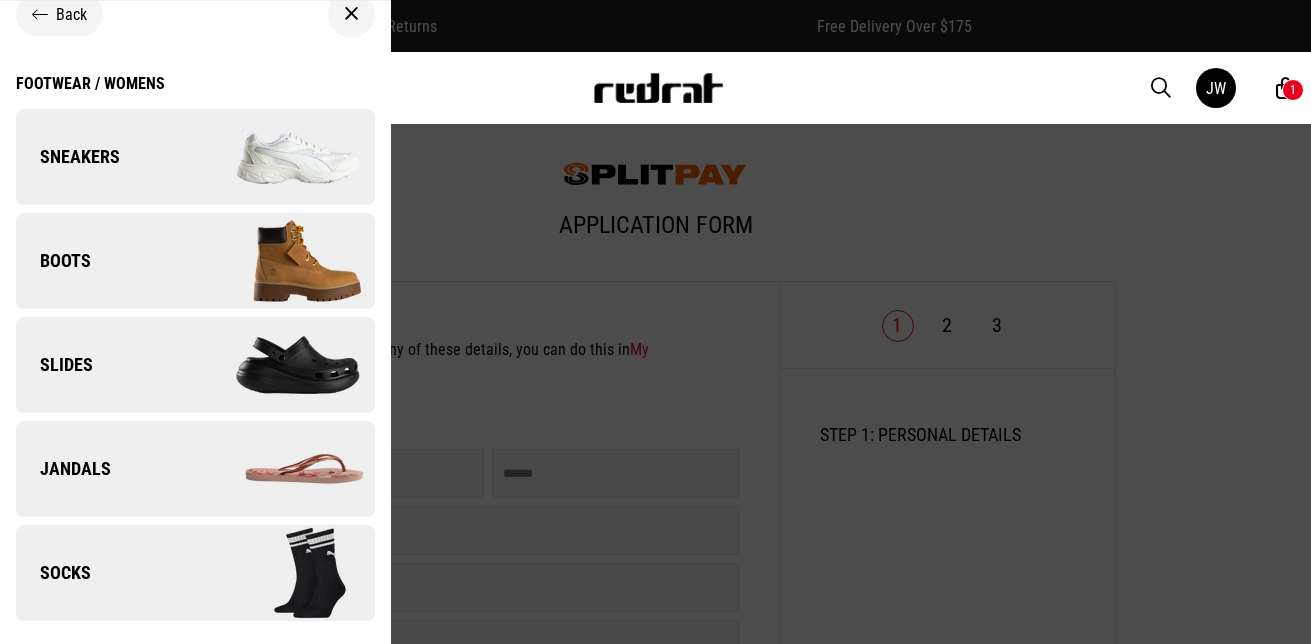 scroll, scrollTop: 0, scrollLeft: 0, axis: both 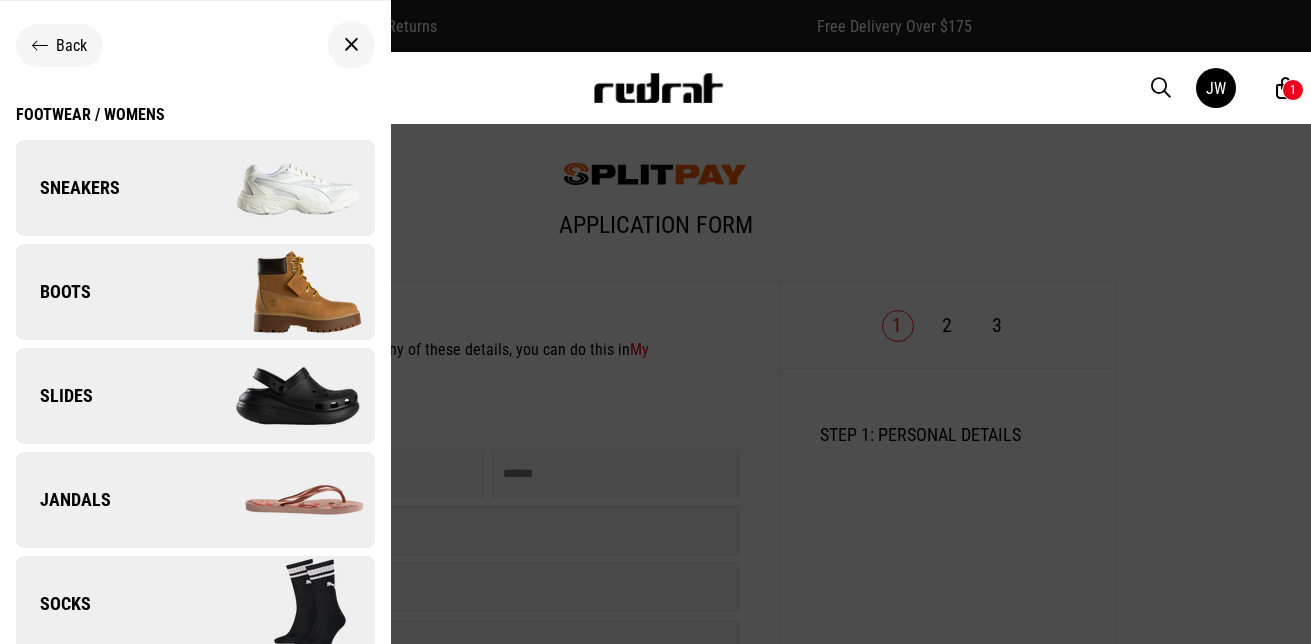 click on "Sneakers" at bounding box center (195, 188) 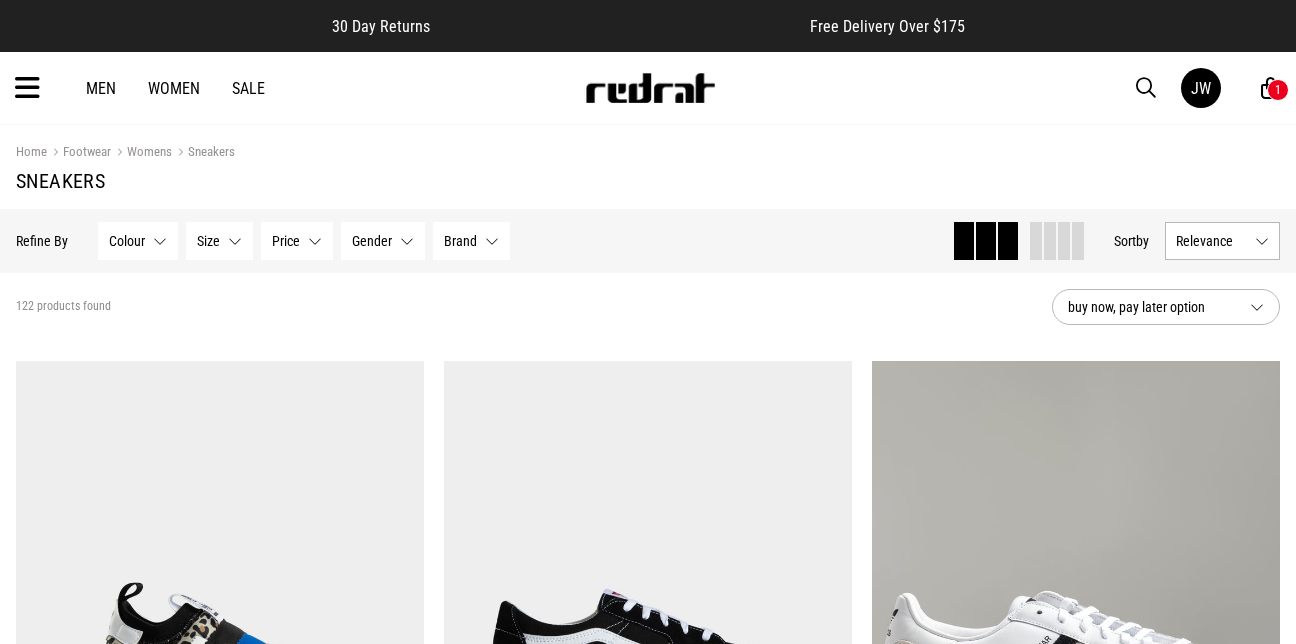 scroll, scrollTop: 0, scrollLeft: 0, axis: both 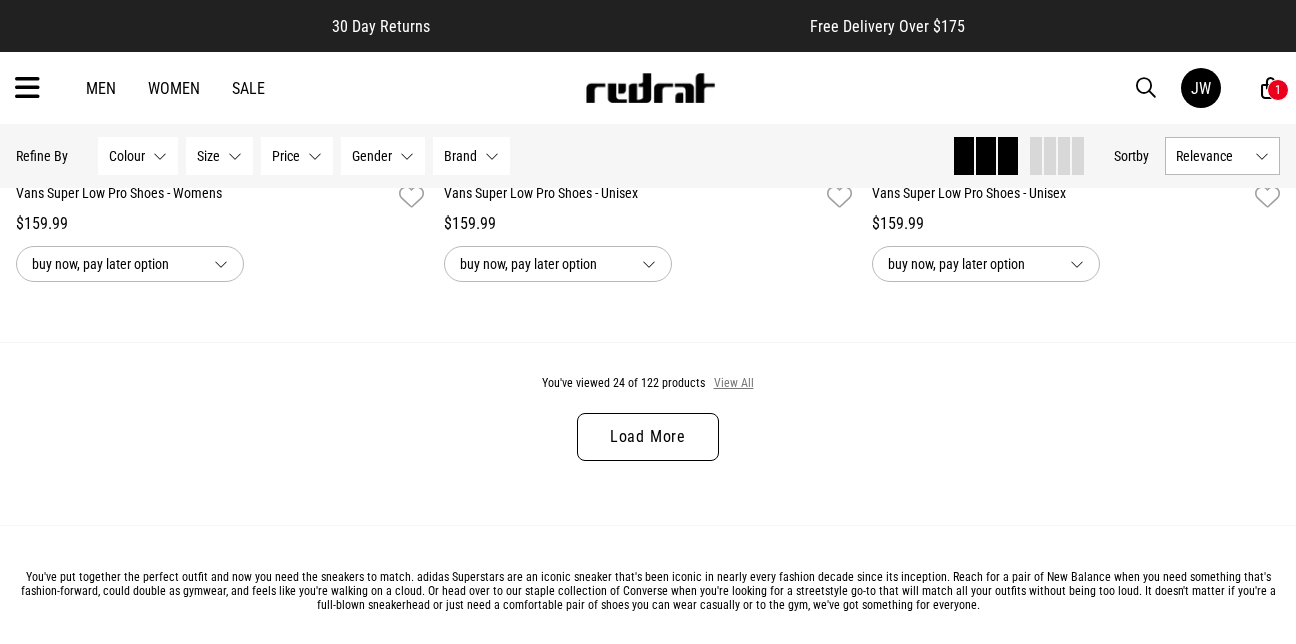 click on "View All" at bounding box center [734, 384] 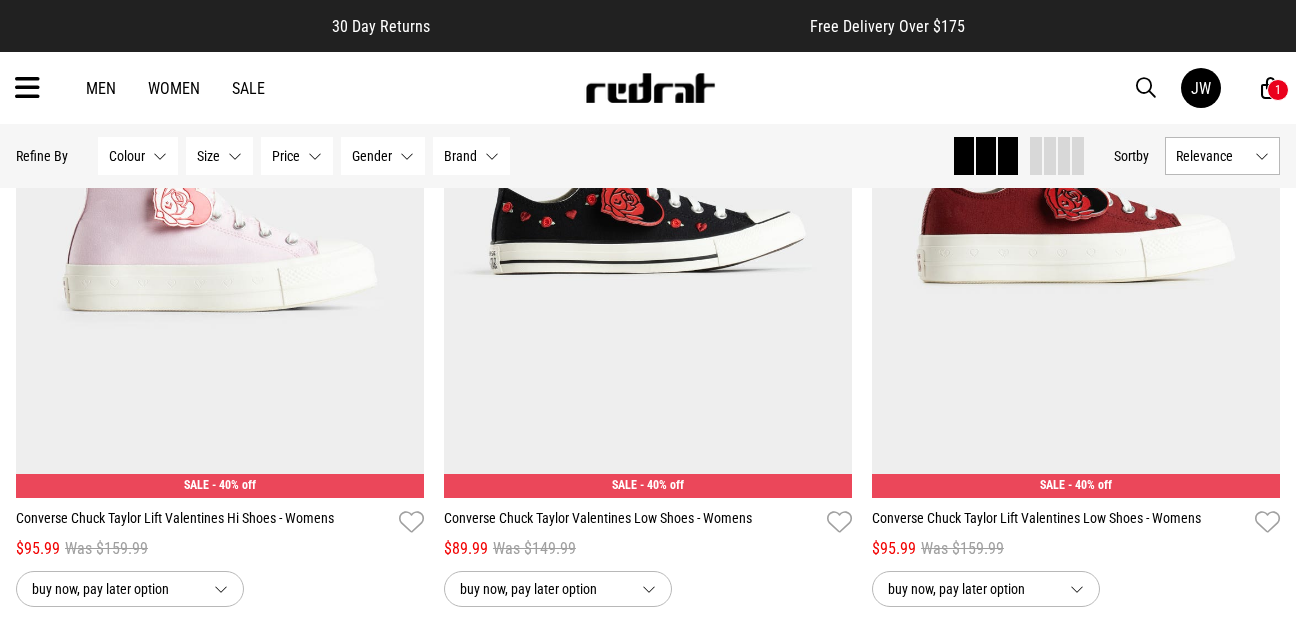 scroll, scrollTop: 11240, scrollLeft: 0, axis: vertical 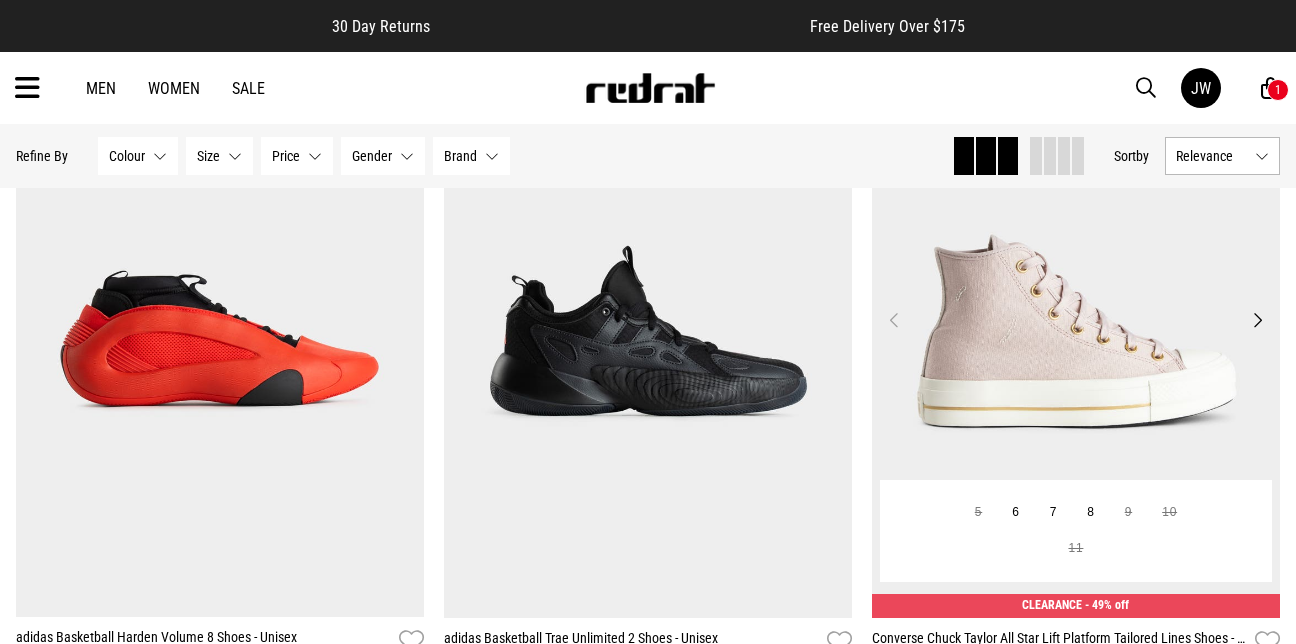 click on "Next" at bounding box center [1257, 320] 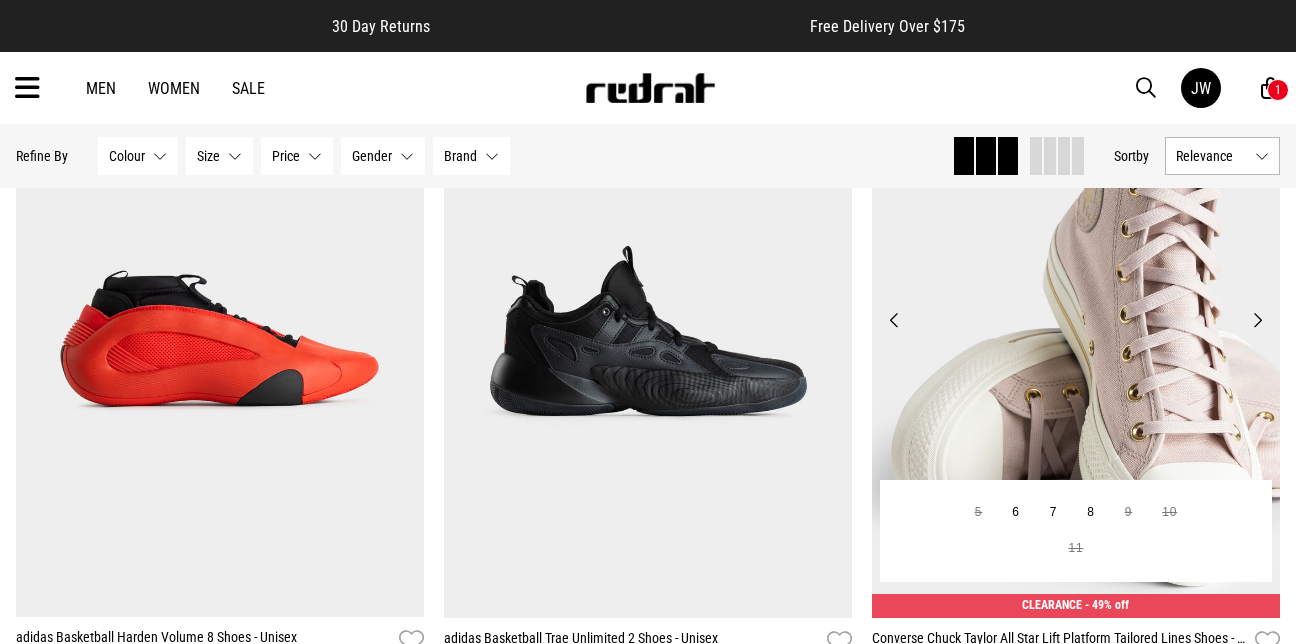 click on "Next" at bounding box center (1257, 320) 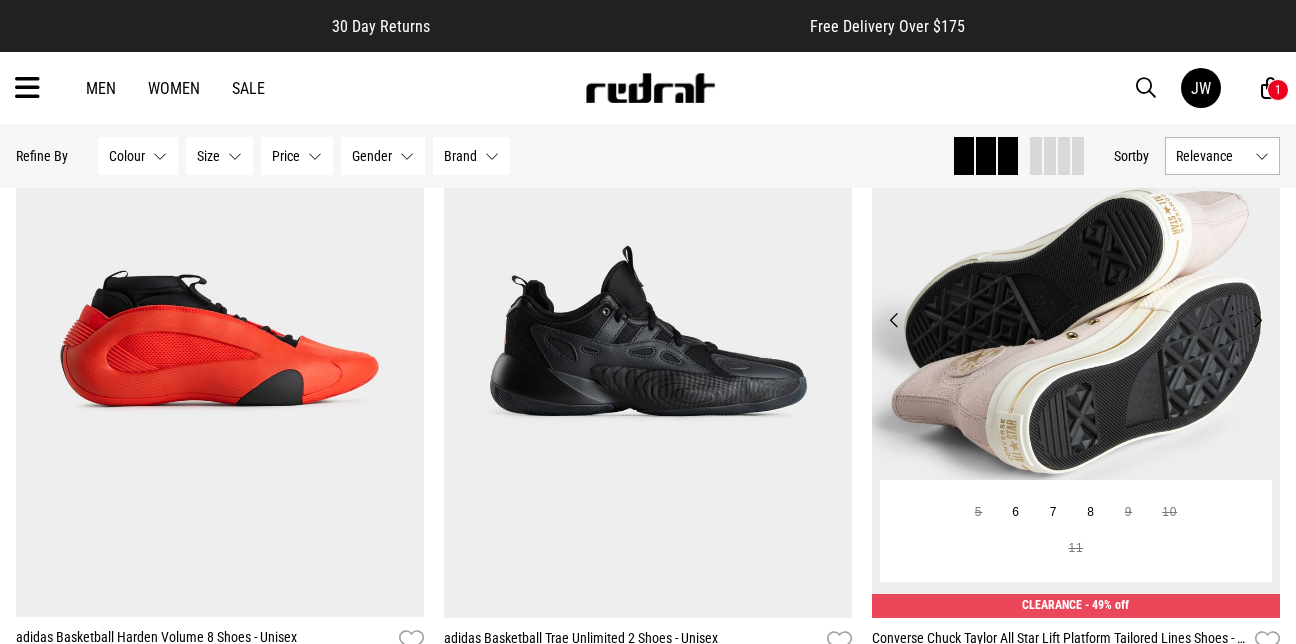 click on "Next" at bounding box center (1257, 320) 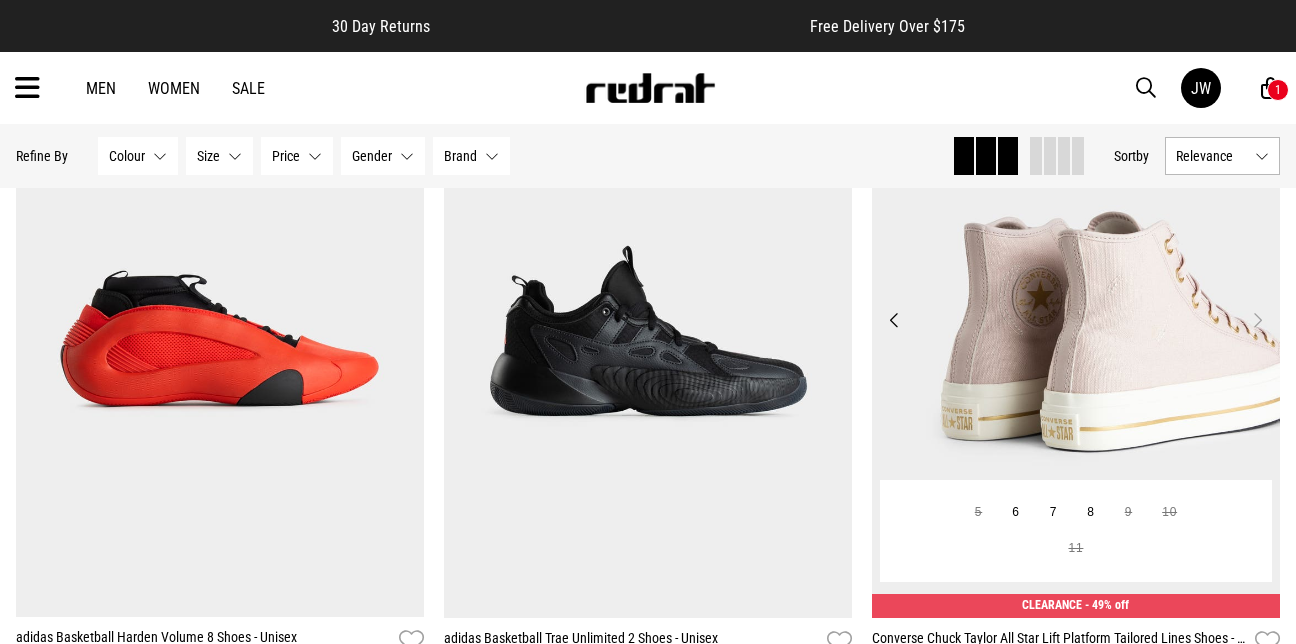 click on "Next" at bounding box center [1257, 320] 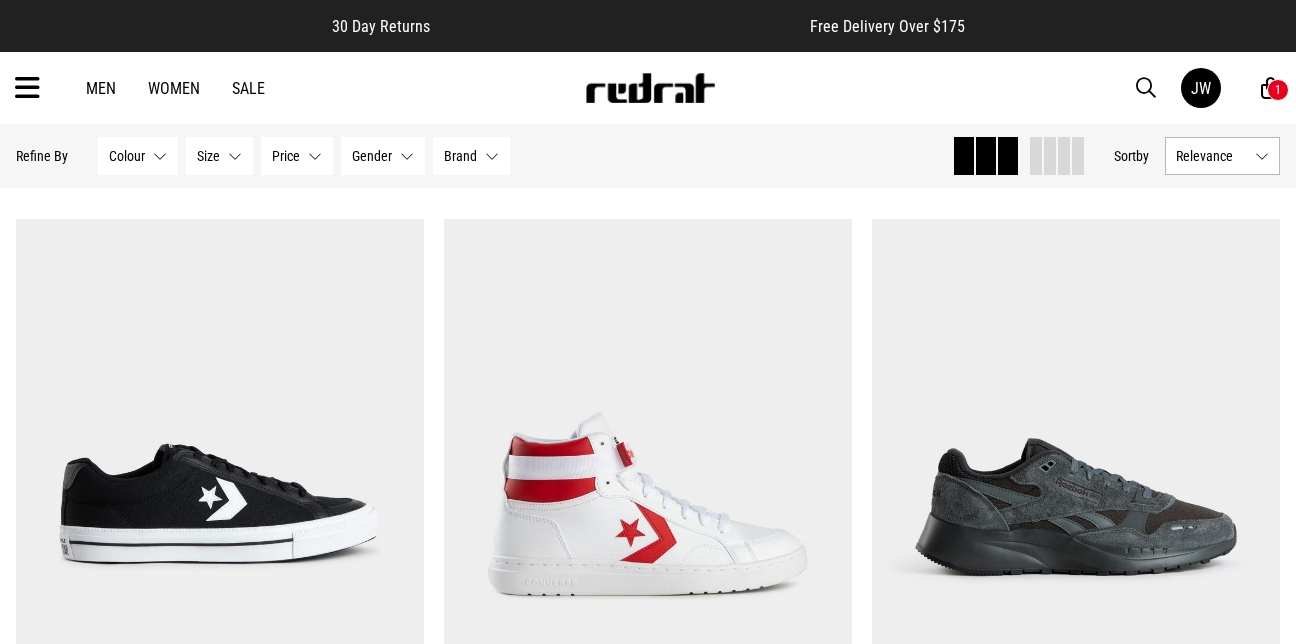 scroll, scrollTop: 21760, scrollLeft: 0, axis: vertical 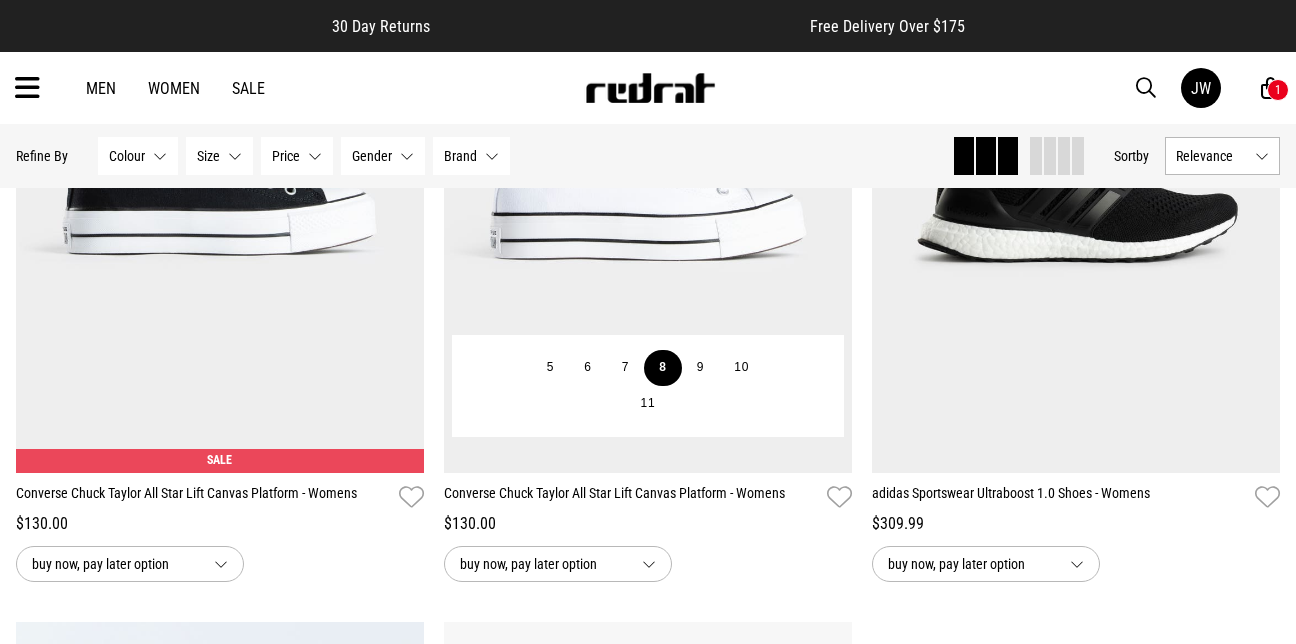 click on "8" at bounding box center (662, 368) 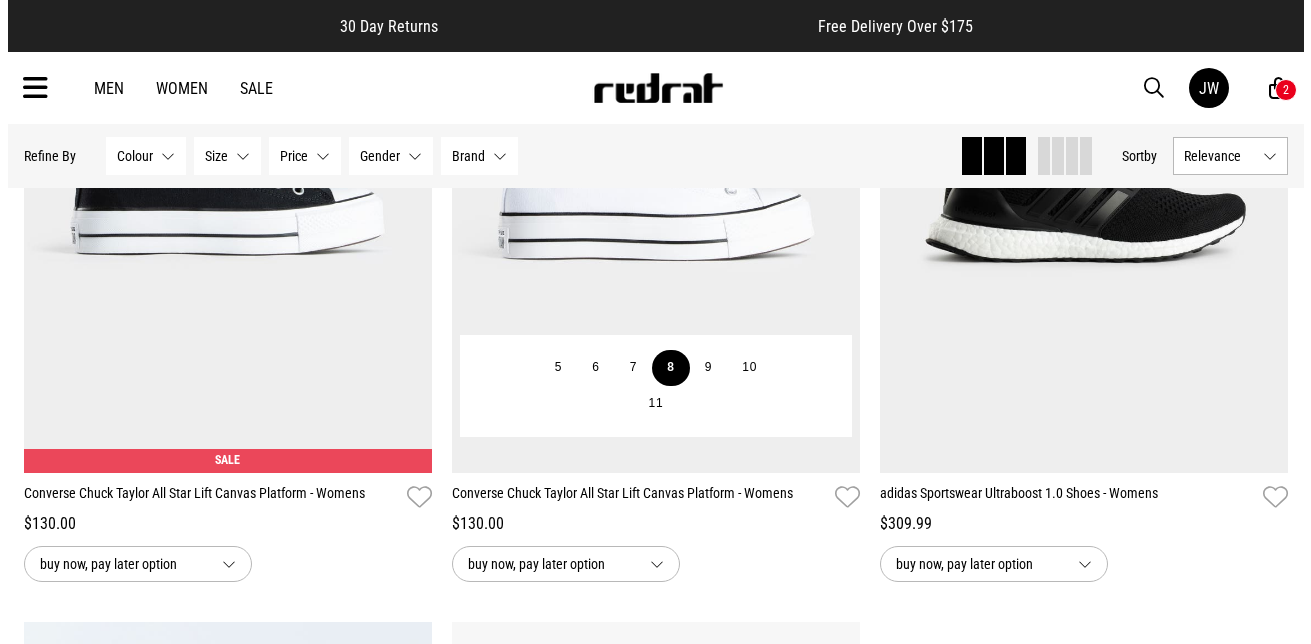 scroll, scrollTop: 28826, scrollLeft: 0, axis: vertical 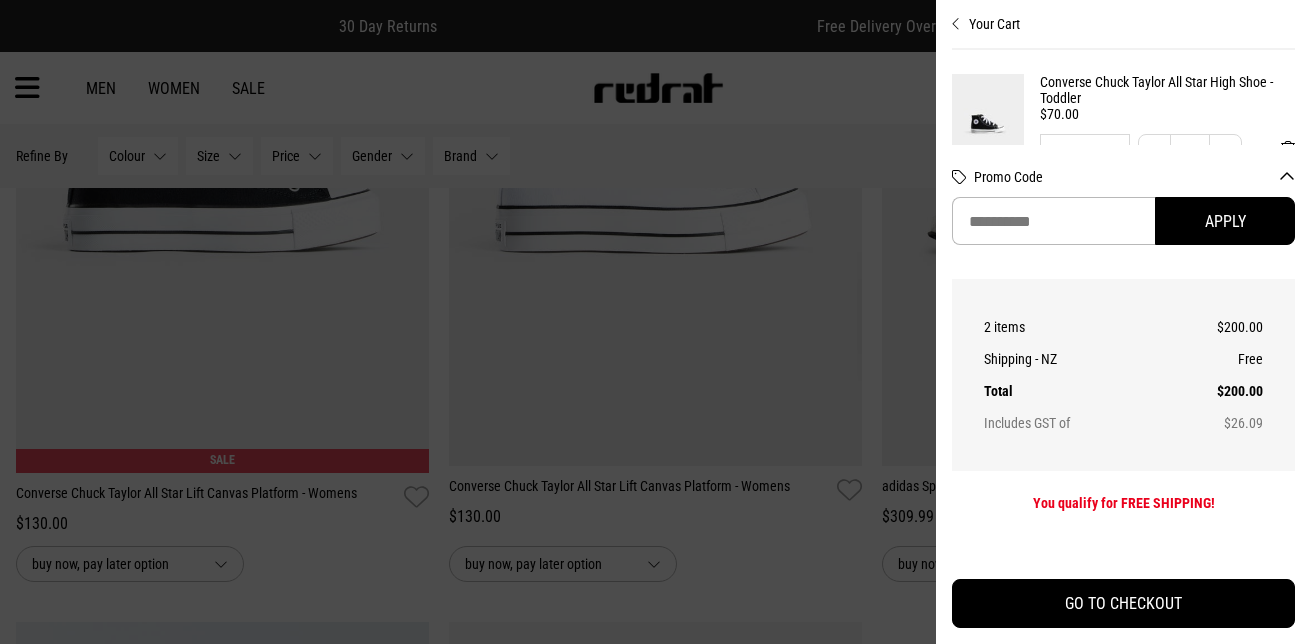 click on "Your Cart              Converse Chuck Taylor All Star High Shoe - Toddler        $70.00       K9   K5 K6 K7 K8 K9 K10   ** ** ** ** ** ***       *       Move to Wish List           Just Added   Converse Chuck Taylor All Star Lift Canvas Platform - Womens        $130.00       8   5 6 7 8 9 10 11   * * * * * ** **       *       Move to Wish List             Items aren't reserved until order has been submitted
Promo Code
Apply         Order Summary   2 items   $200.00   Shipping - NZ   Free       Total   $200.00   Includes GST of   $26.09     You qualify for FREE SHIPPING!          GO TO CHECKOUT" at bounding box center (1123, 322) 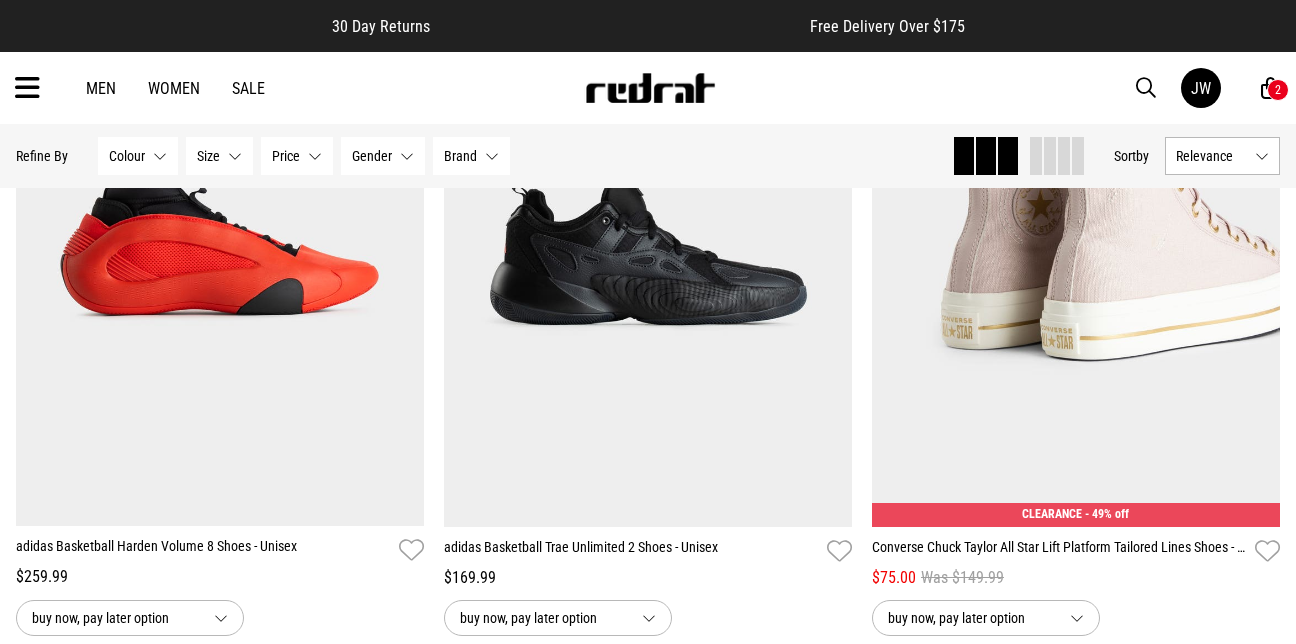 scroll, scrollTop: 21251, scrollLeft: 0, axis: vertical 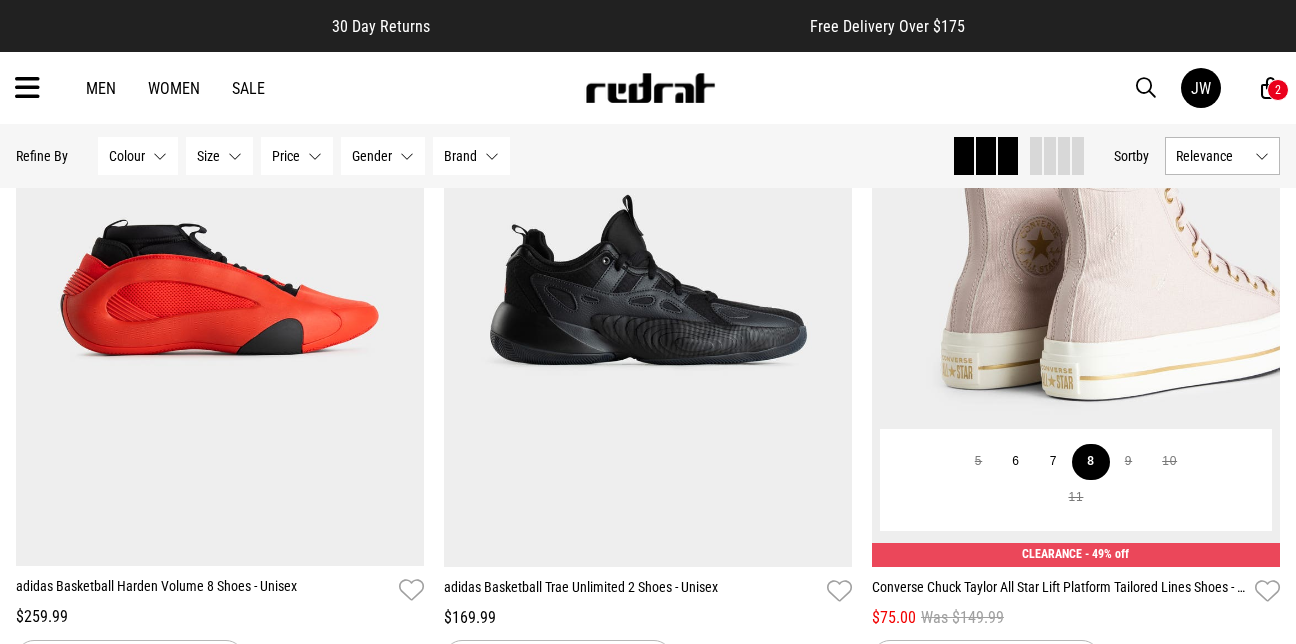 click on "8" at bounding box center (1090, 462) 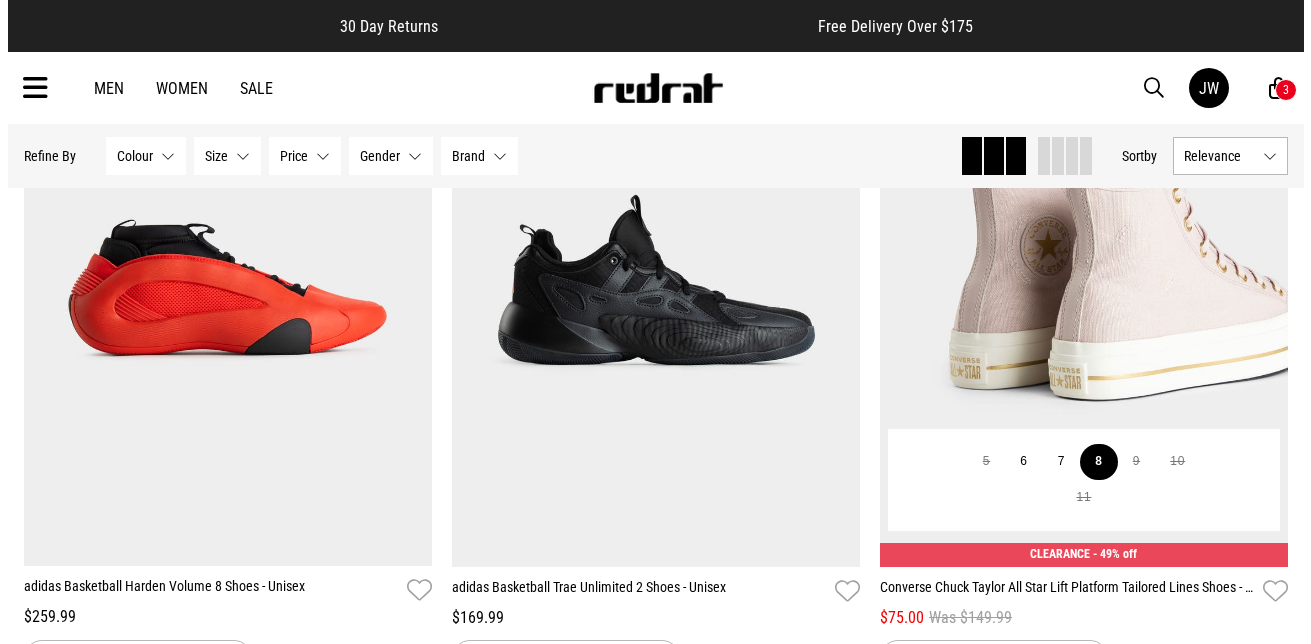 scroll, scrollTop: 21454, scrollLeft: 0, axis: vertical 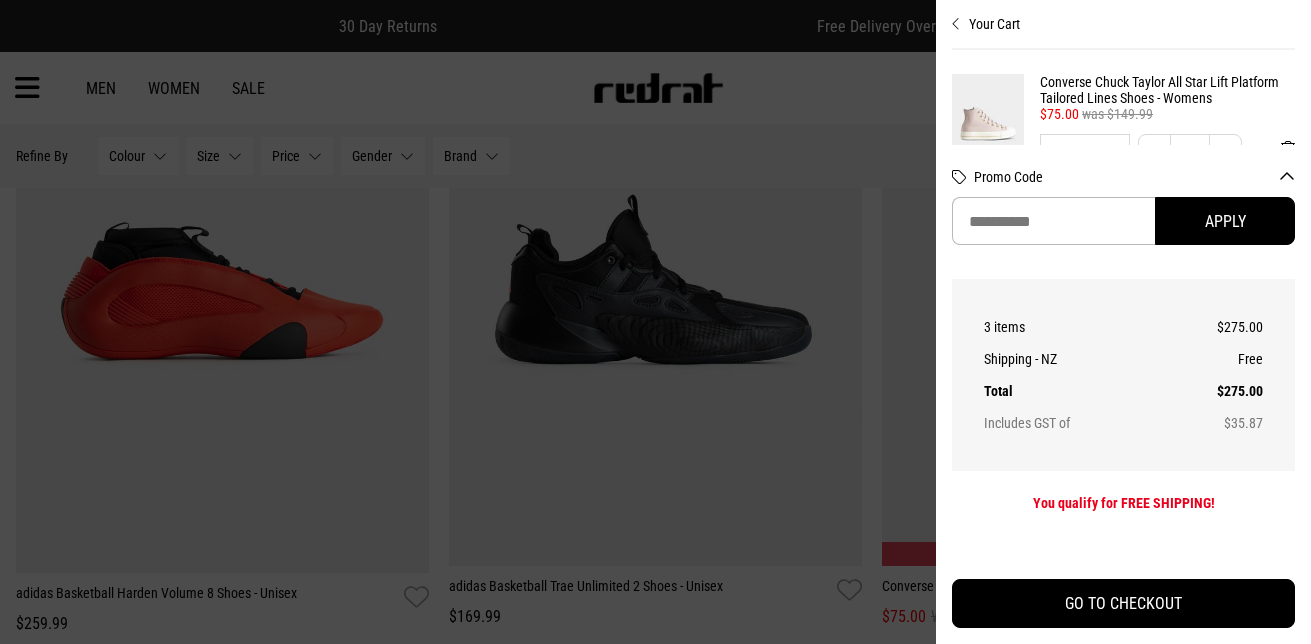 click at bounding box center (956, 24) 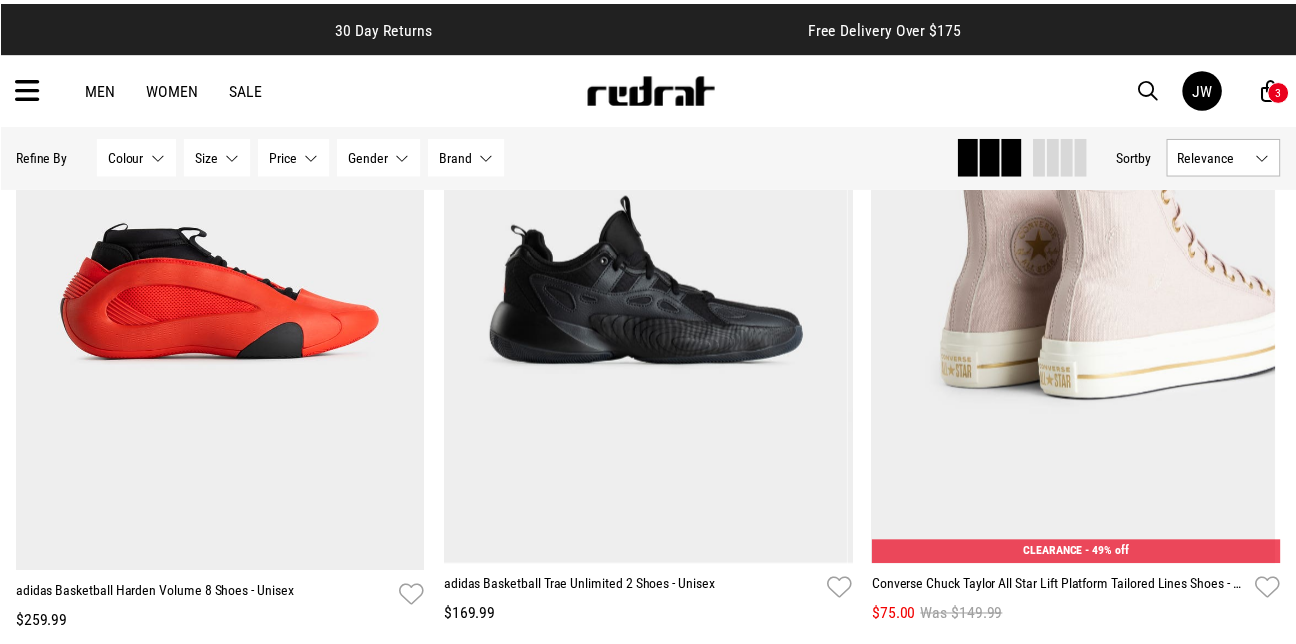 scroll, scrollTop: 21251, scrollLeft: 0, axis: vertical 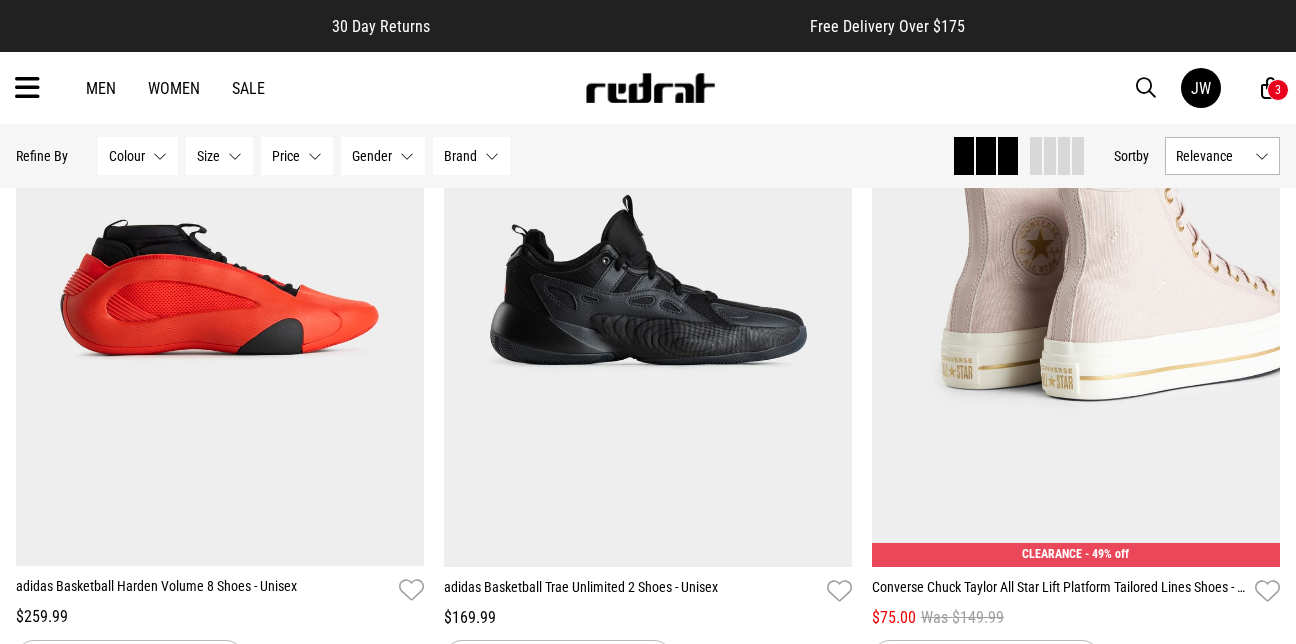 click on "Men" at bounding box center (101, 88) 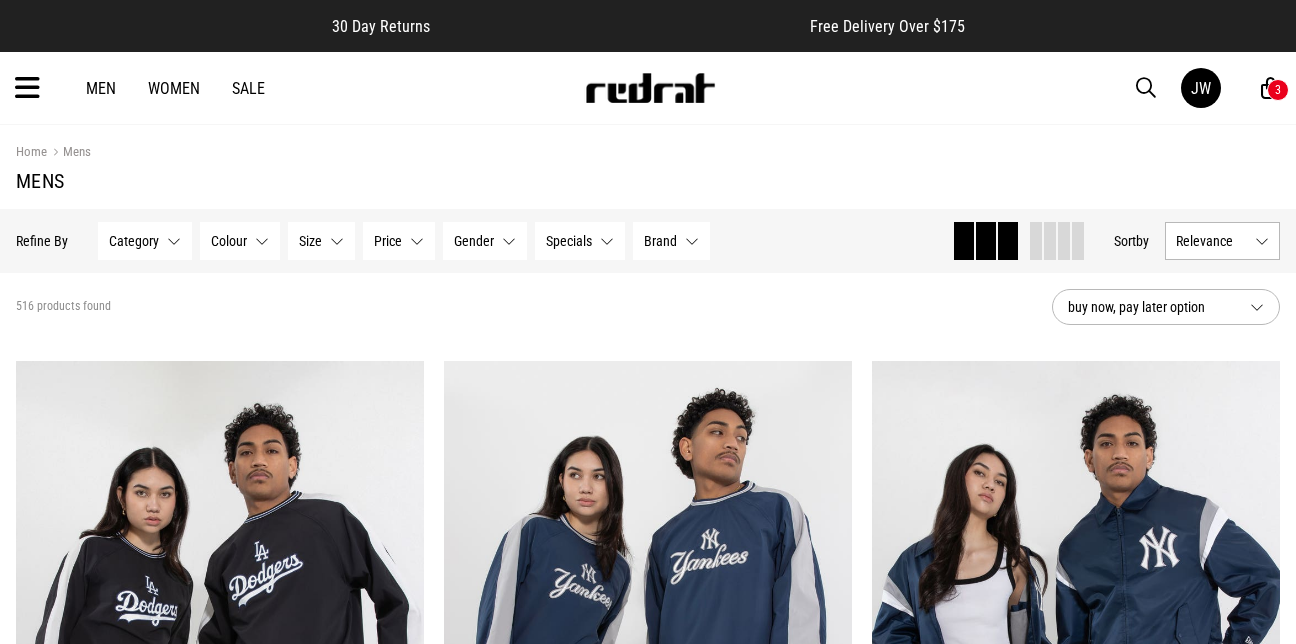 scroll, scrollTop: 0, scrollLeft: 0, axis: both 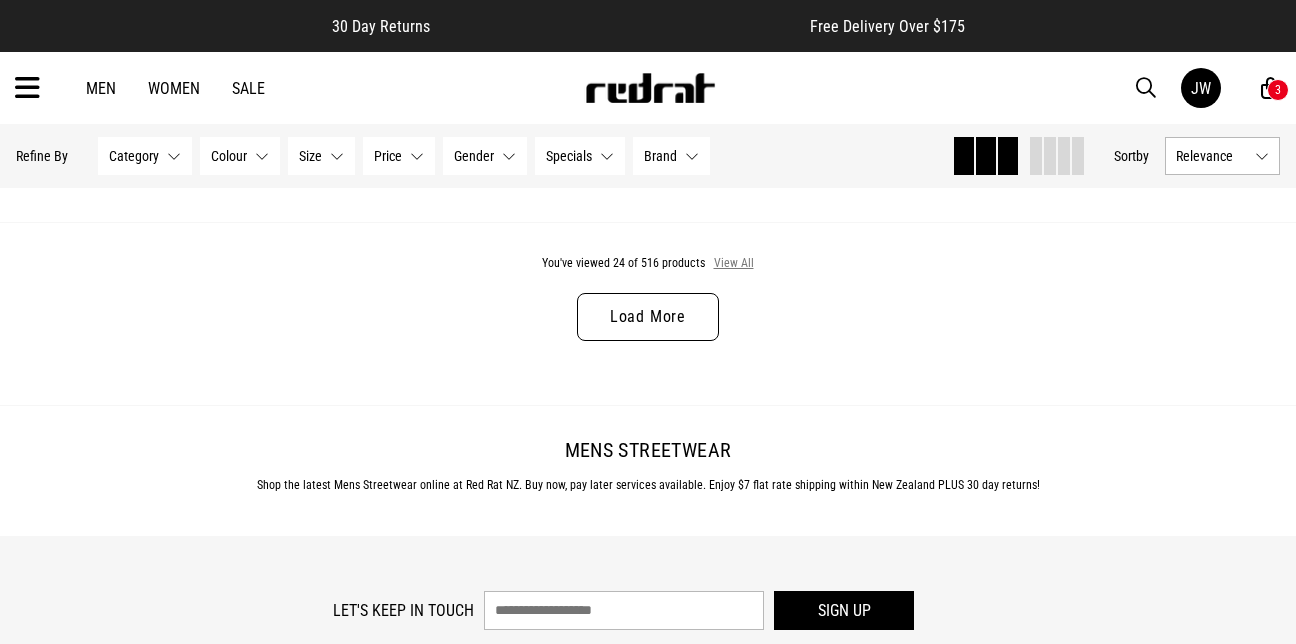 click on "View All" at bounding box center [734, 264] 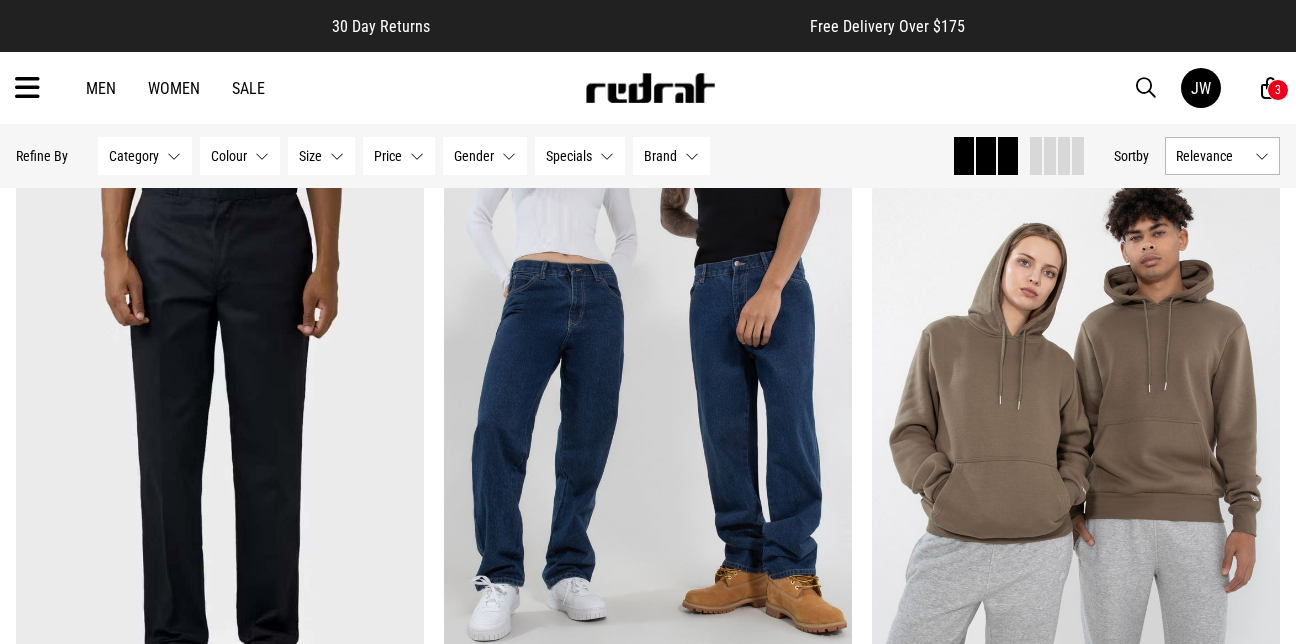scroll, scrollTop: 9680, scrollLeft: 0, axis: vertical 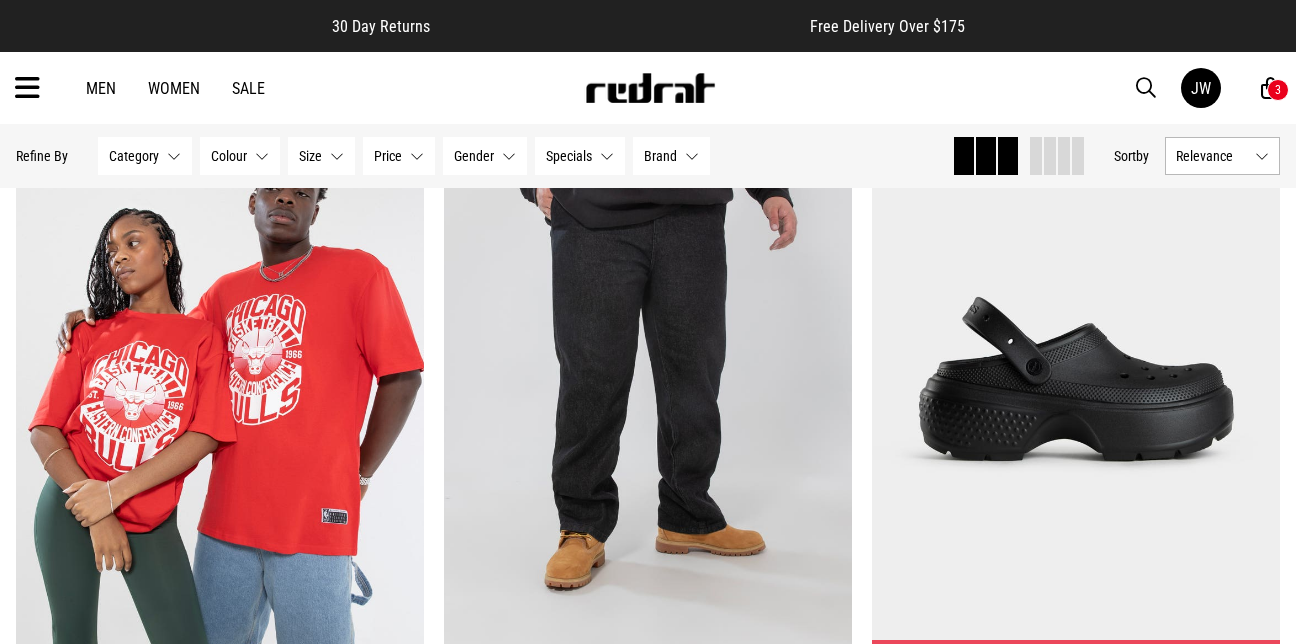 click on "Women" at bounding box center (174, 88) 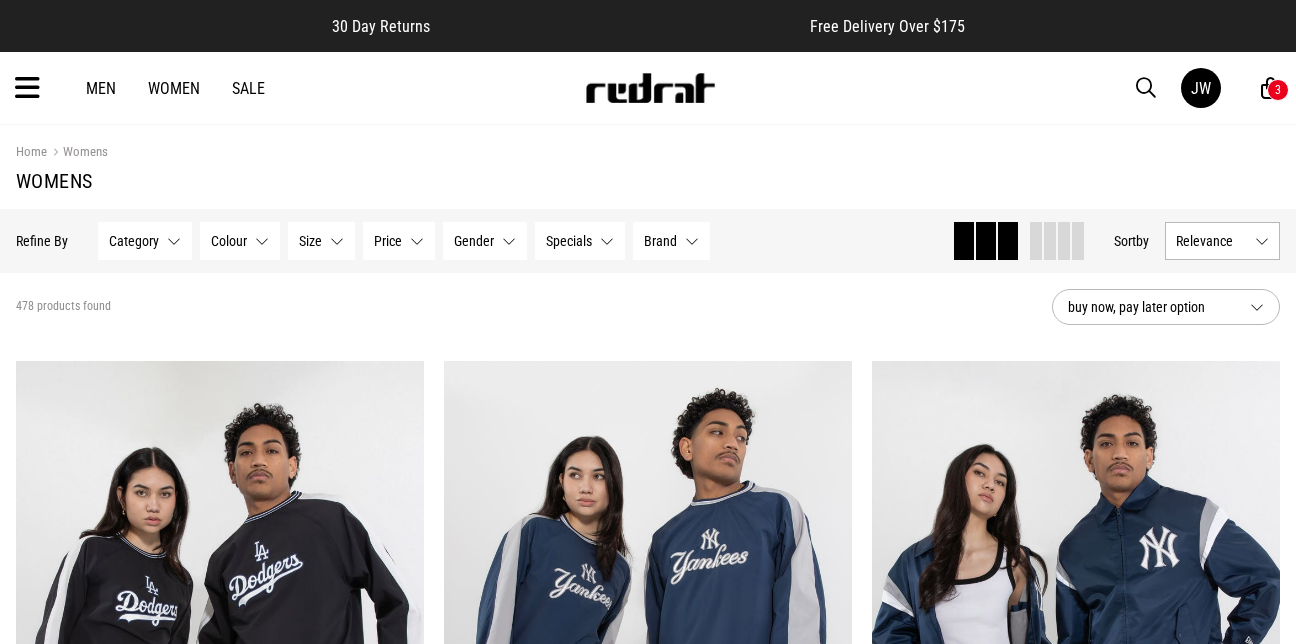 scroll, scrollTop: 0, scrollLeft: 0, axis: both 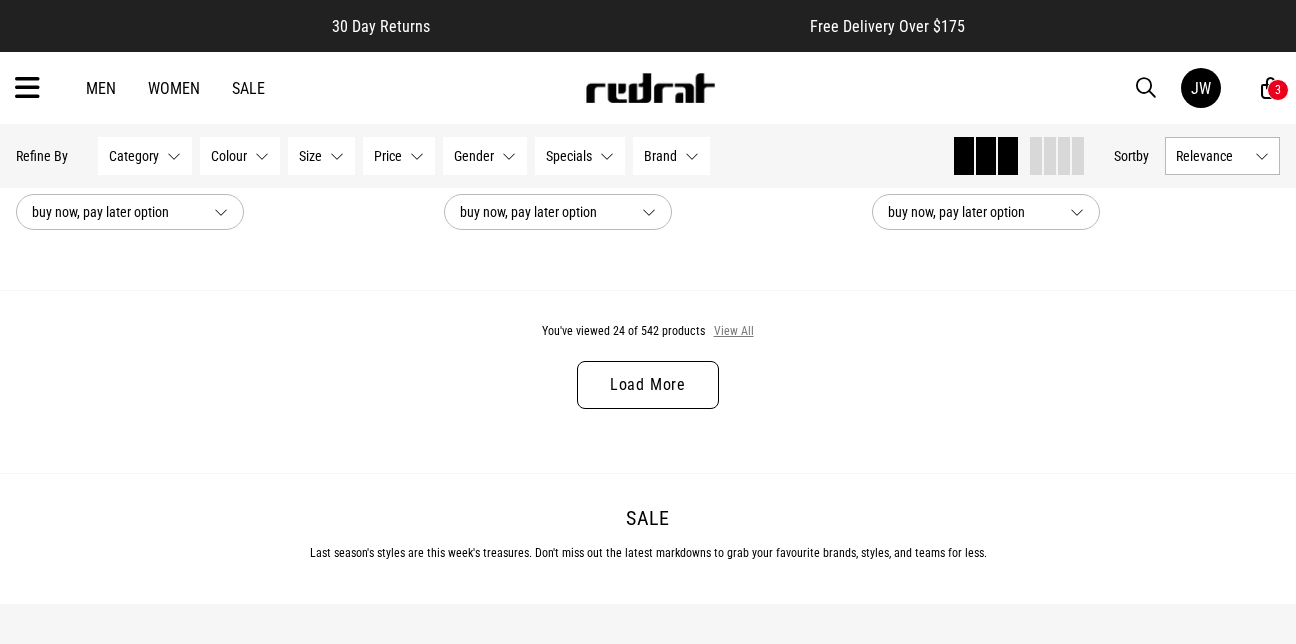 click on "View All" at bounding box center (734, 332) 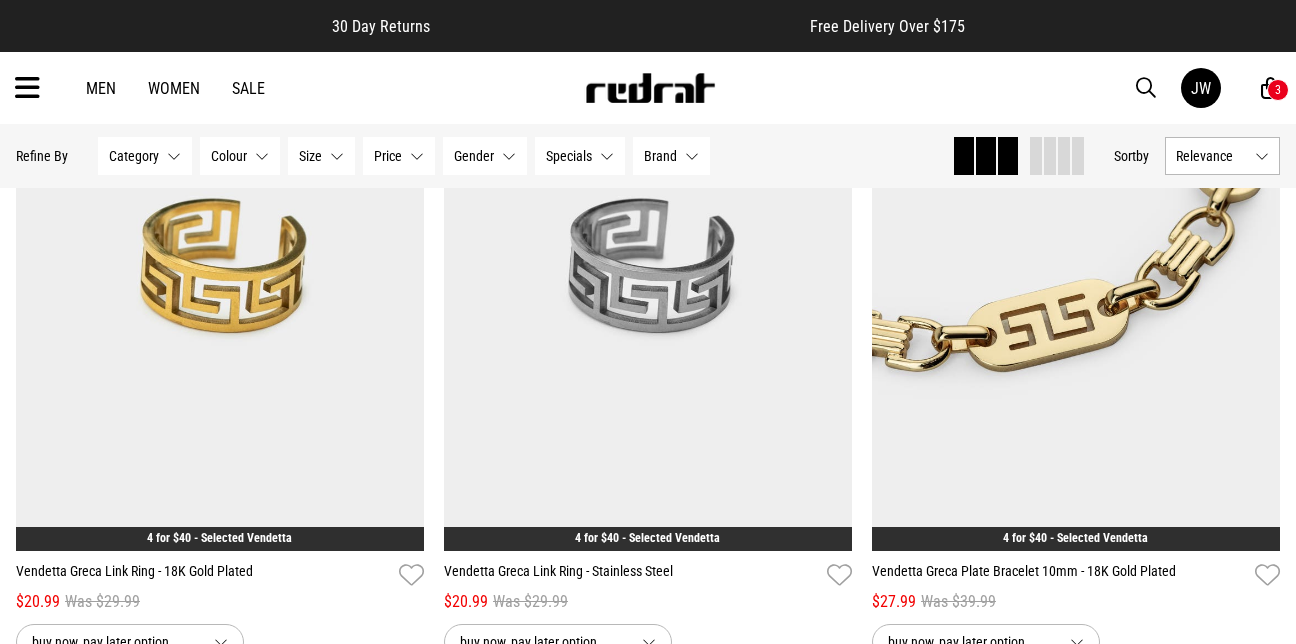 scroll, scrollTop: 9772, scrollLeft: 0, axis: vertical 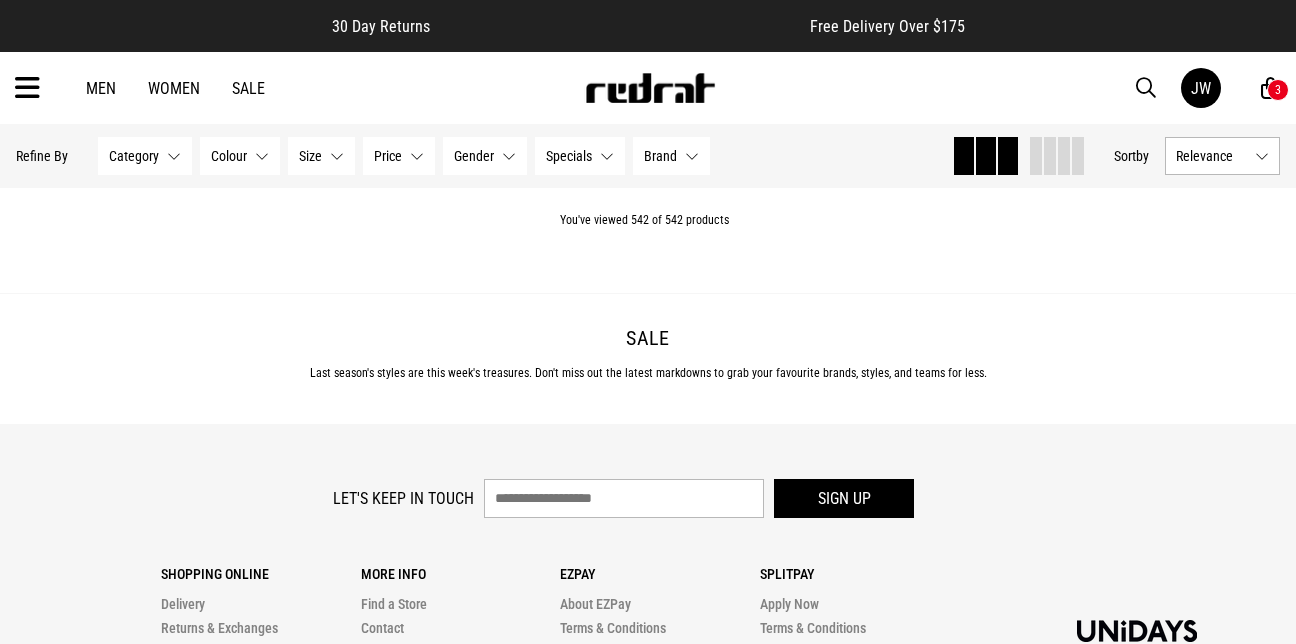 click on "3" at bounding box center (1278, 90) 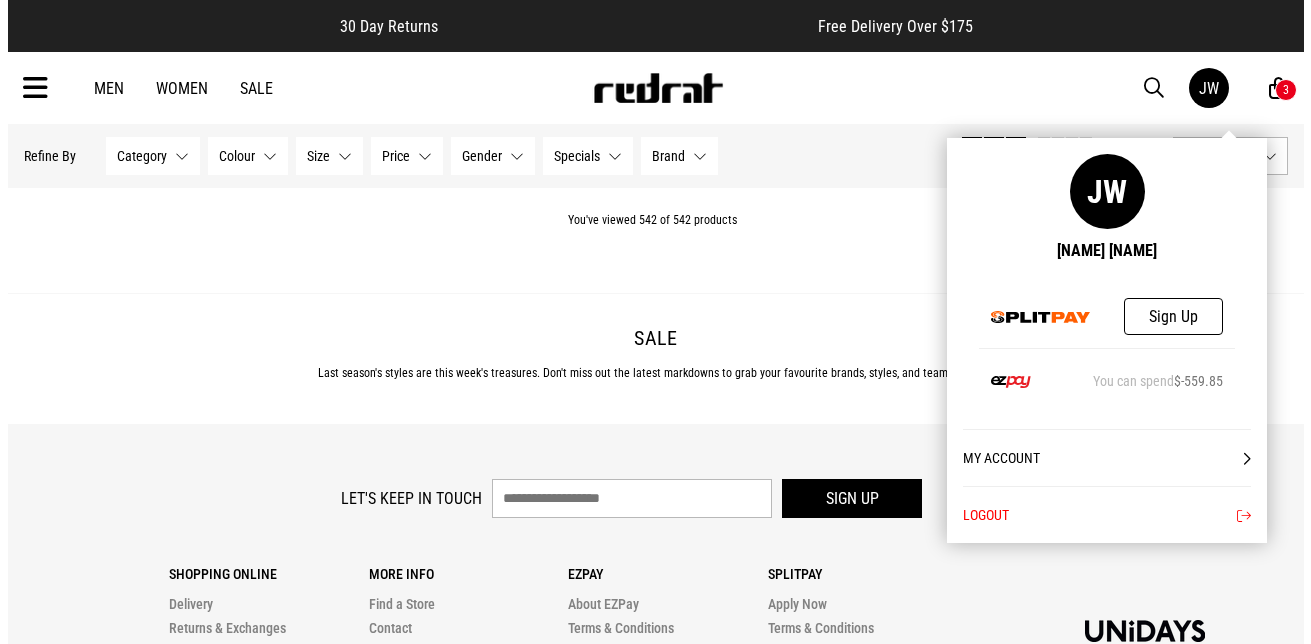 scroll, scrollTop: 131805, scrollLeft: 0, axis: vertical 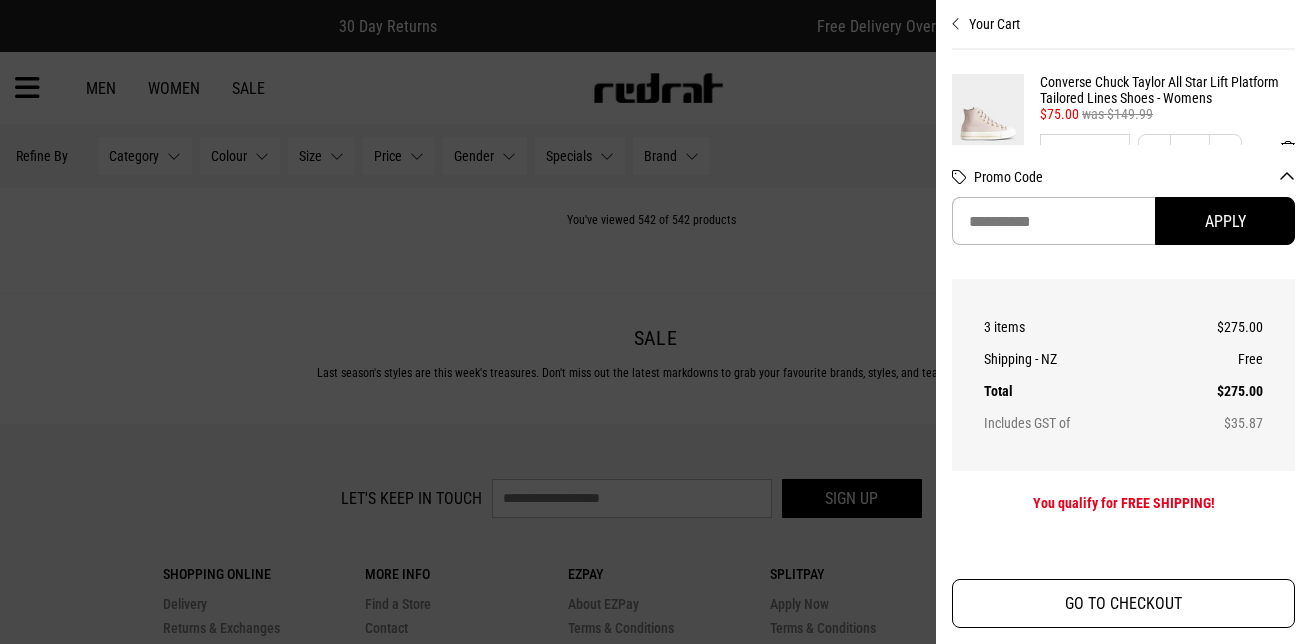click on "GO TO CHECKOUT" at bounding box center (1123, 603) 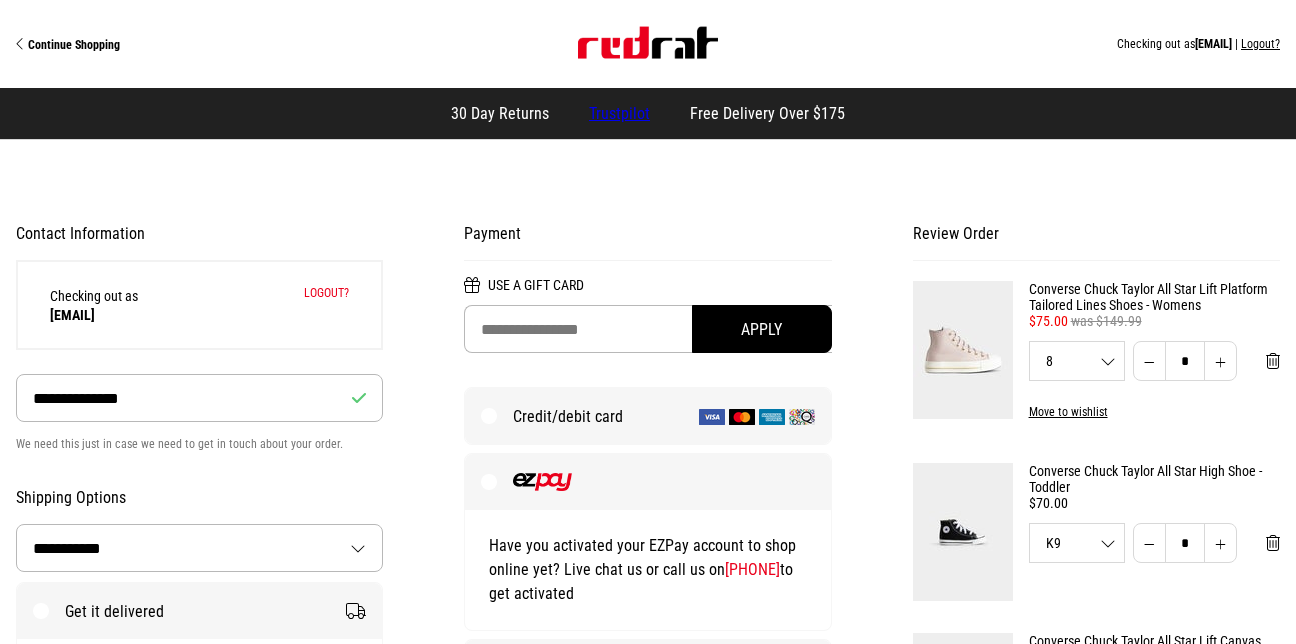 select on "**********" 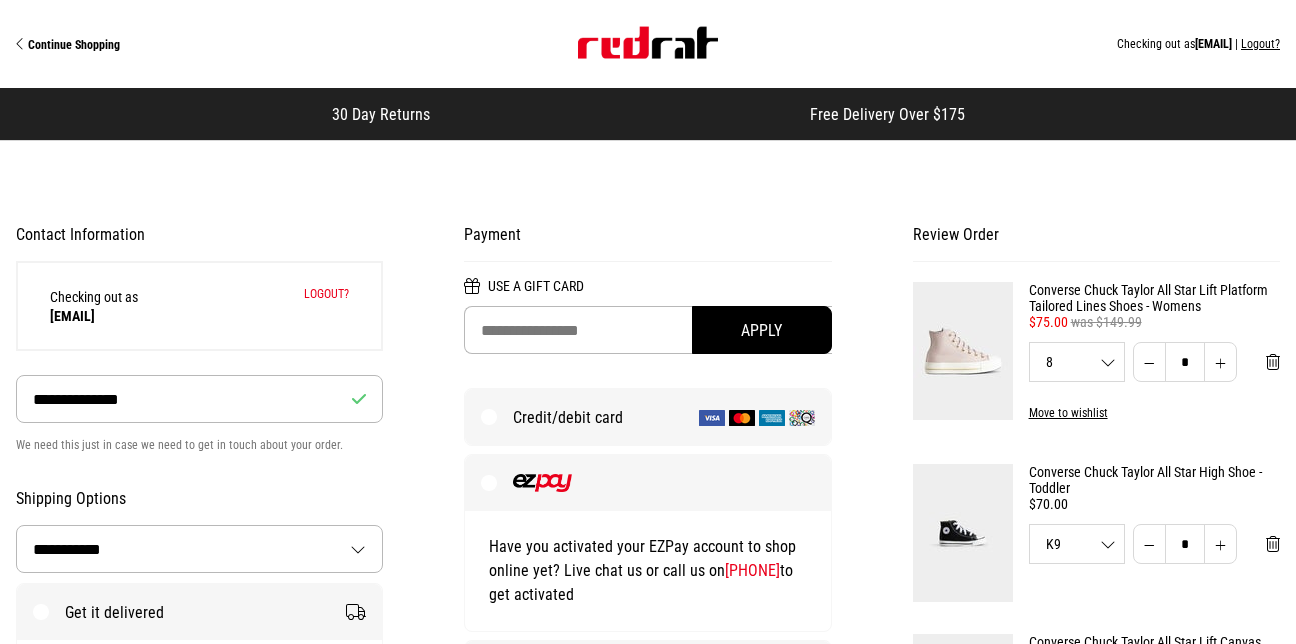 scroll, scrollTop: 0, scrollLeft: 0, axis: both 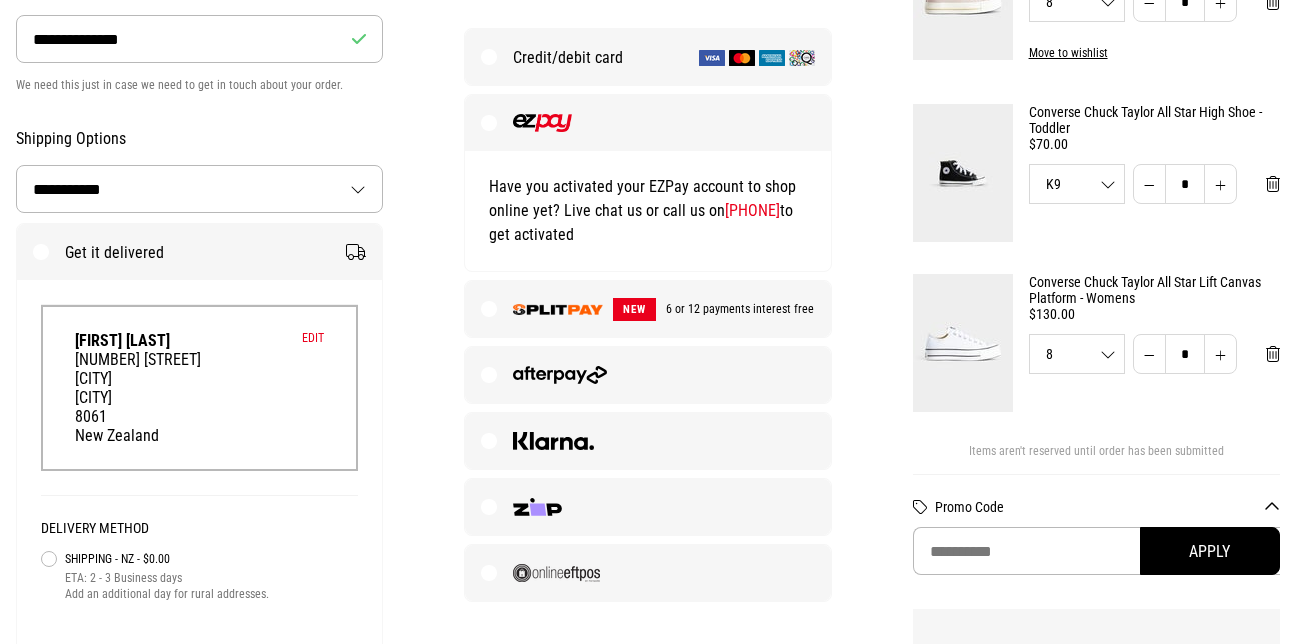 click at bounding box center (558, 309) 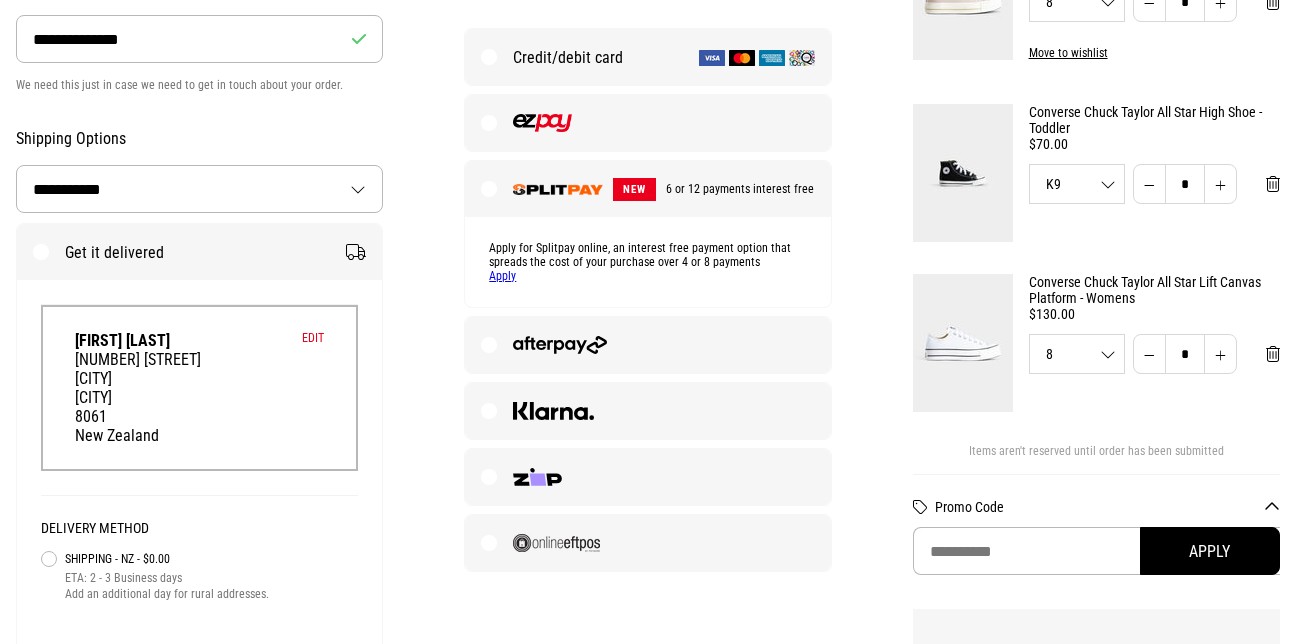 click on "Apply" at bounding box center (502, 276) 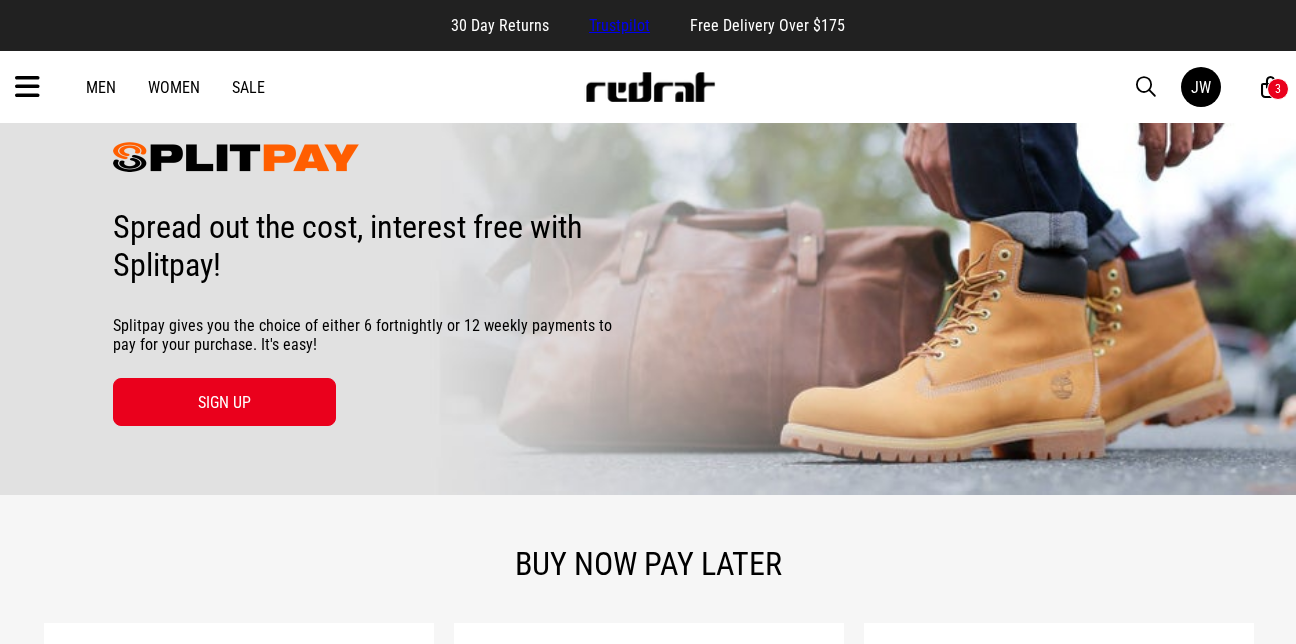 scroll, scrollTop: 0, scrollLeft: 0, axis: both 